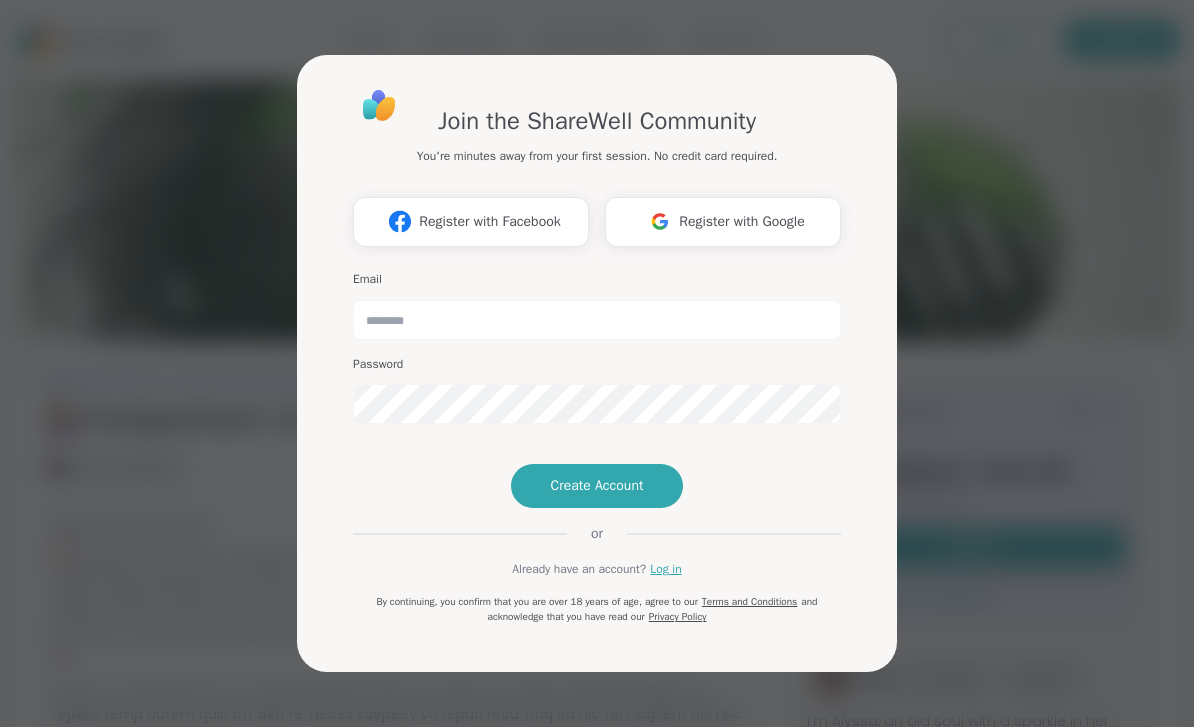 scroll, scrollTop: 0, scrollLeft: 0, axis: both 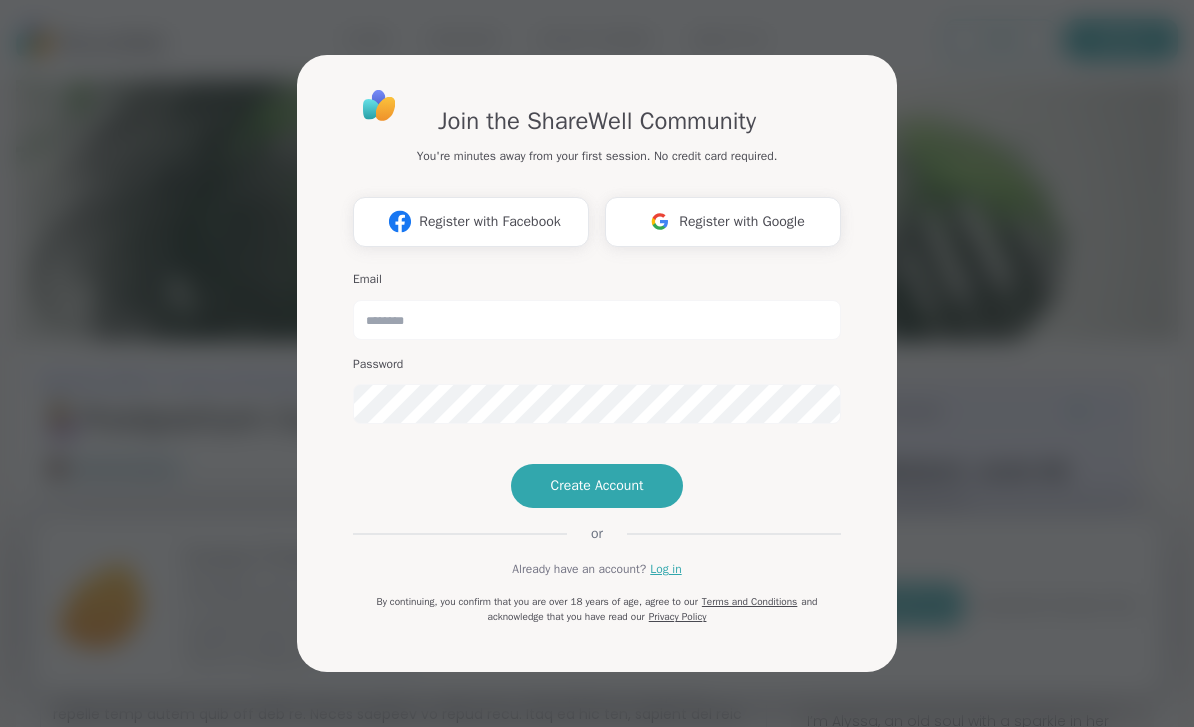 click on "Log in" at bounding box center [665, 569] 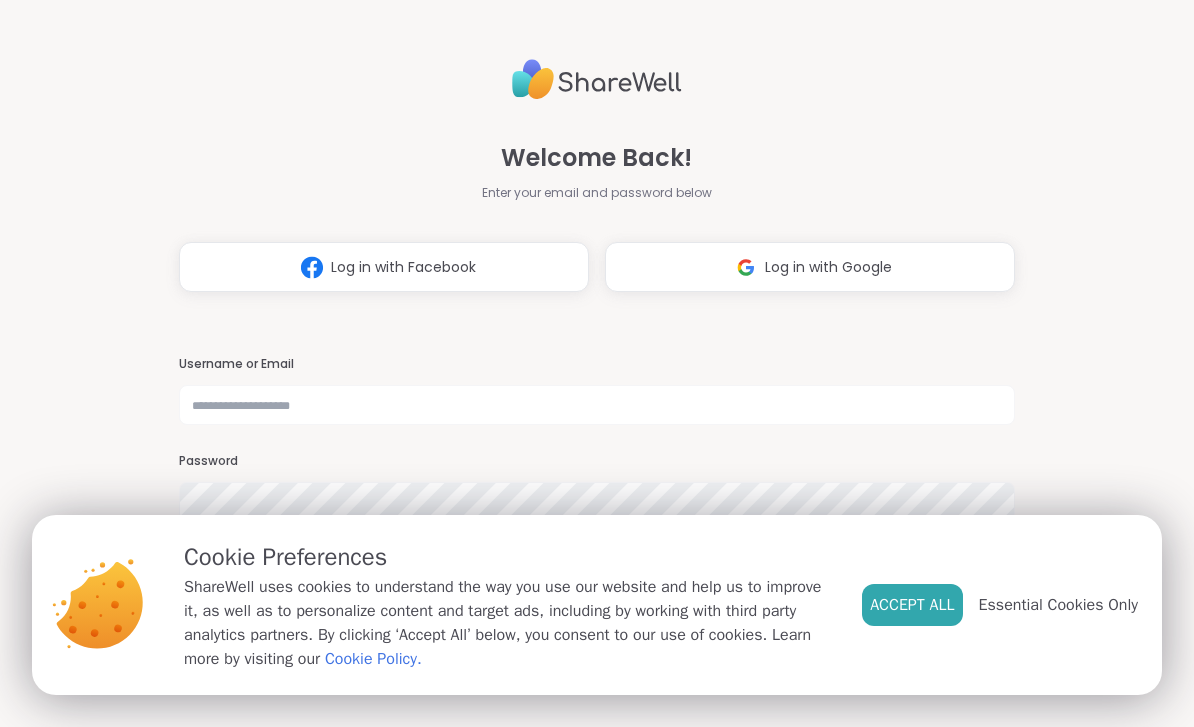 click on "Essential Cookies Only" at bounding box center (1058, 605) 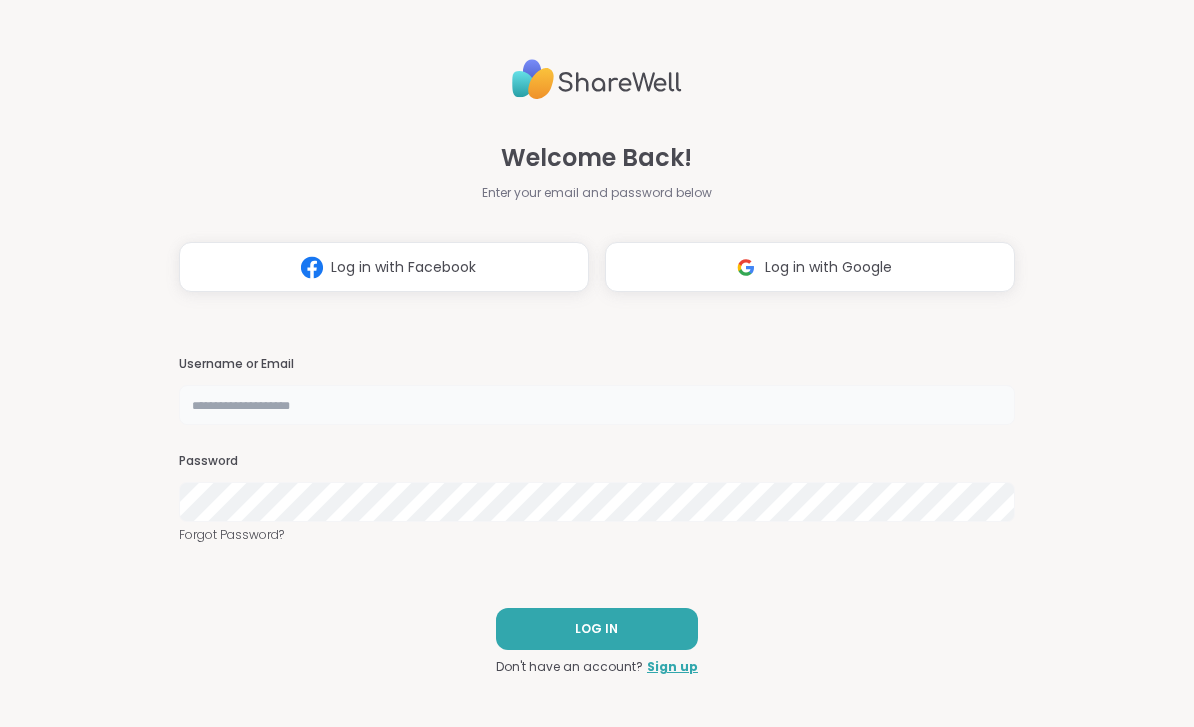 click at bounding box center (597, 405) 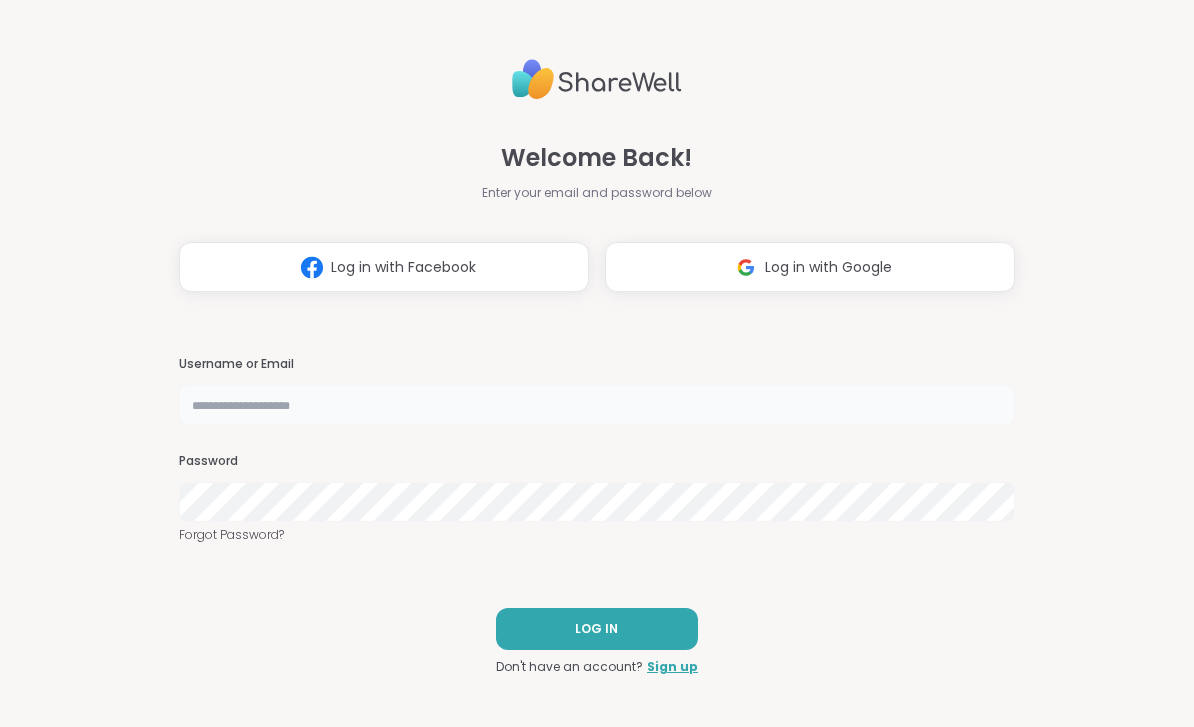 type on "**********" 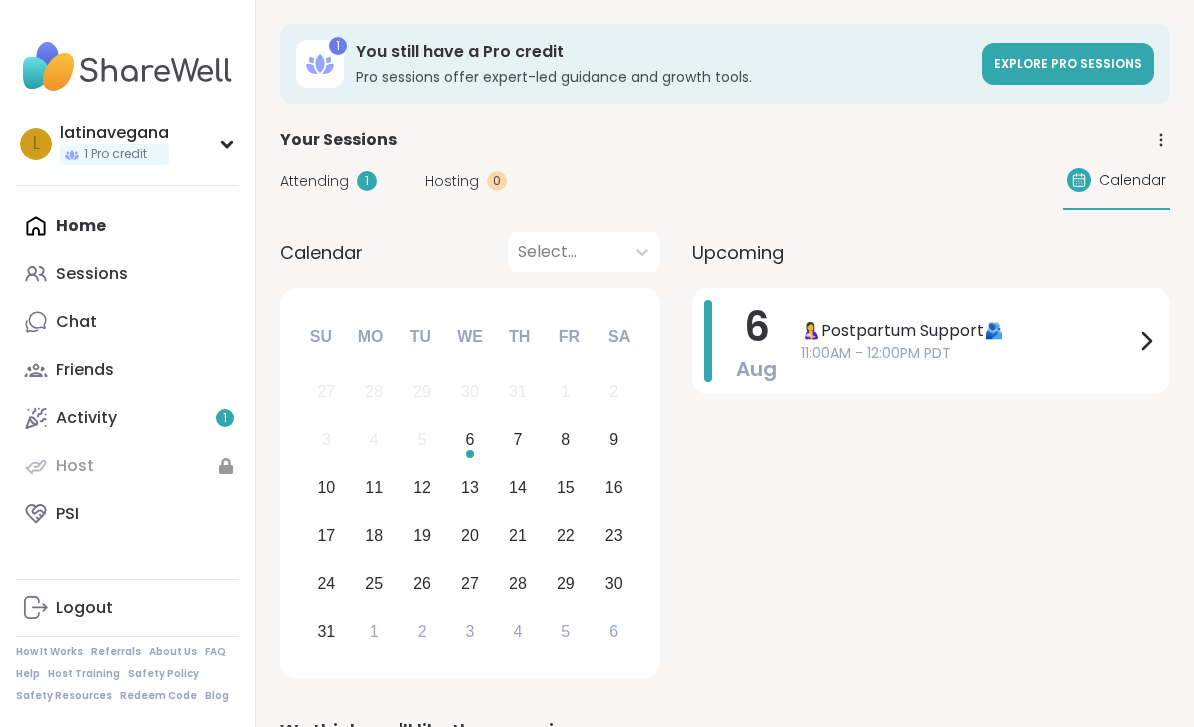 click on "11:00AM - 12:00PM PDT" at bounding box center [967, 353] 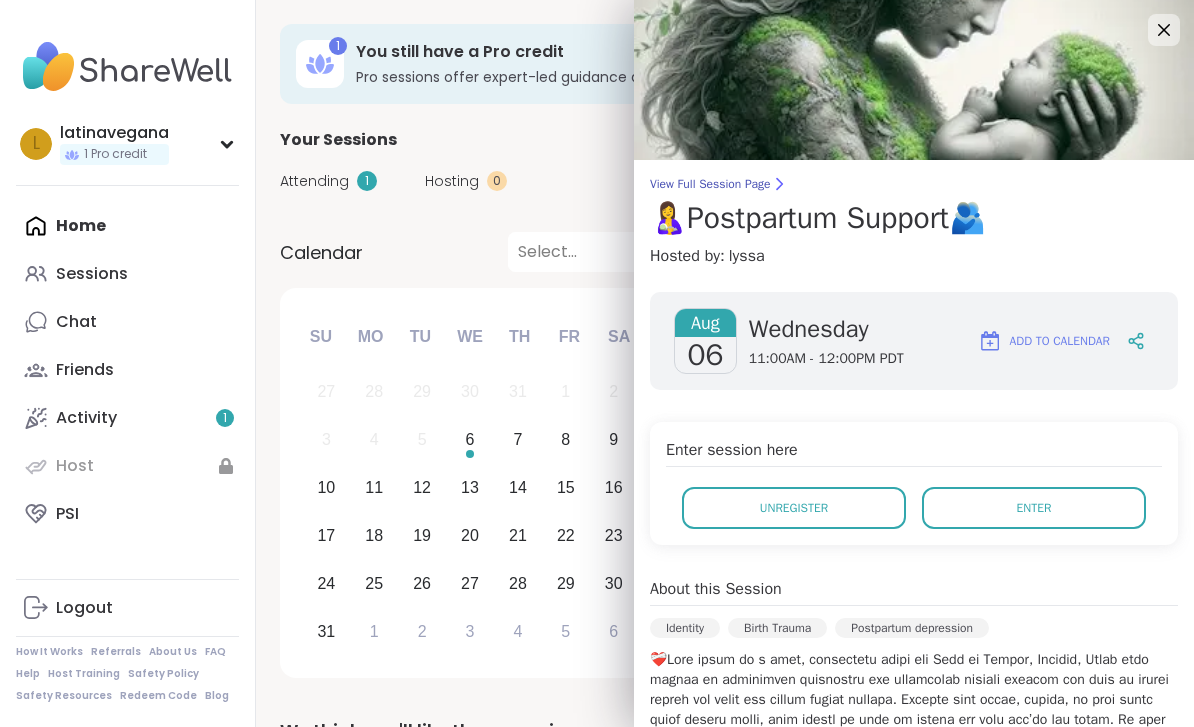 click on "Enter" at bounding box center [1034, 508] 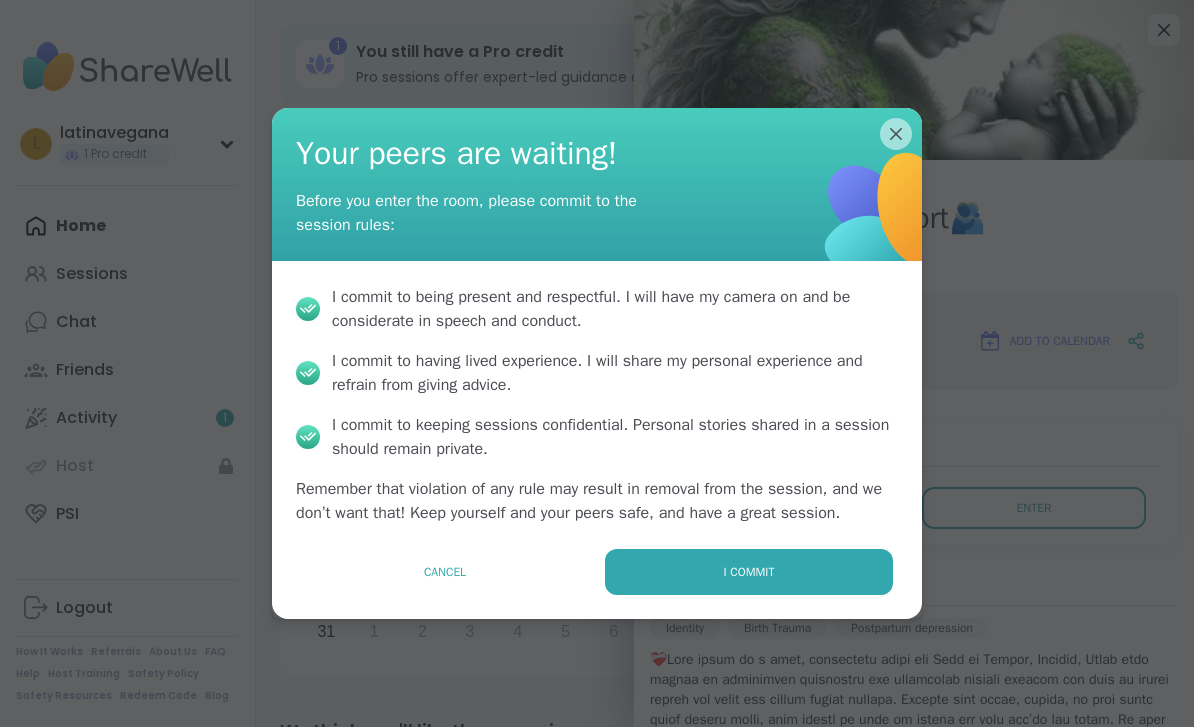 click on "I commit" at bounding box center [749, 572] 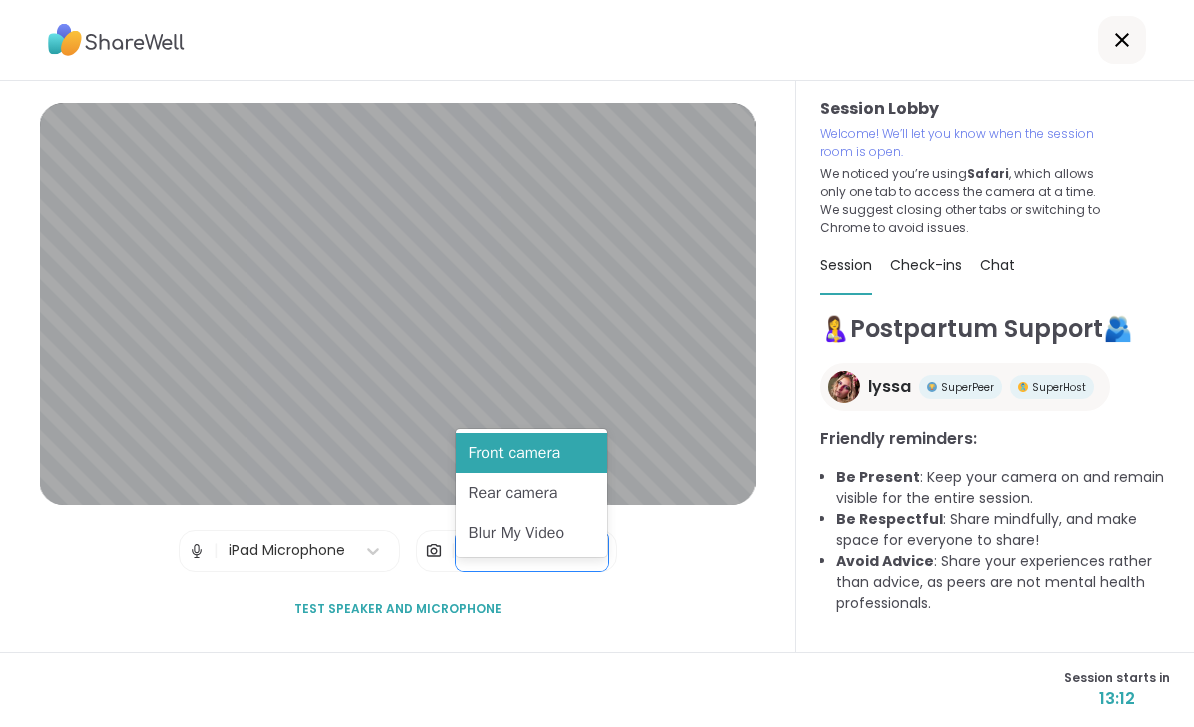 click on "Blur My Video" at bounding box center (531, 533) 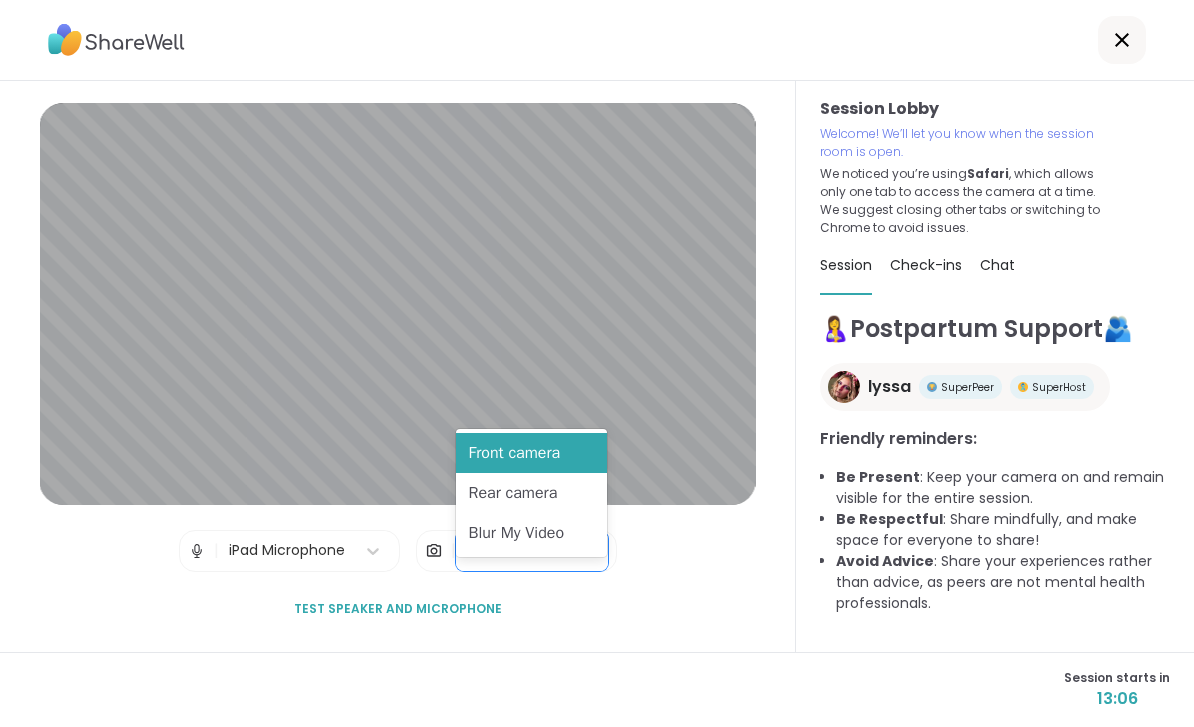 click on "Blur My Video" at bounding box center [531, 533] 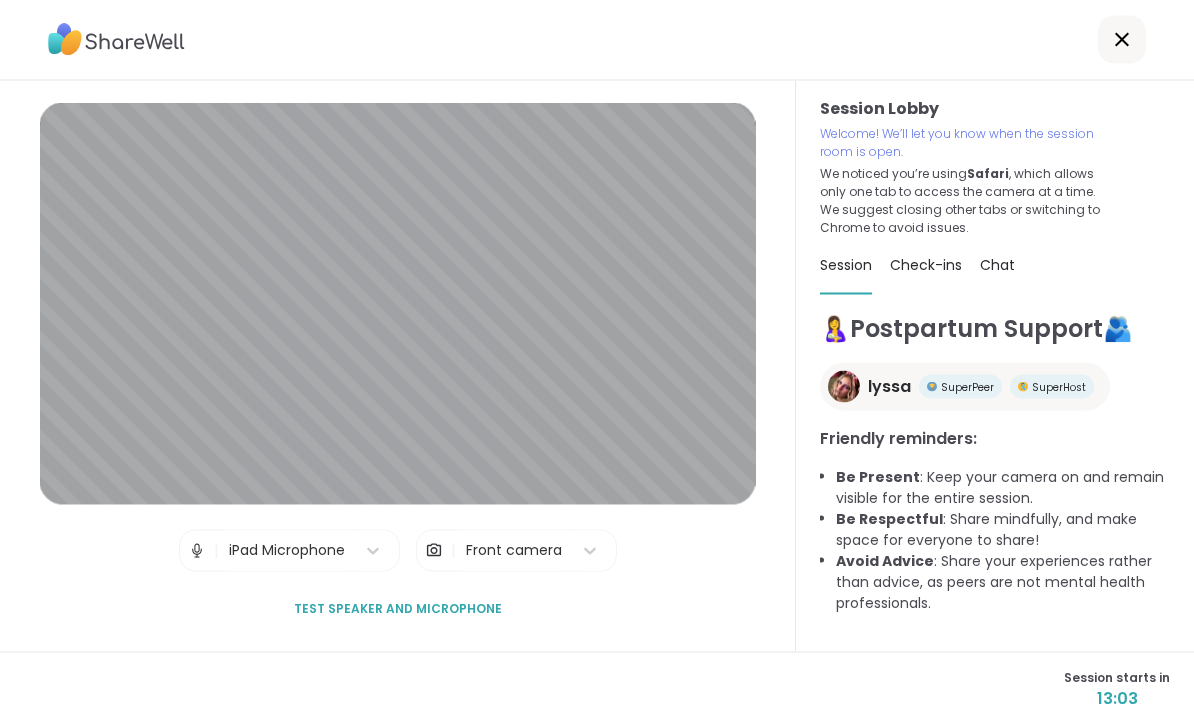scroll, scrollTop: 0, scrollLeft: 0, axis: both 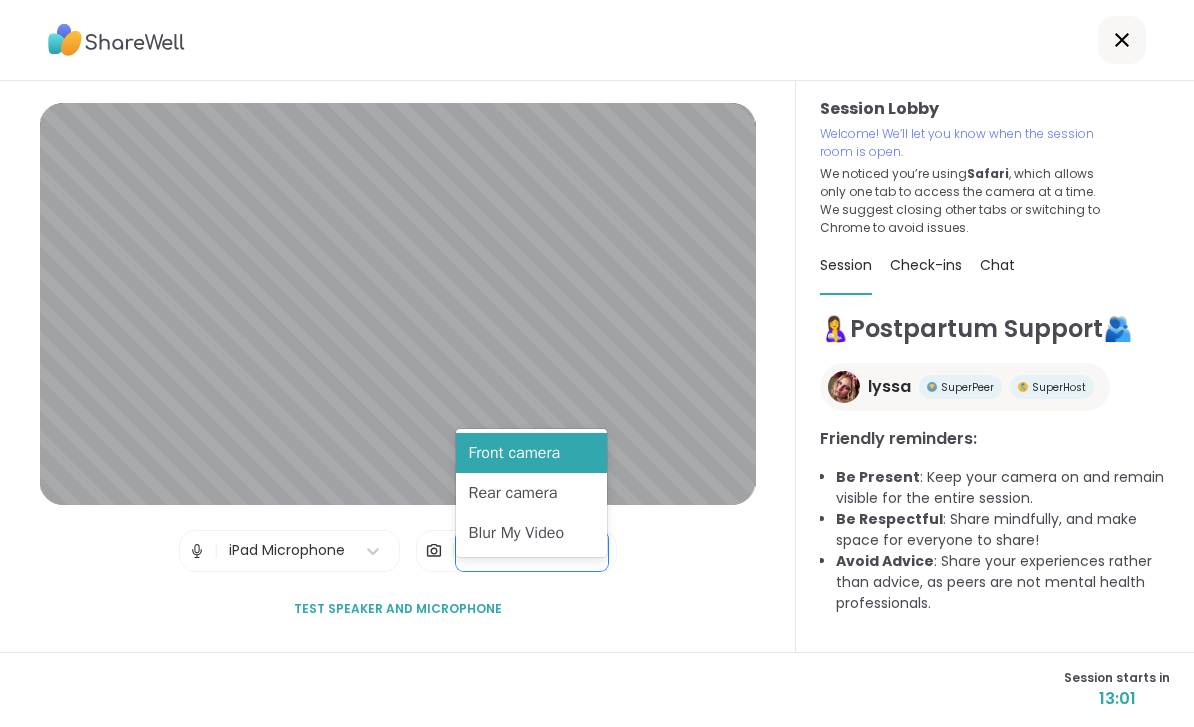 click on "Rear camera" at bounding box center [531, 493] 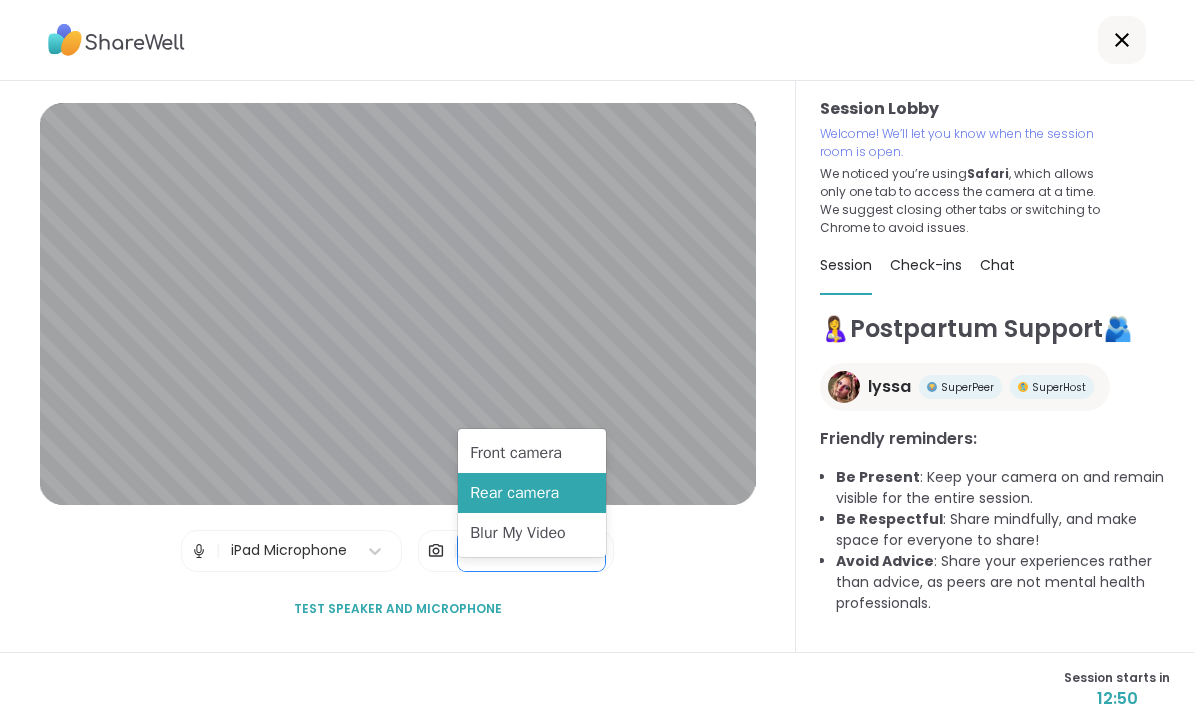 click on "Blur My Video" at bounding box center (531, 533) 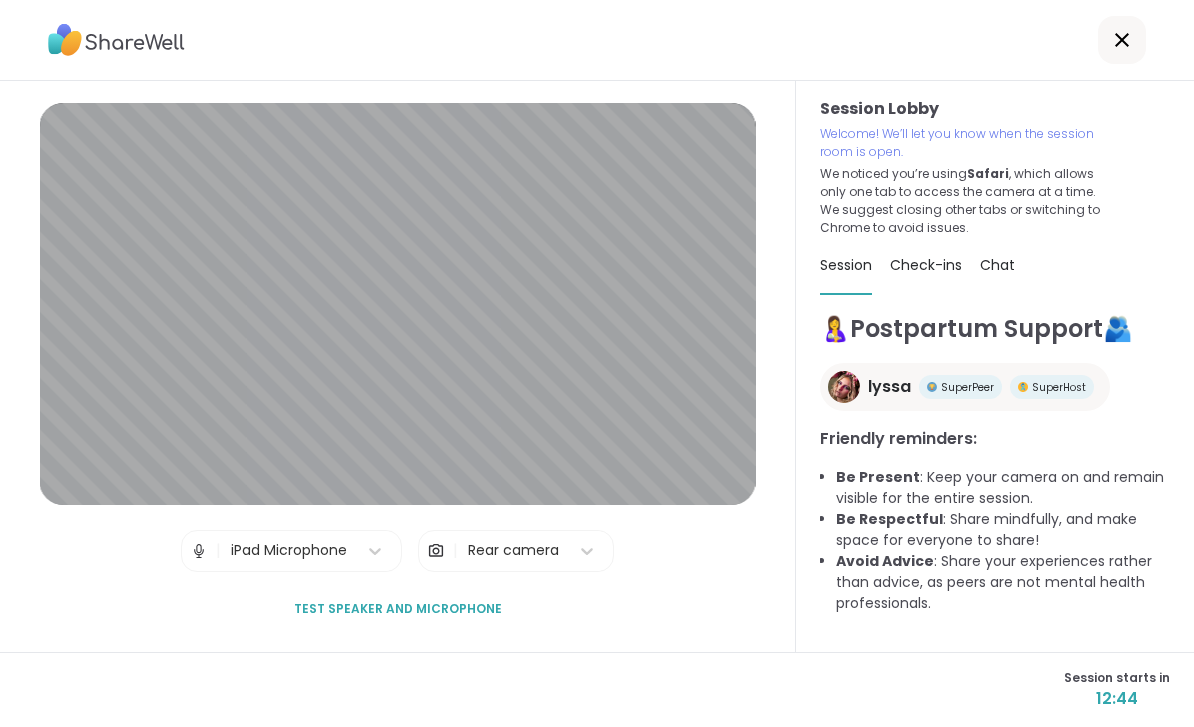 click on "Check-ins" at bounding box center [926, 265] 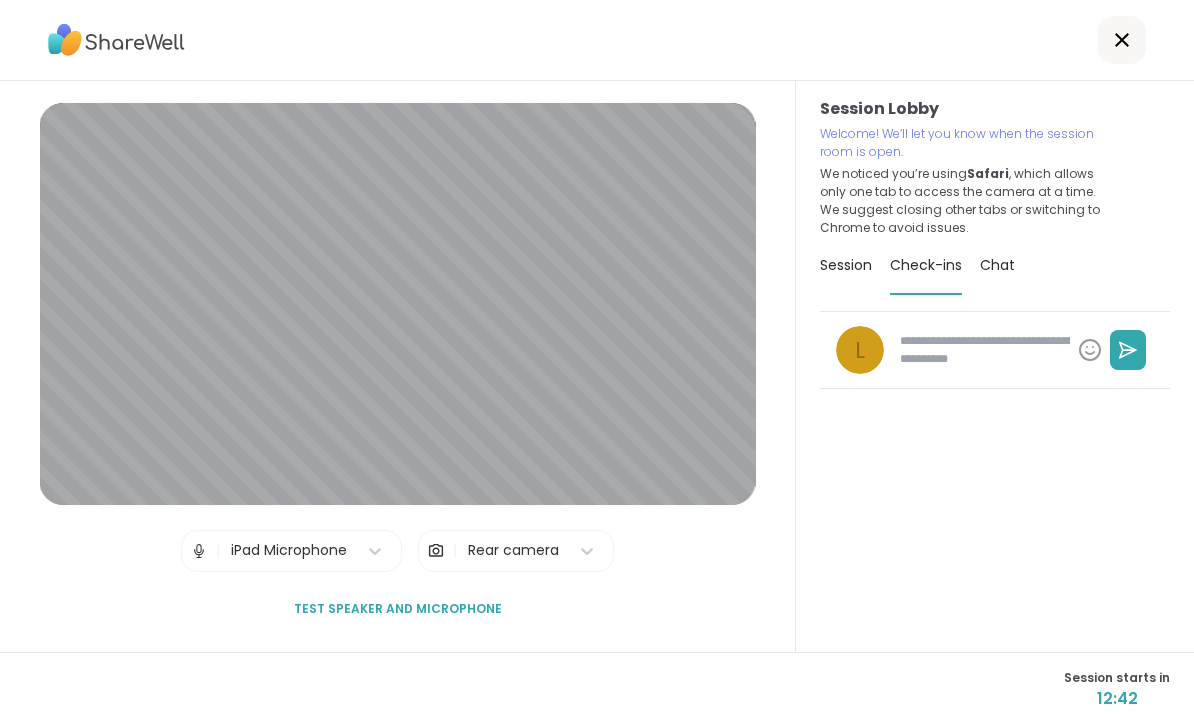 click on "Chat" at bounding box center [997, 265] 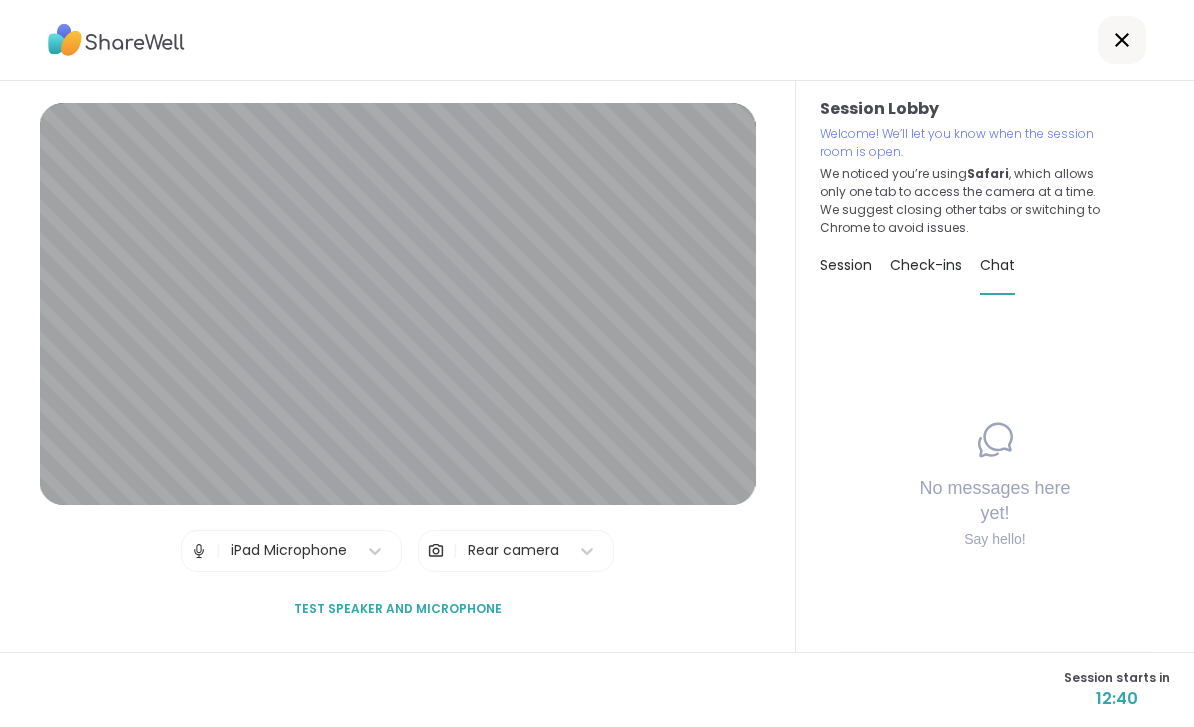 click on "Check-ins" at bounding box center [926, 265] 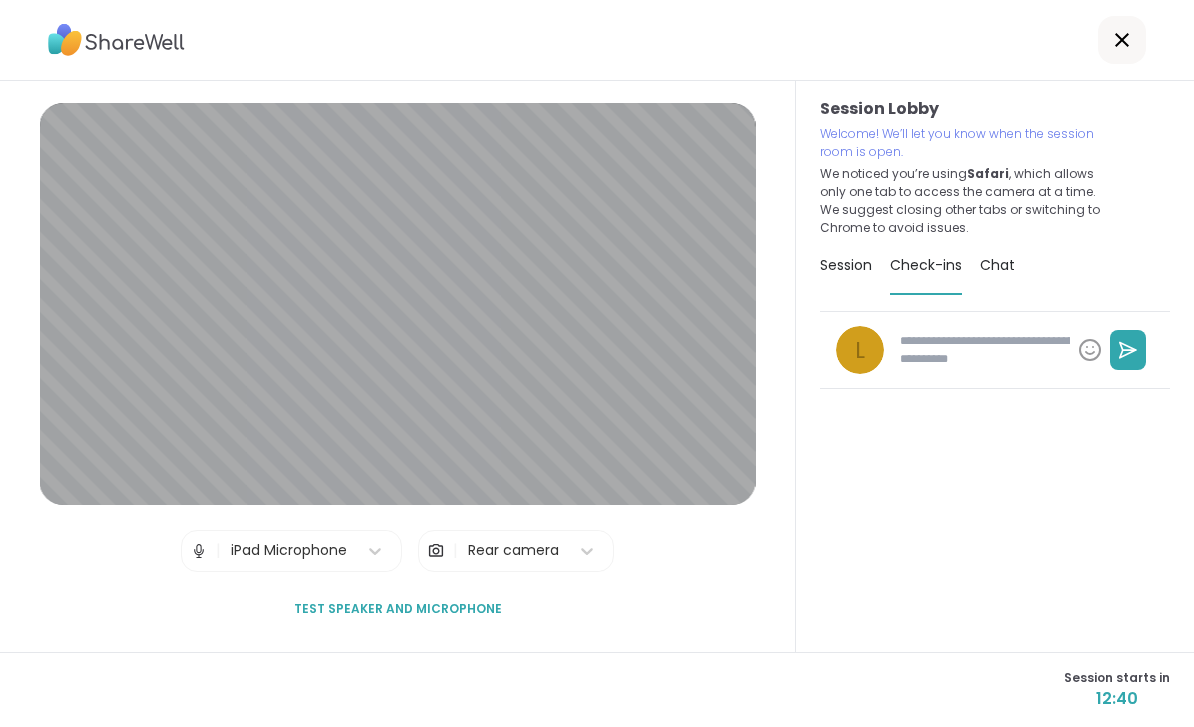 click on "Session" at bounding box center [846, 265] 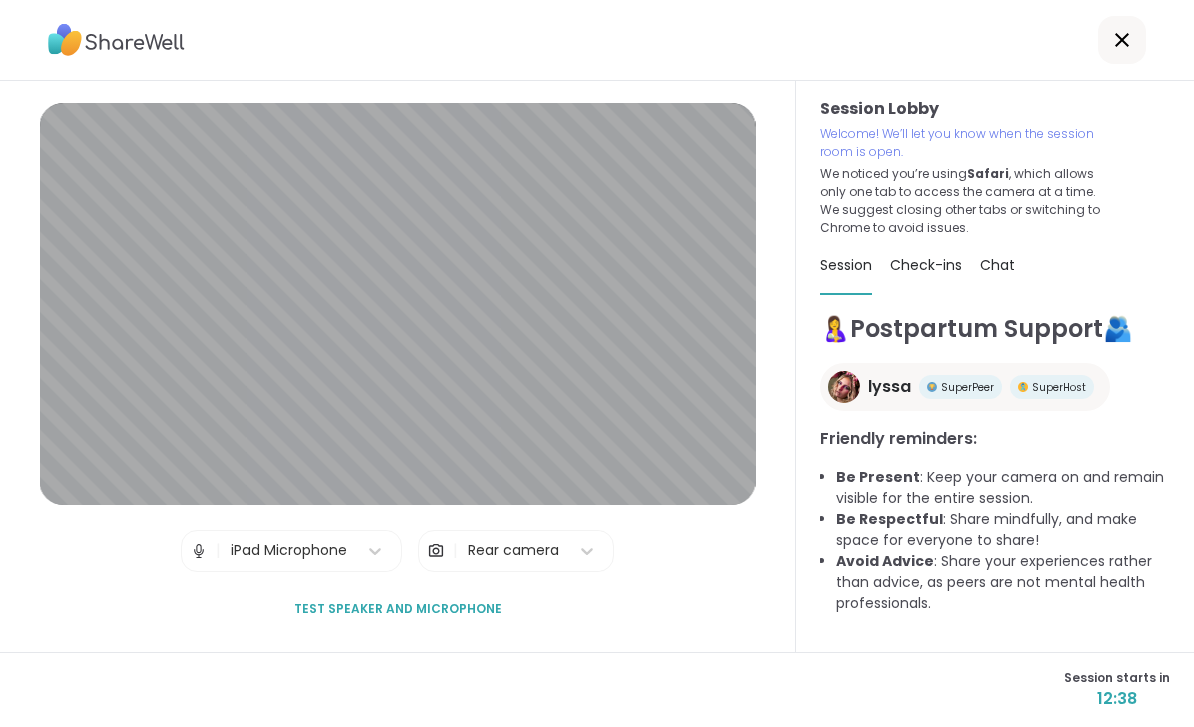 click 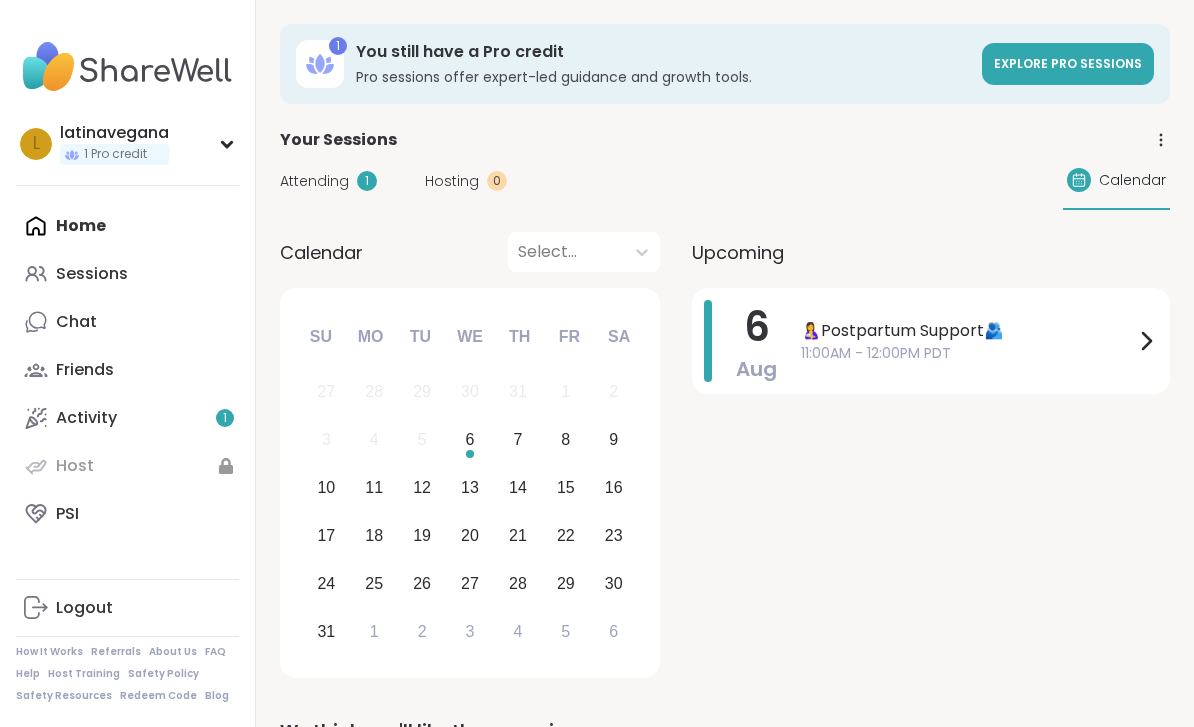 click on "11:00AM - 12:00PM PDT" at bounding box center (967, 353) 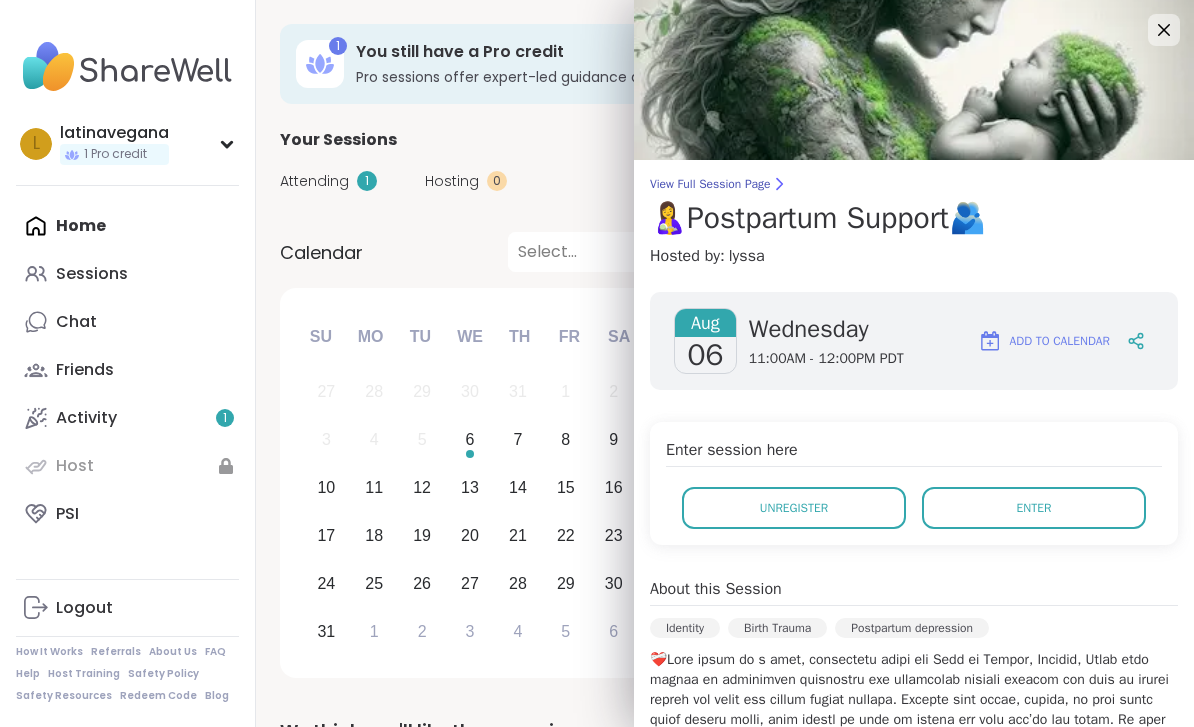 click on "Enter" at bounding box center [1034, 508] 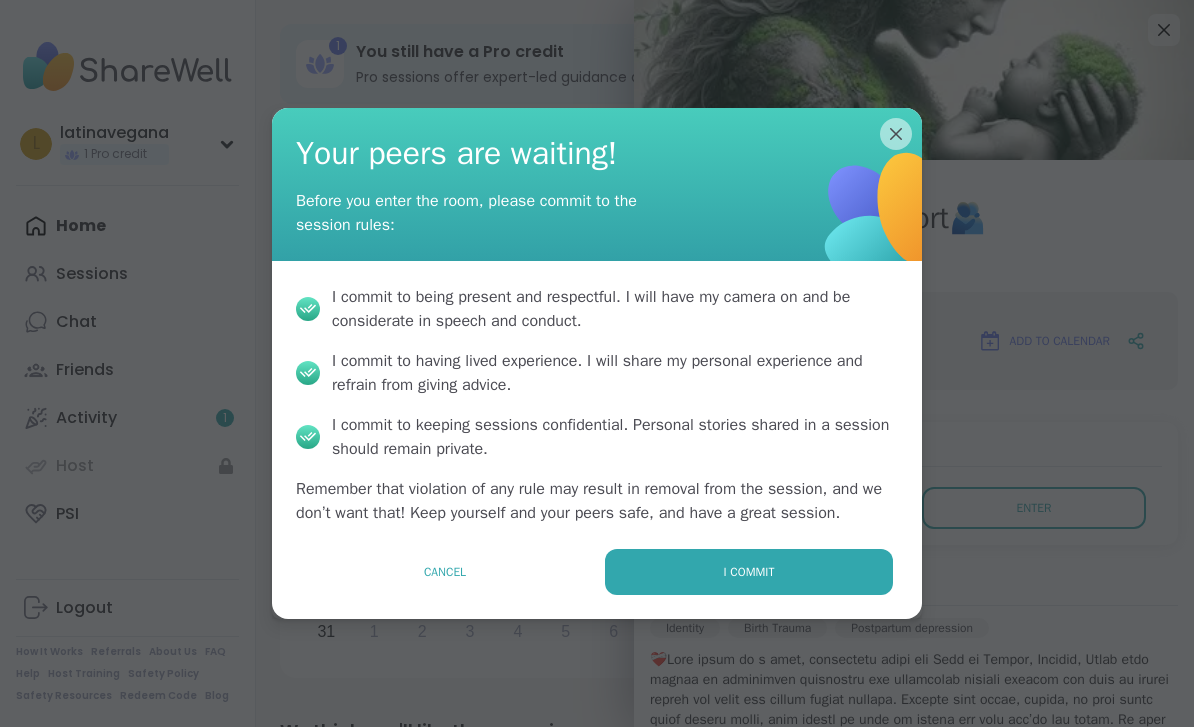 click on "I commit" at bounding box center [749, 572] 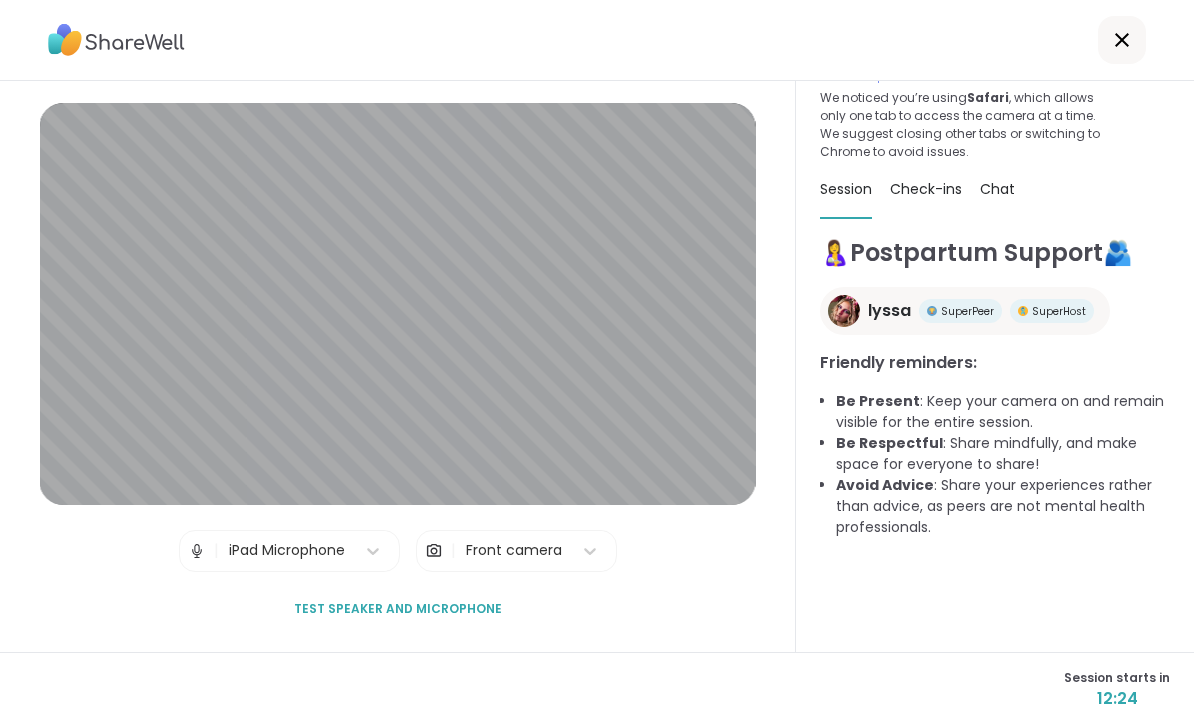 scroll, scrollTop: 76, scrollLeft: 0, axis: vertical 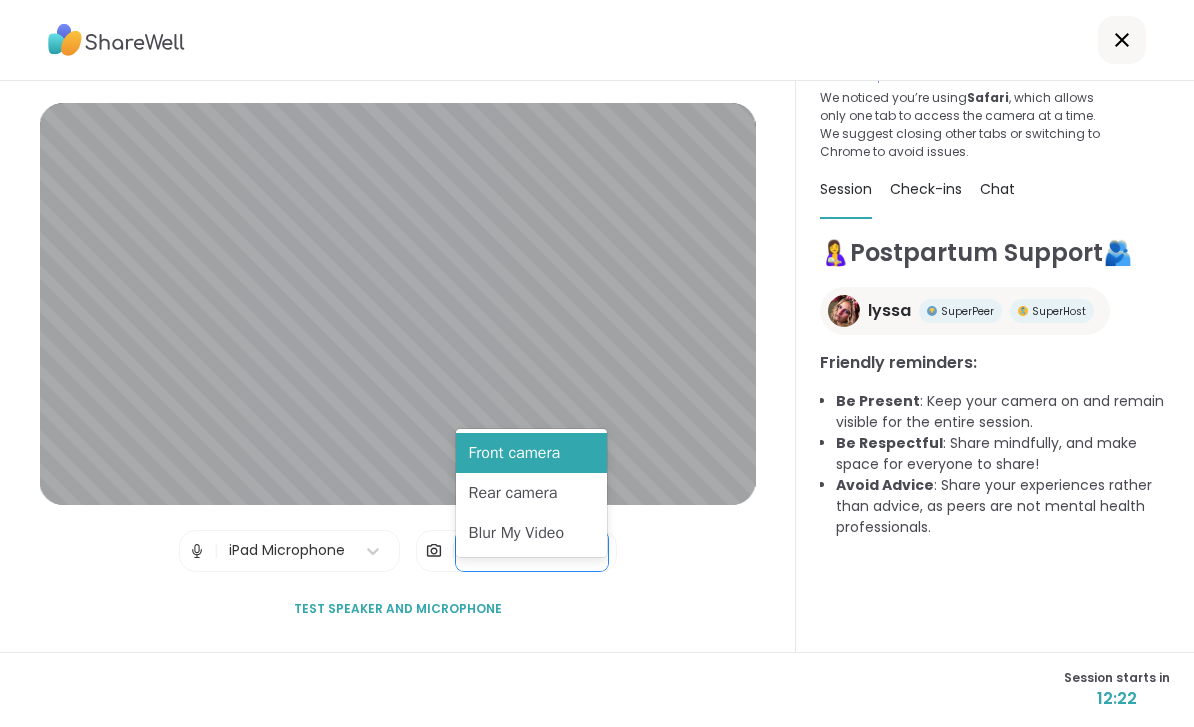 click on "Rear camera" at bounding box center (531, 493) 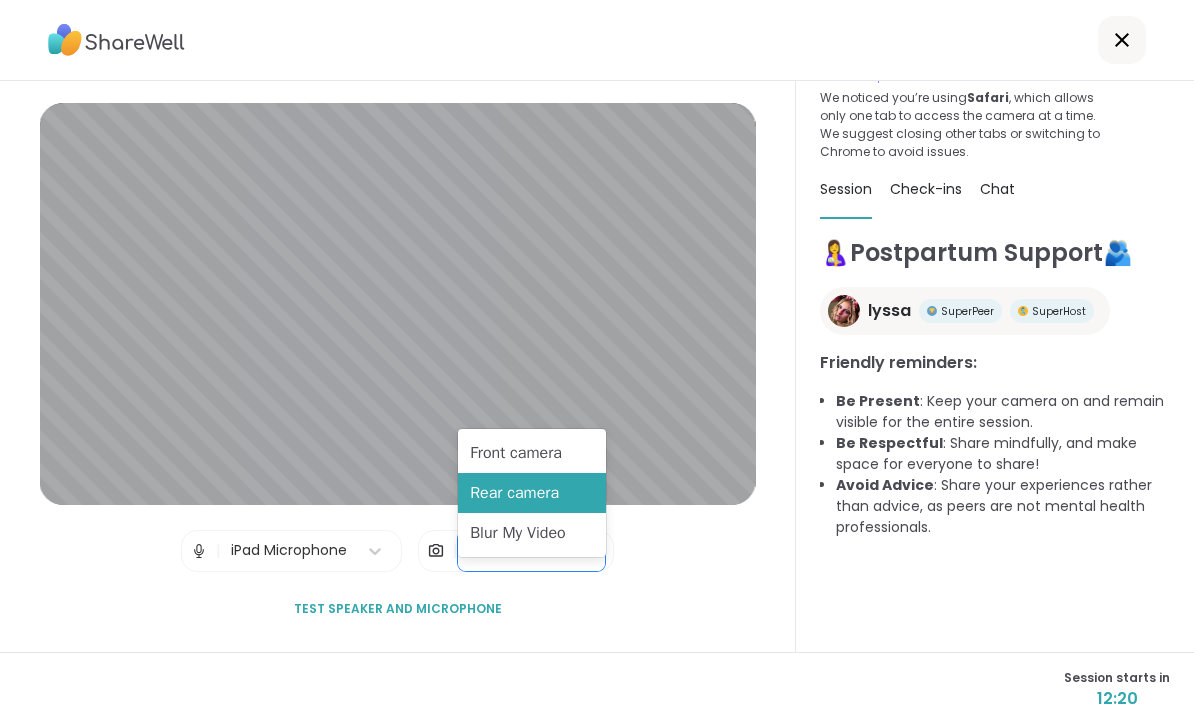 click on "Blur My Video" at bounding box center (531, 533) 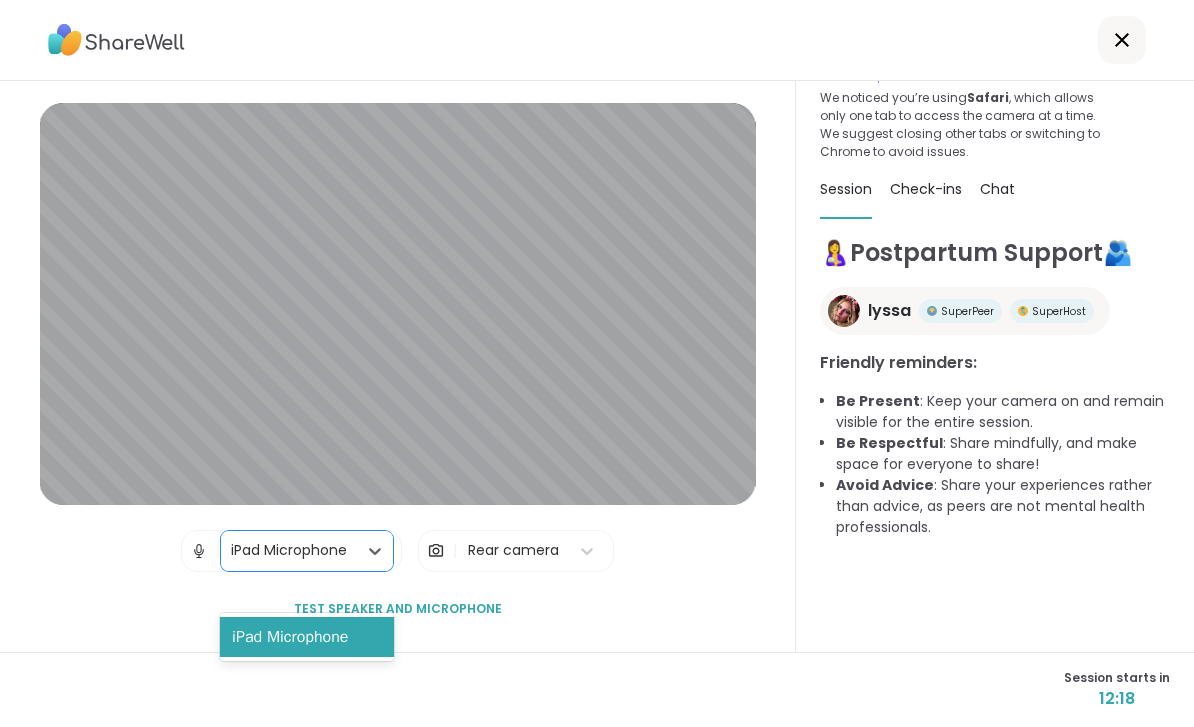 click on "iPad Microphone" at bounding box center (306, 637) 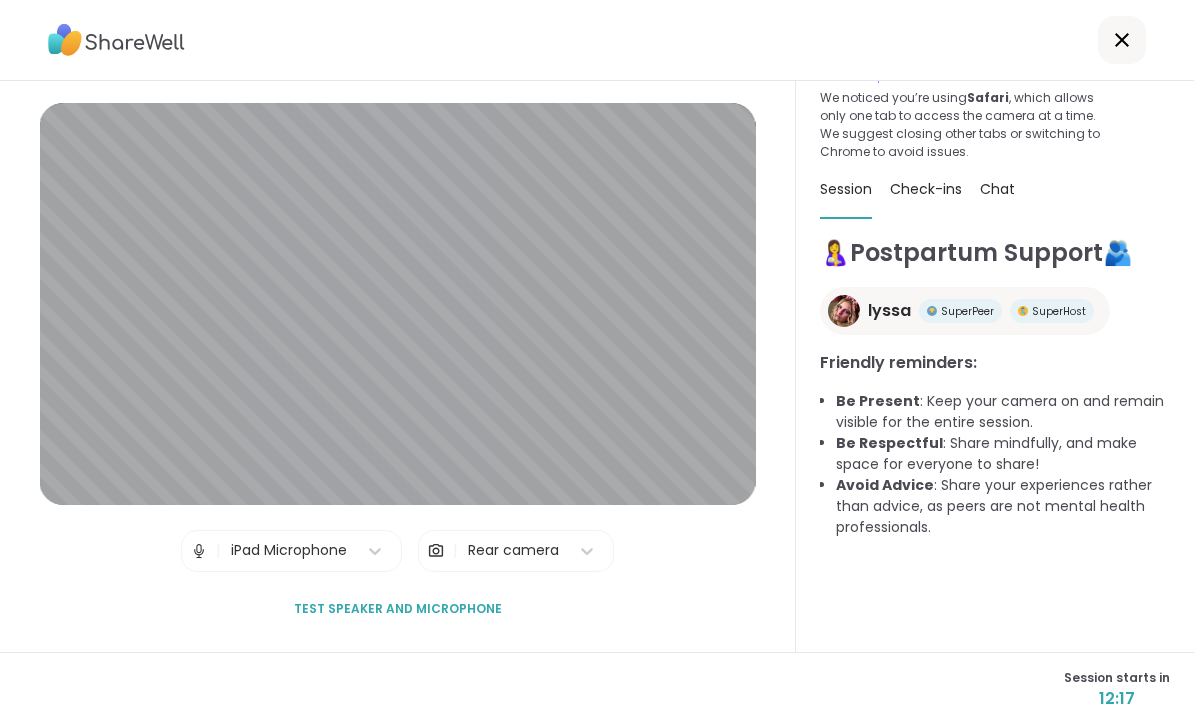 click on "Test speaker and microphone" at bounding box center (398, 609) 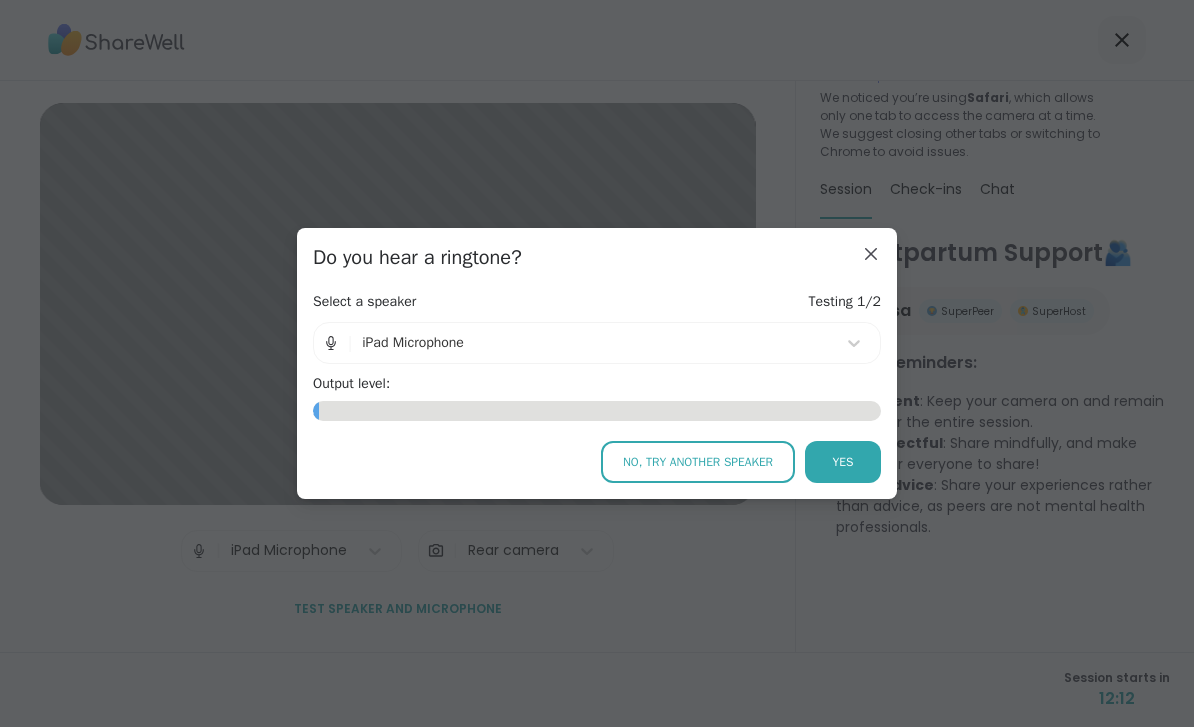 click on "Yes" at bounding box center (843, 462) 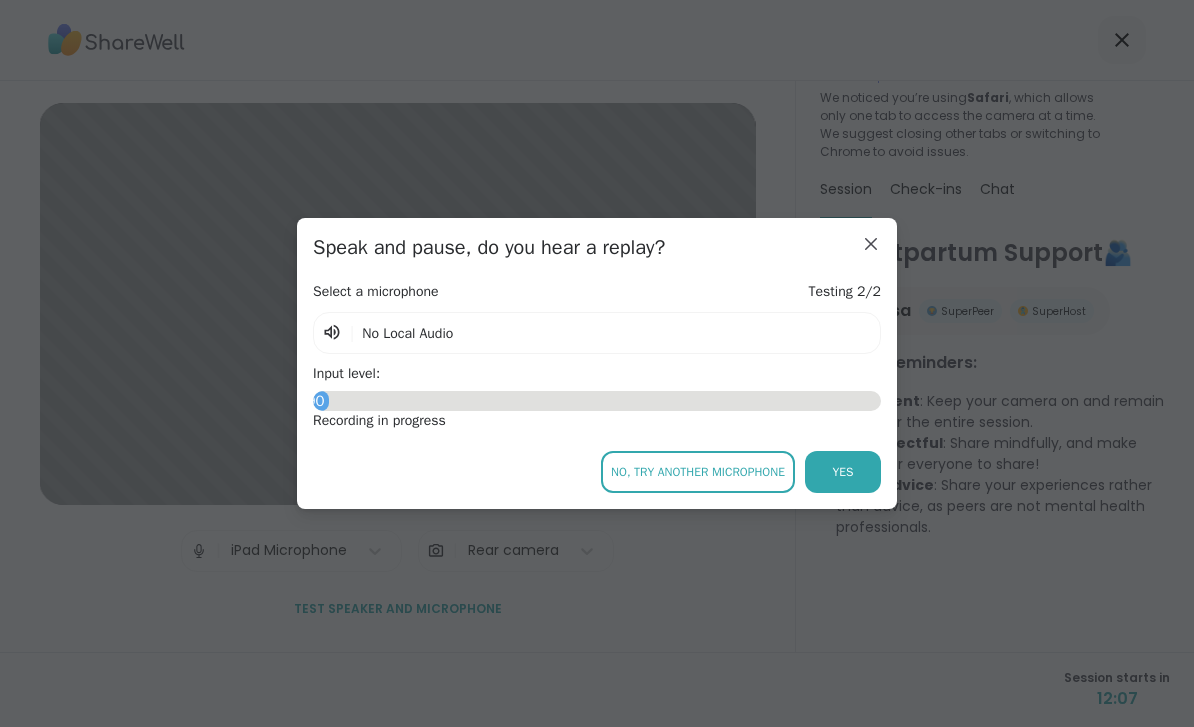 click on "| No Local Audio" at bounding box center [597, 333] 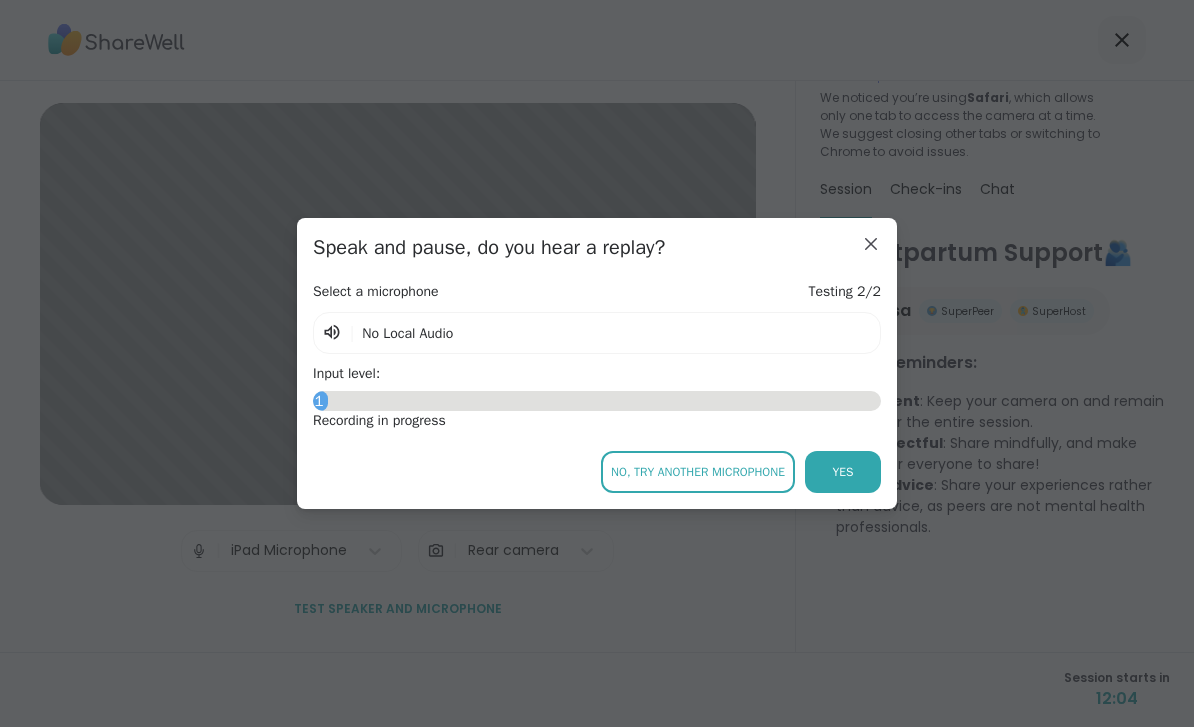 click on "Yes" at bounding box center (843, 472) 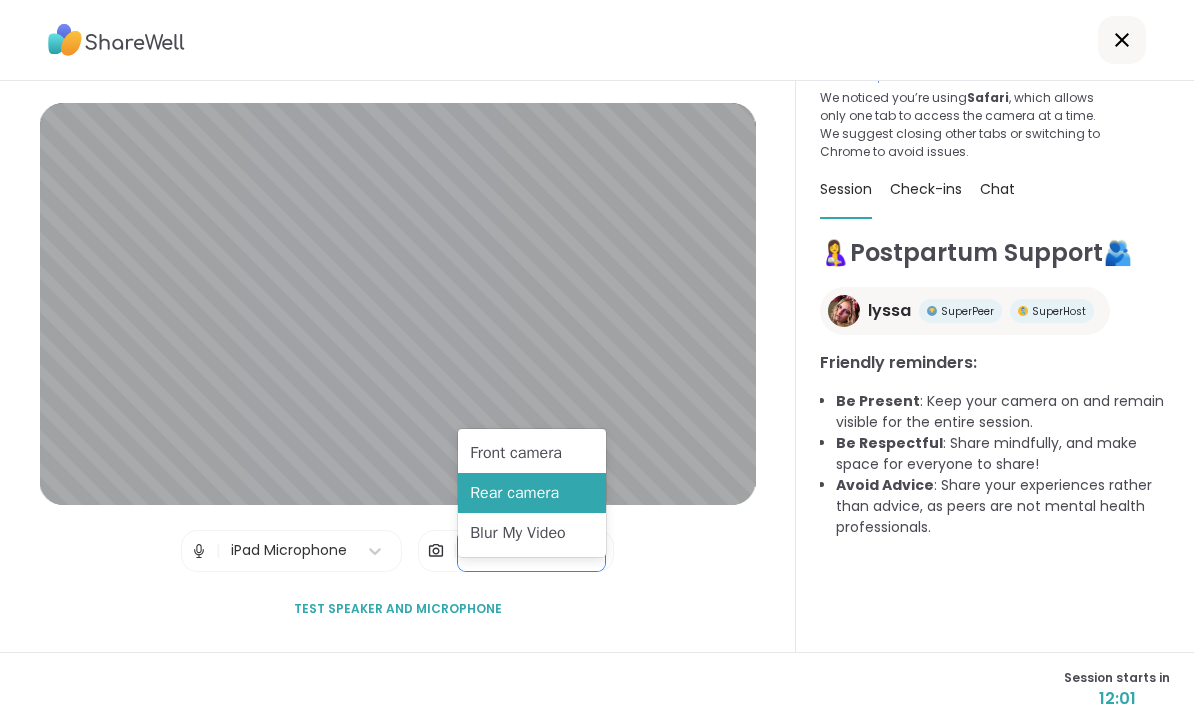 click on "Front camera" at bounding box center [531, 453] 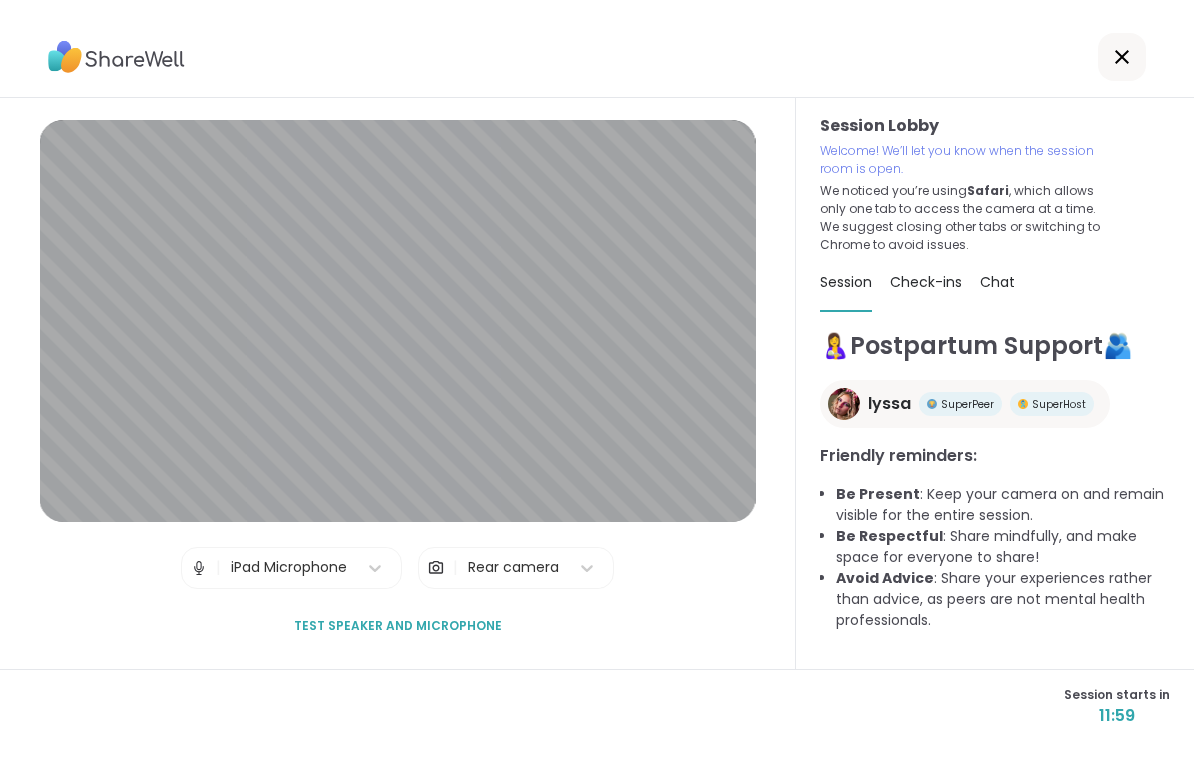 scroll, scrollTop: 0, scrollLeft: 0, axis: both 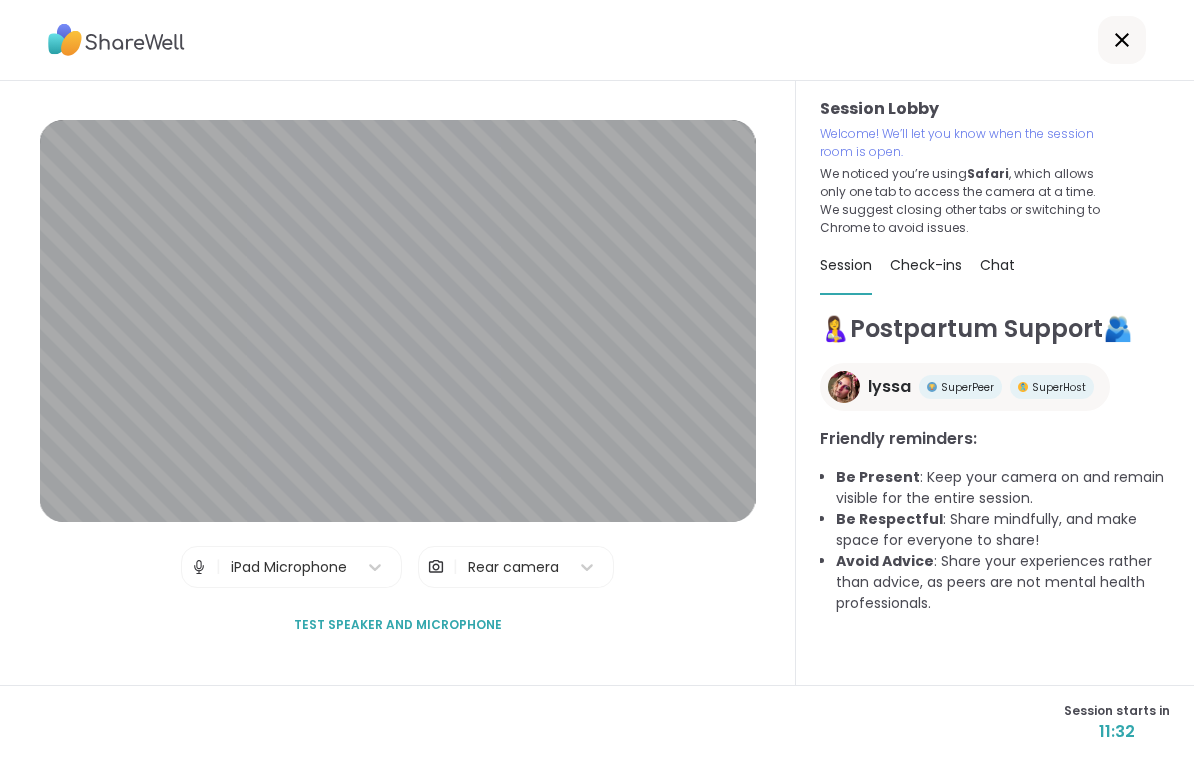 click 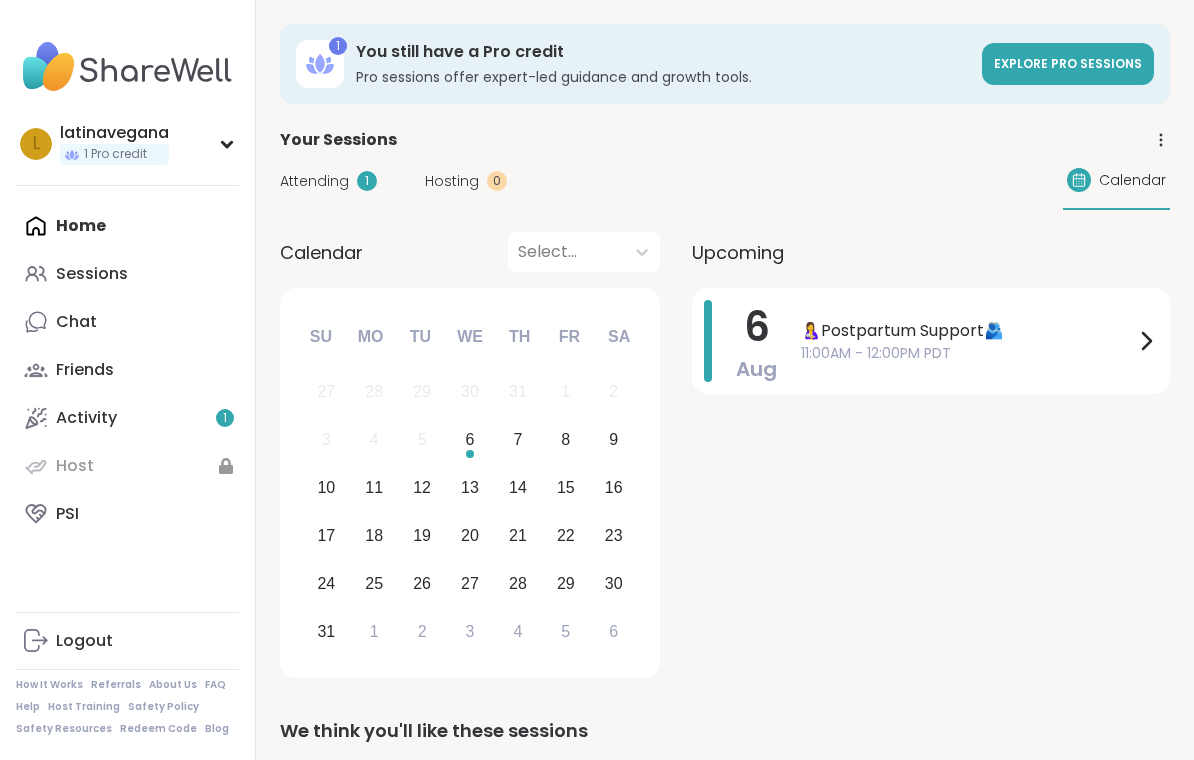 click on "11:00AM - 12:00PM PDT" at bounding box center (967, 353) 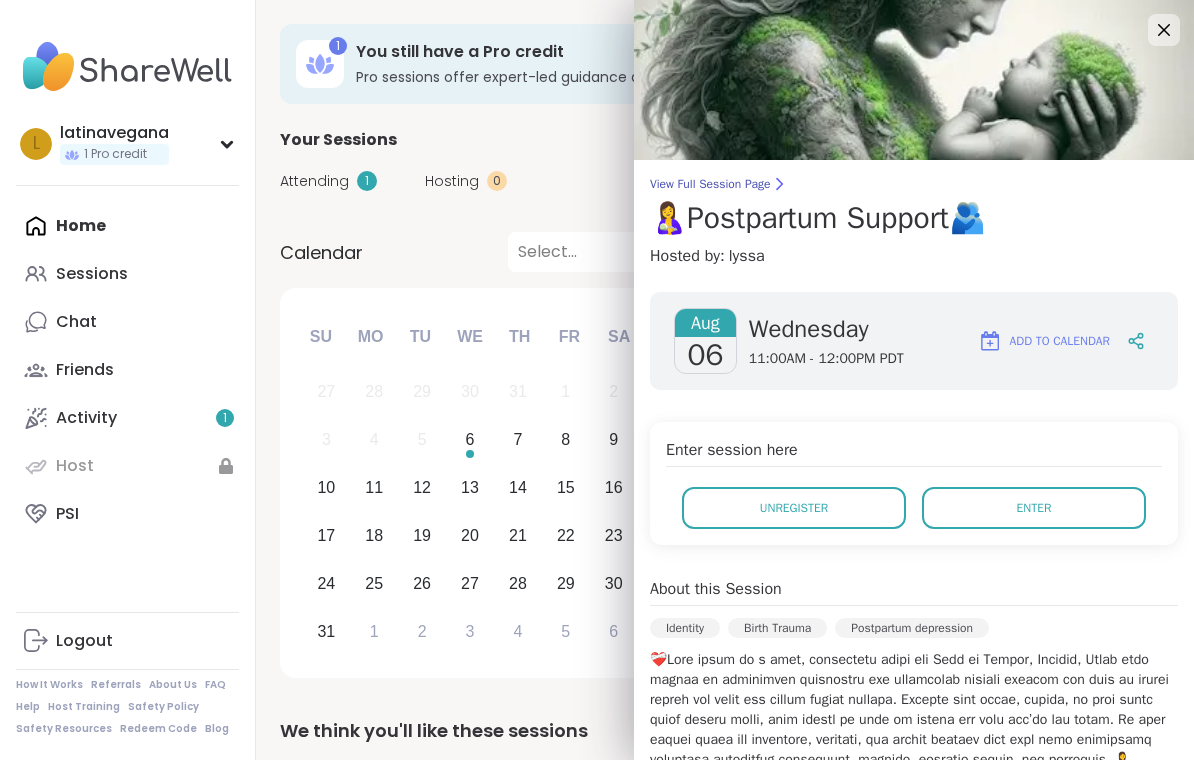click on "Enter" at bounding box center (1034, 508) 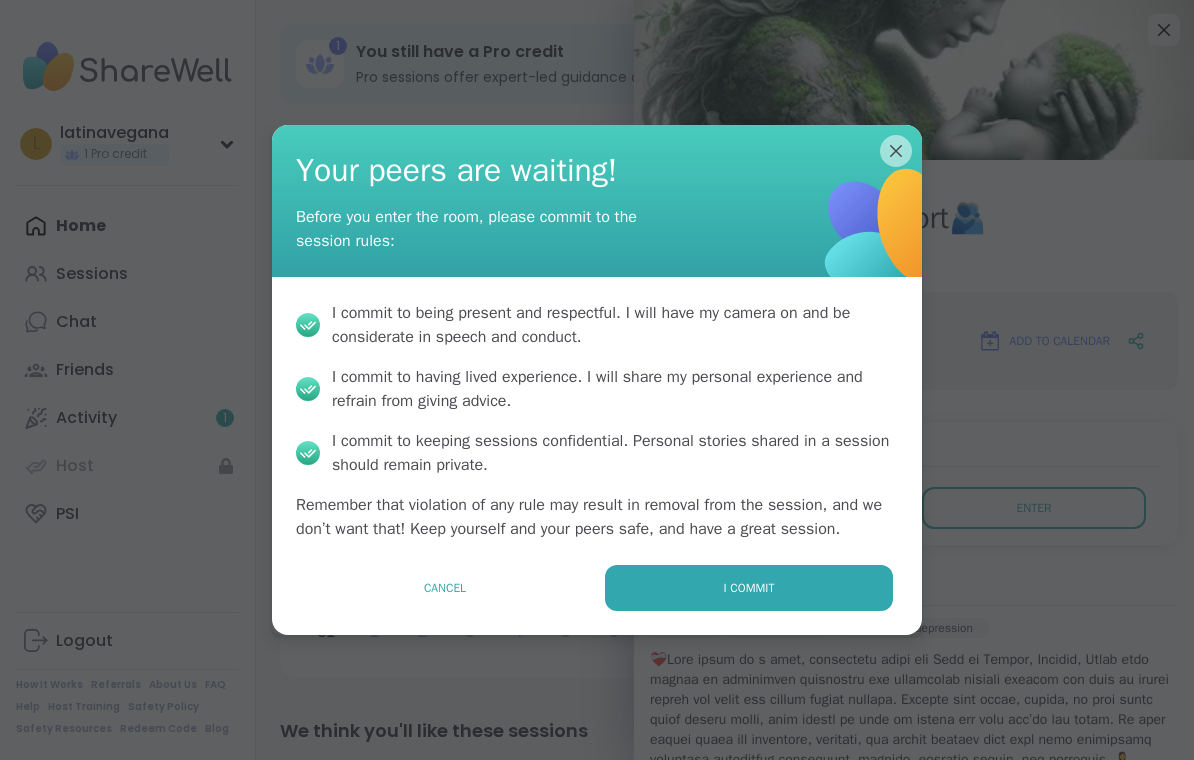 click on "I commit" at bounding box center [749, 588] 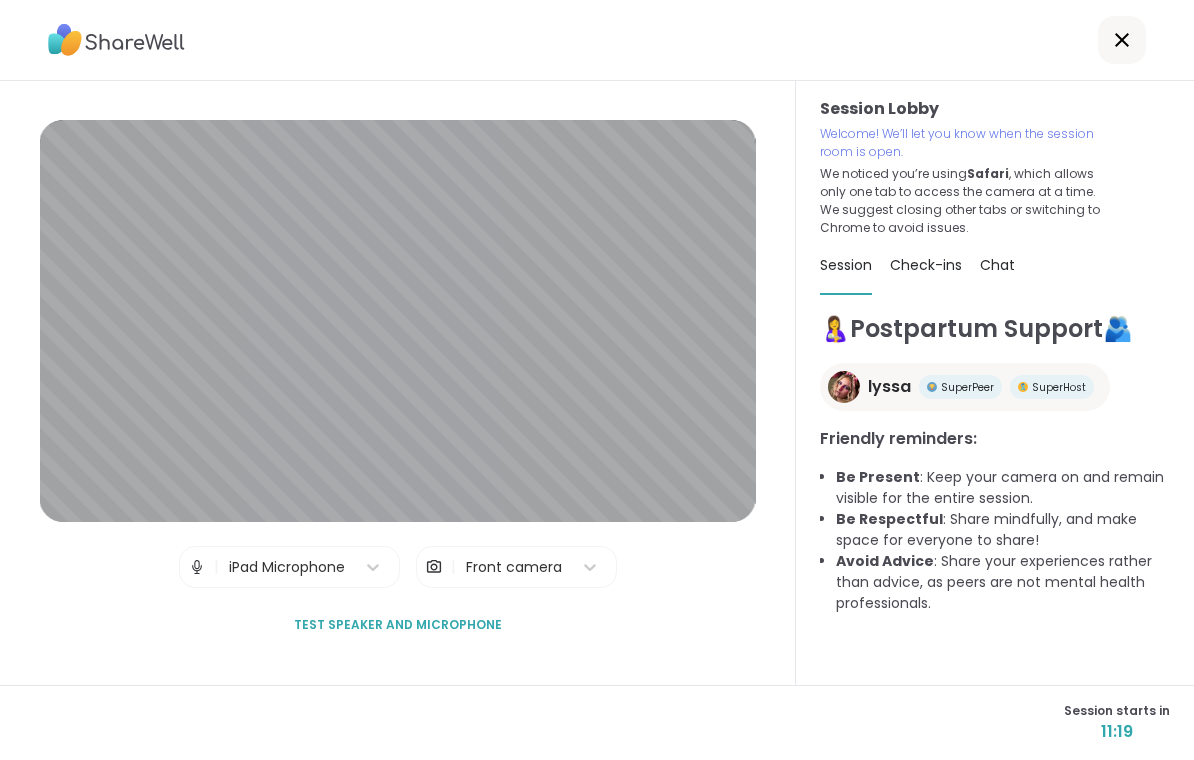 scroll, scrollTop: 32, scrollLeft: 0, axis: vertical 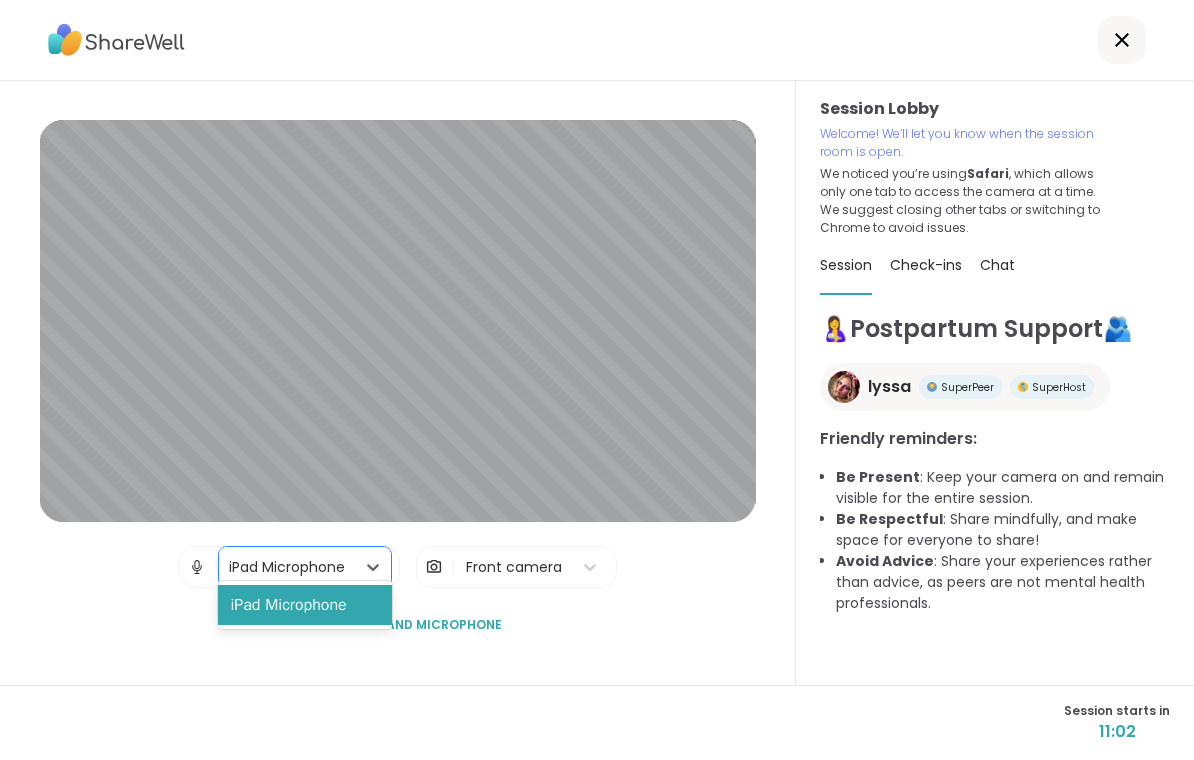 click on "iPad Microphone" at bounding box center [304, 605] 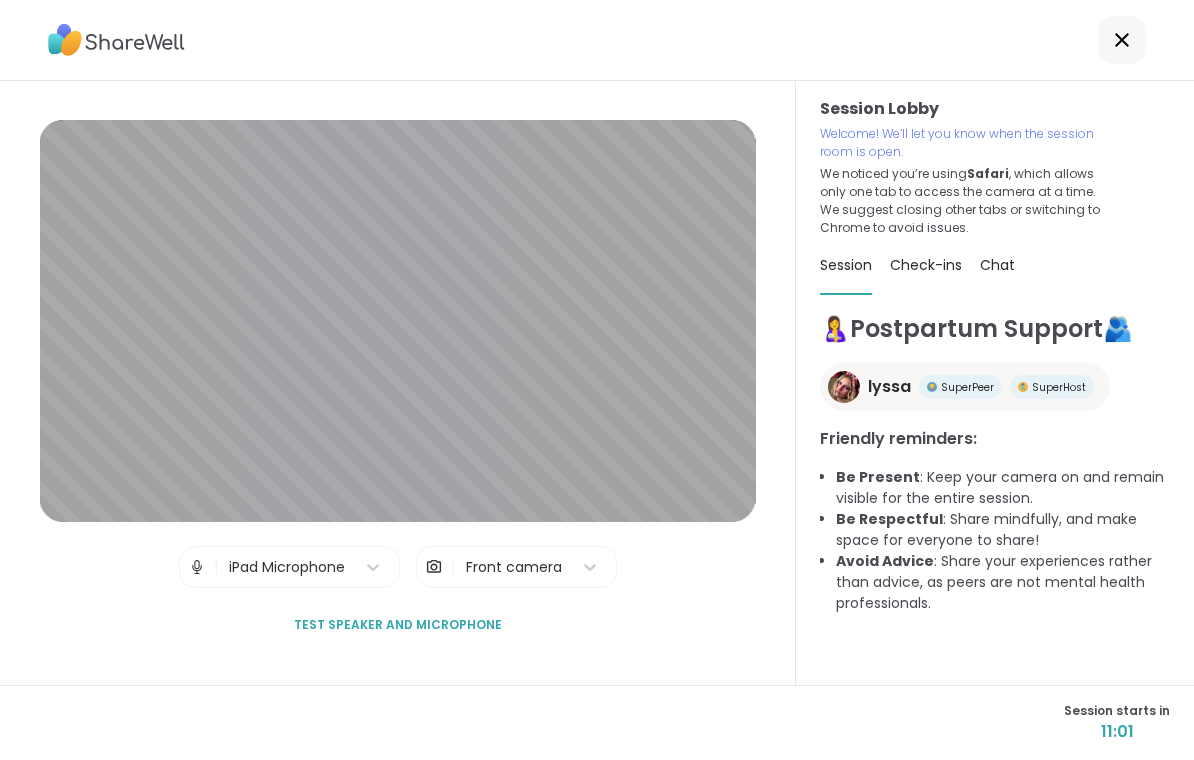 click at bounding box center (197, 567) 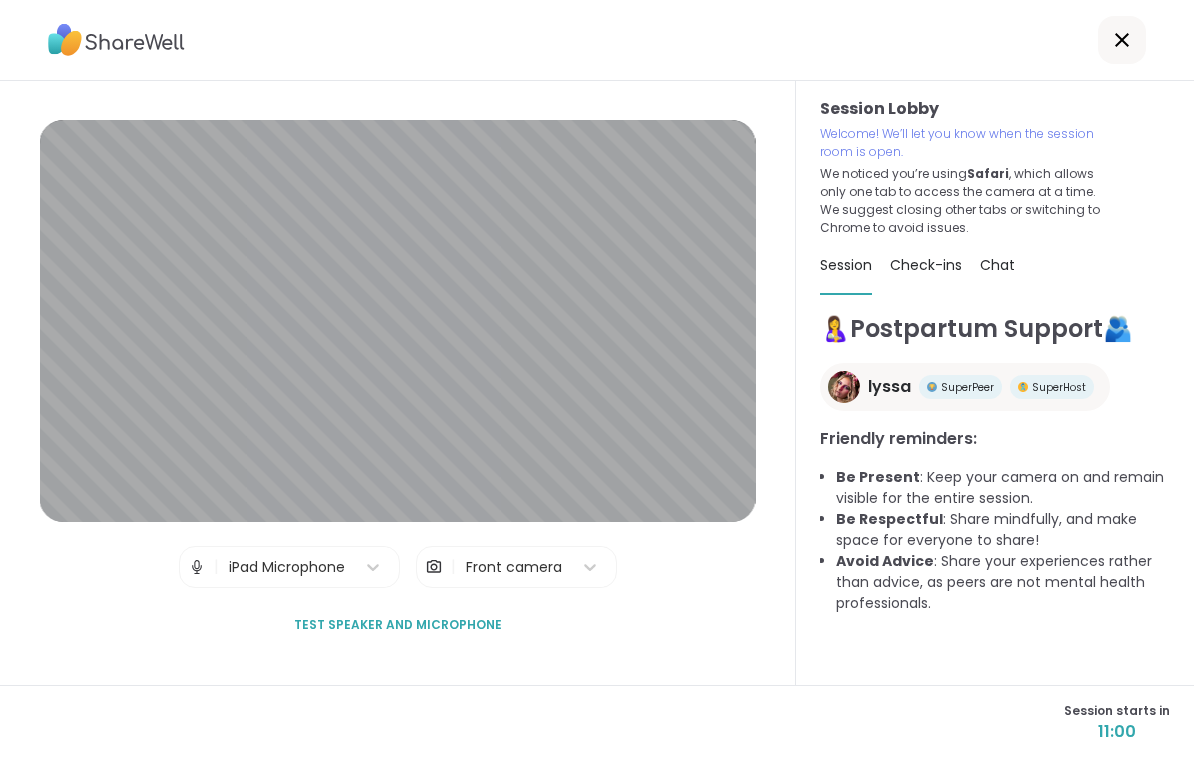 click at bounding box center (197, 567) 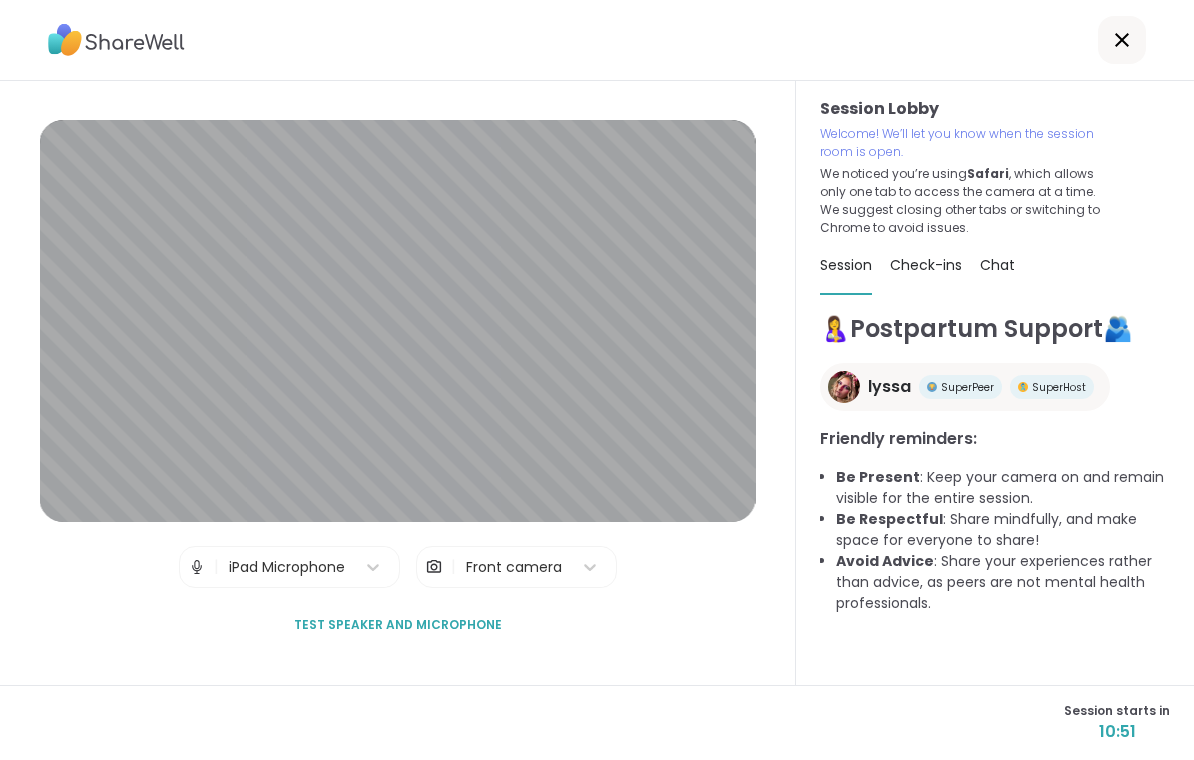 scroll, scrollTop: 0, scrollLeft: 0, axis: both 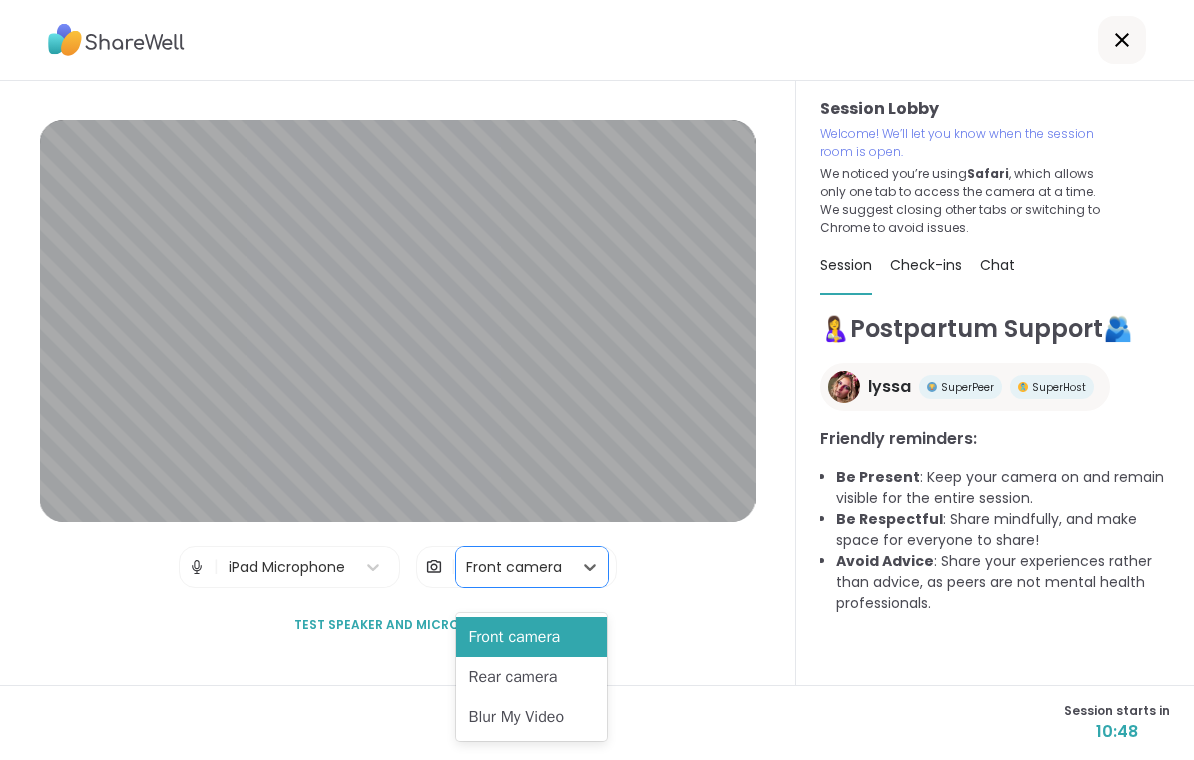 click on "Blur My Video" at bounding box center (531, 717) 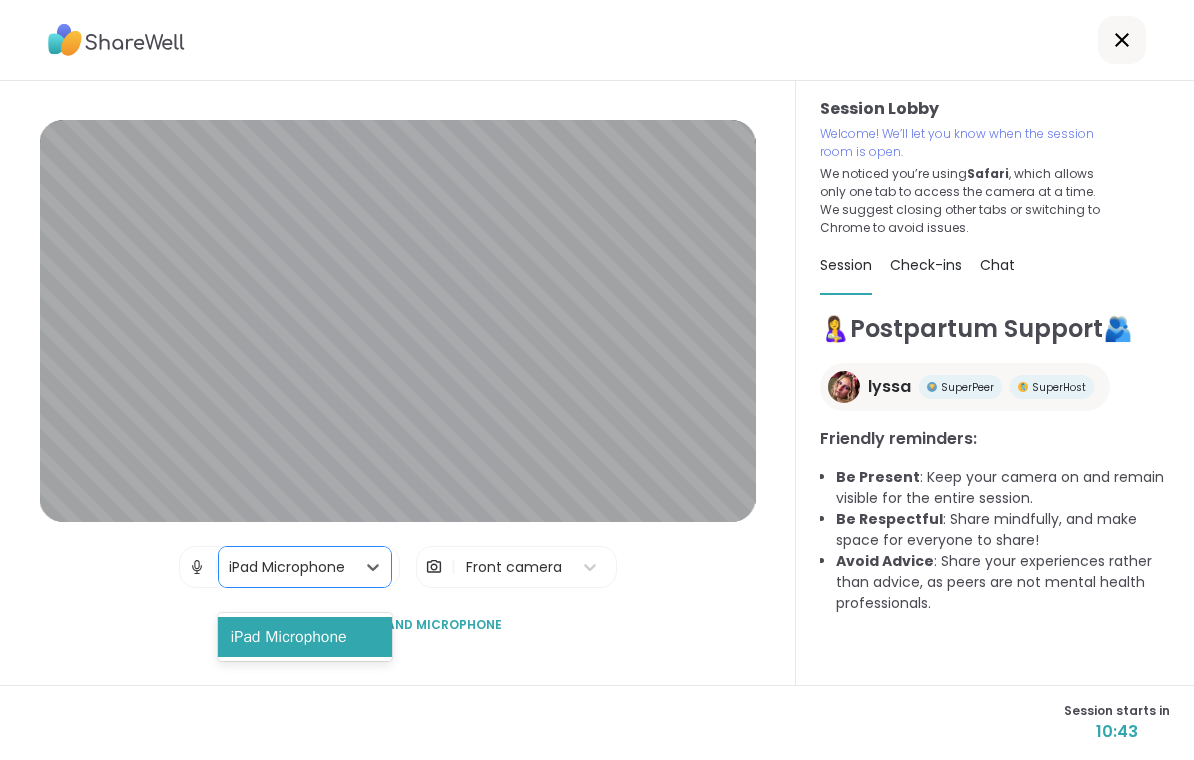 click on "Session Lobby | iPad Microphone selected, 1 of 1. 1 result available. Use Up and Down to choose options, press Enter to select the currently focused option, press Escape to exit the menu, press Tab to select the option and exit the menu. iPad Microphone | Front camera Test speaker and microphone" at bounding box center [398, 383] 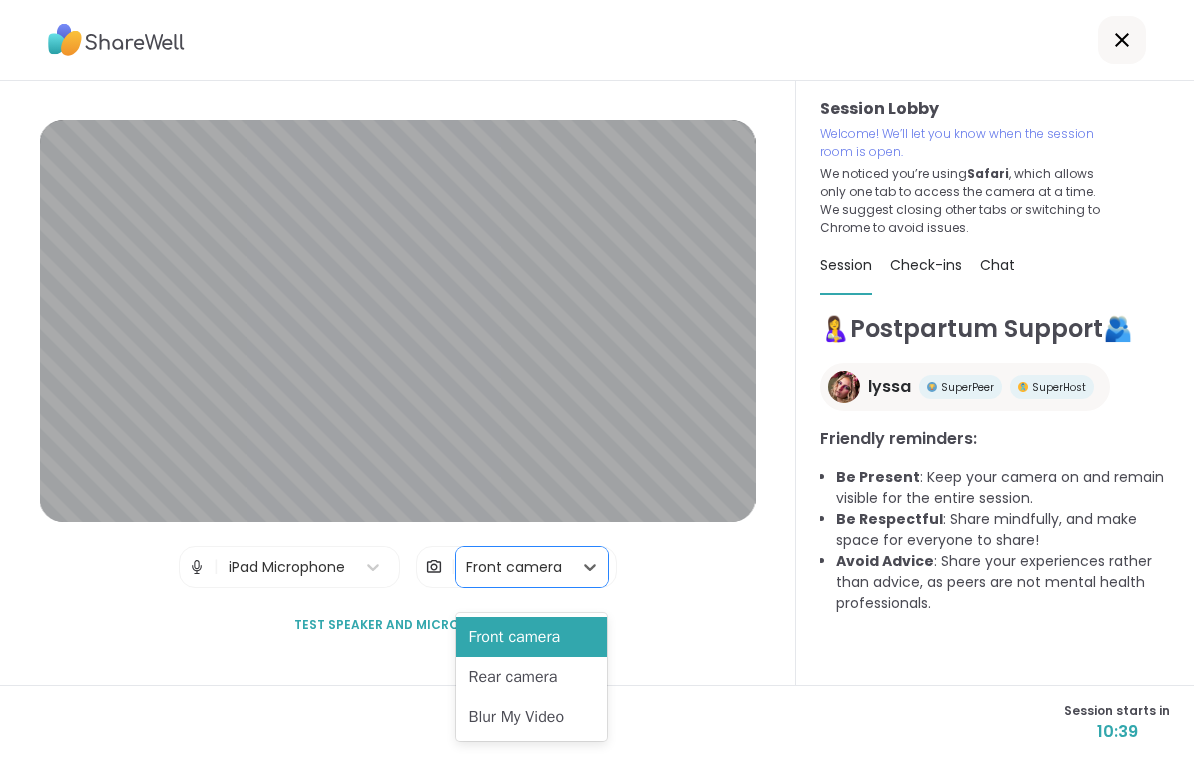 click on "Front camera" at bounding box center [531, 637] 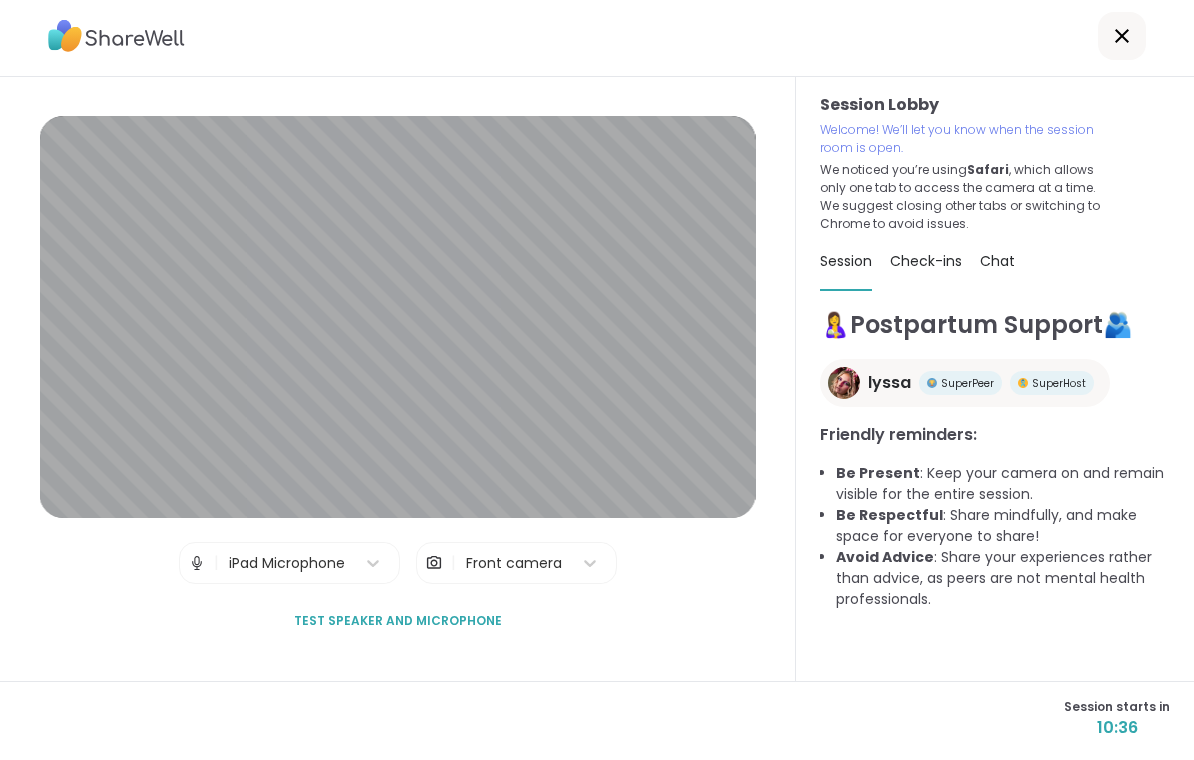scroll, scrollTop: 0, scrollLeft: 0, axis: both 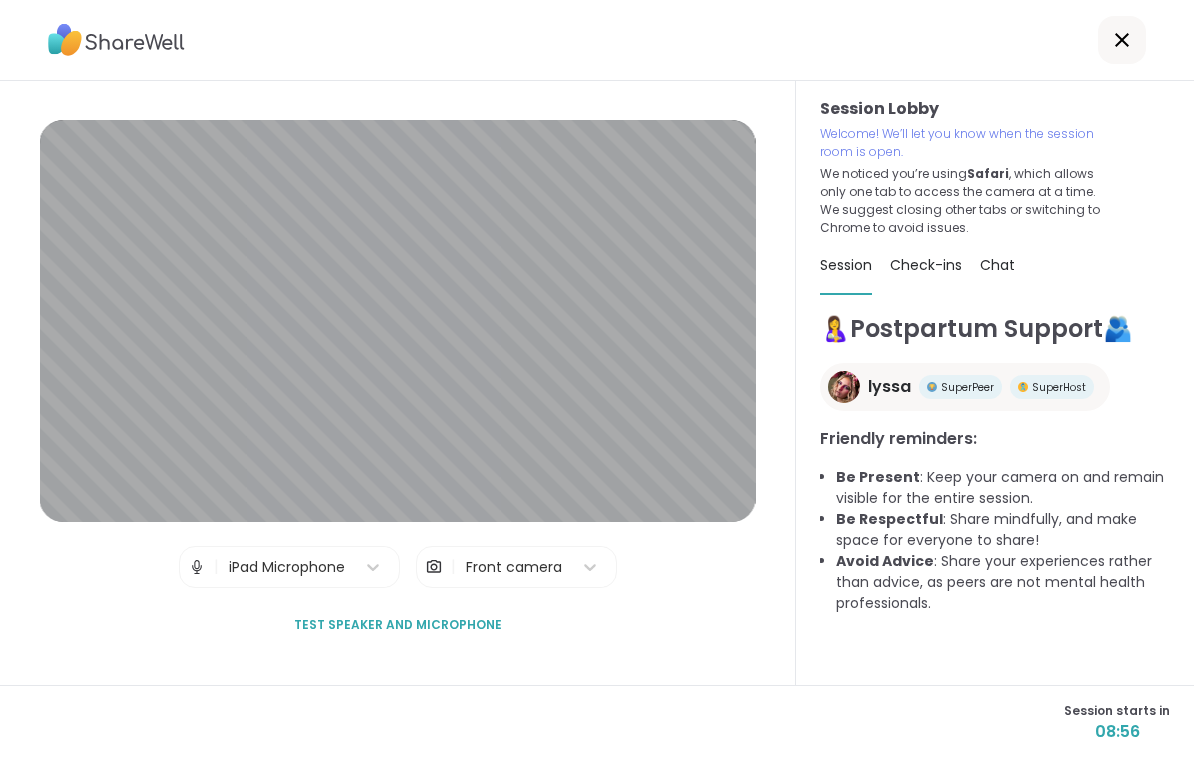 click at bounding box center [1122, 40] 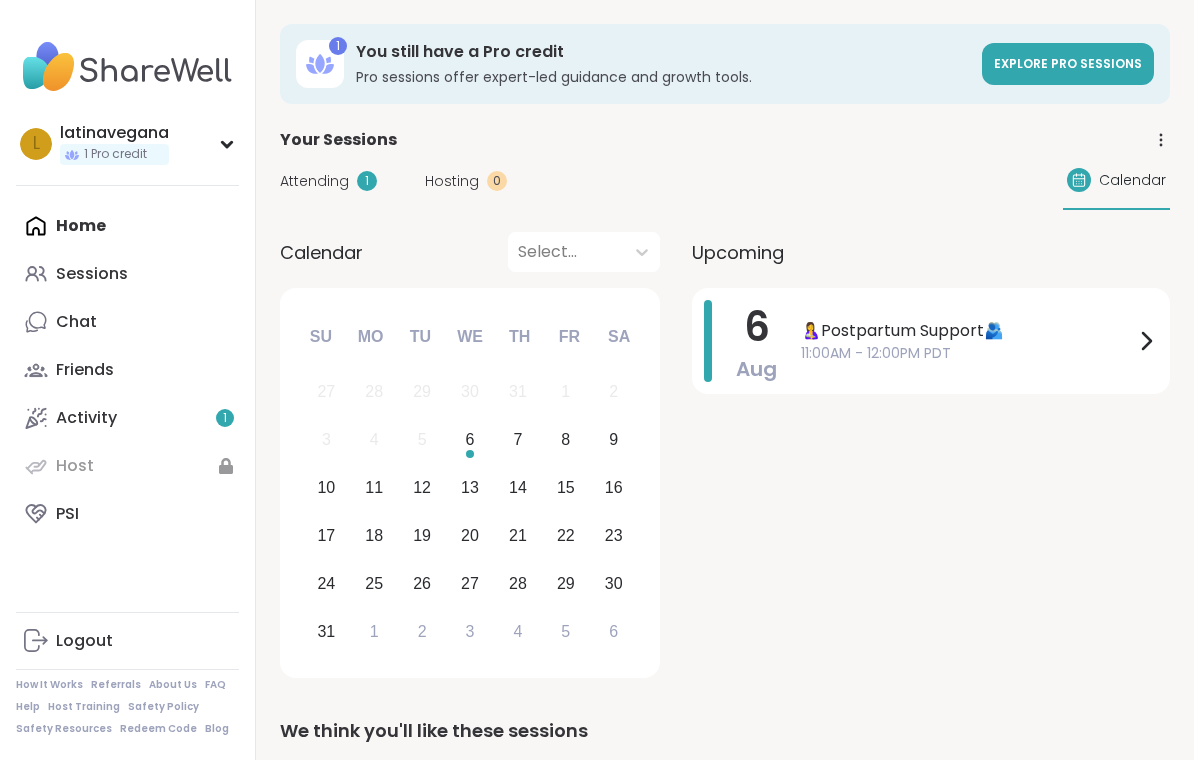 click on "11:00AM - 12:00PM PDT" at bounding box center (967, 353) 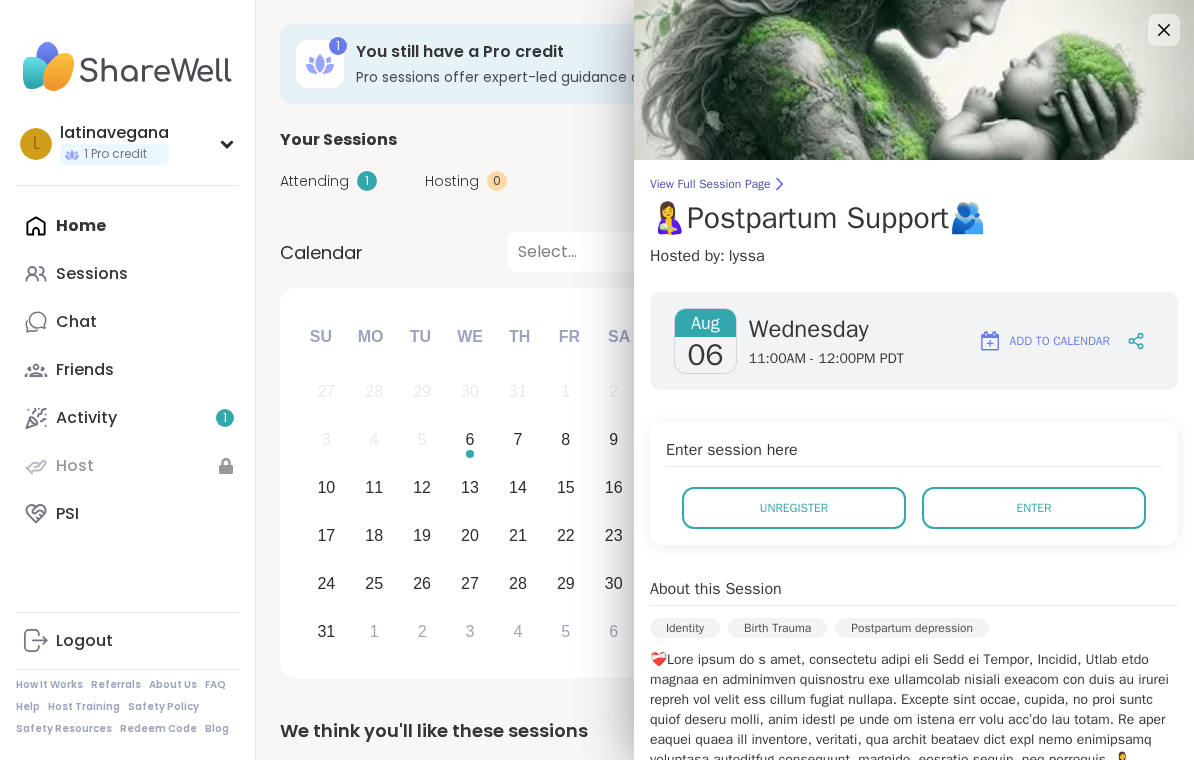 click on "Enter" at bounding box center [1034, 508] 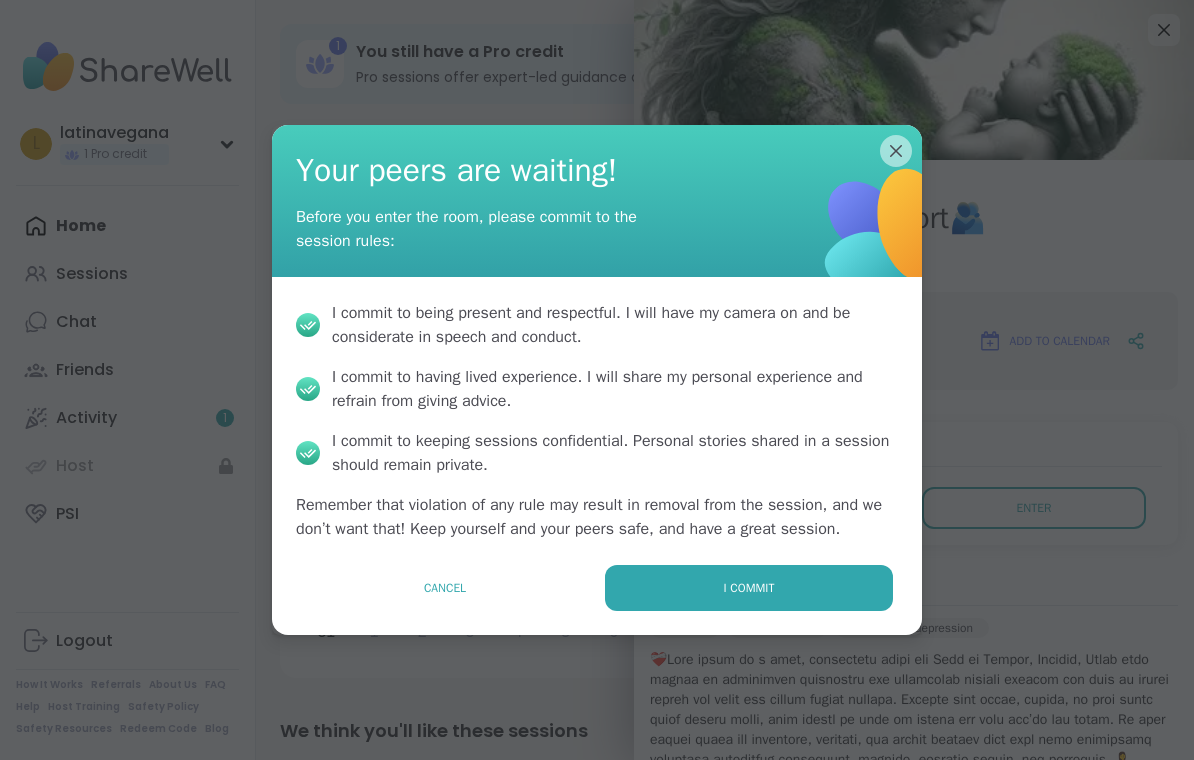 click on "I commit" at bounding box center [749, 588] 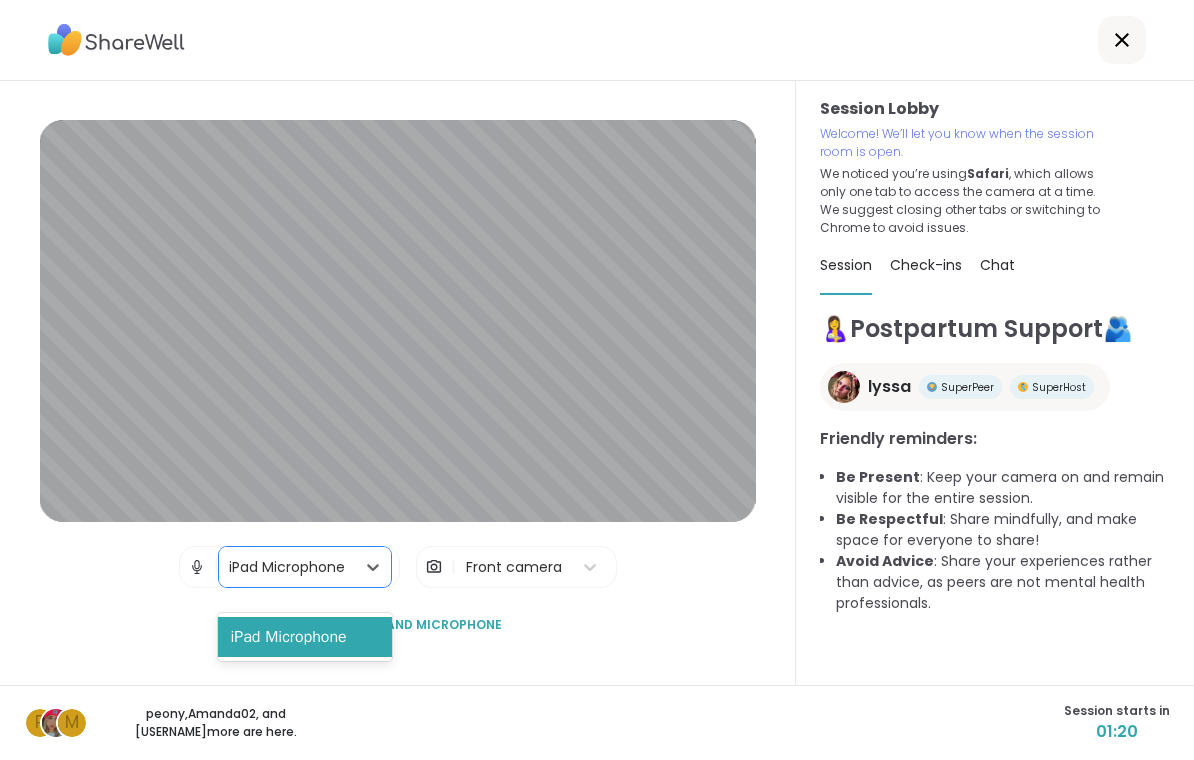 click on "iPad Microphone" at bounding box center (304, 637) 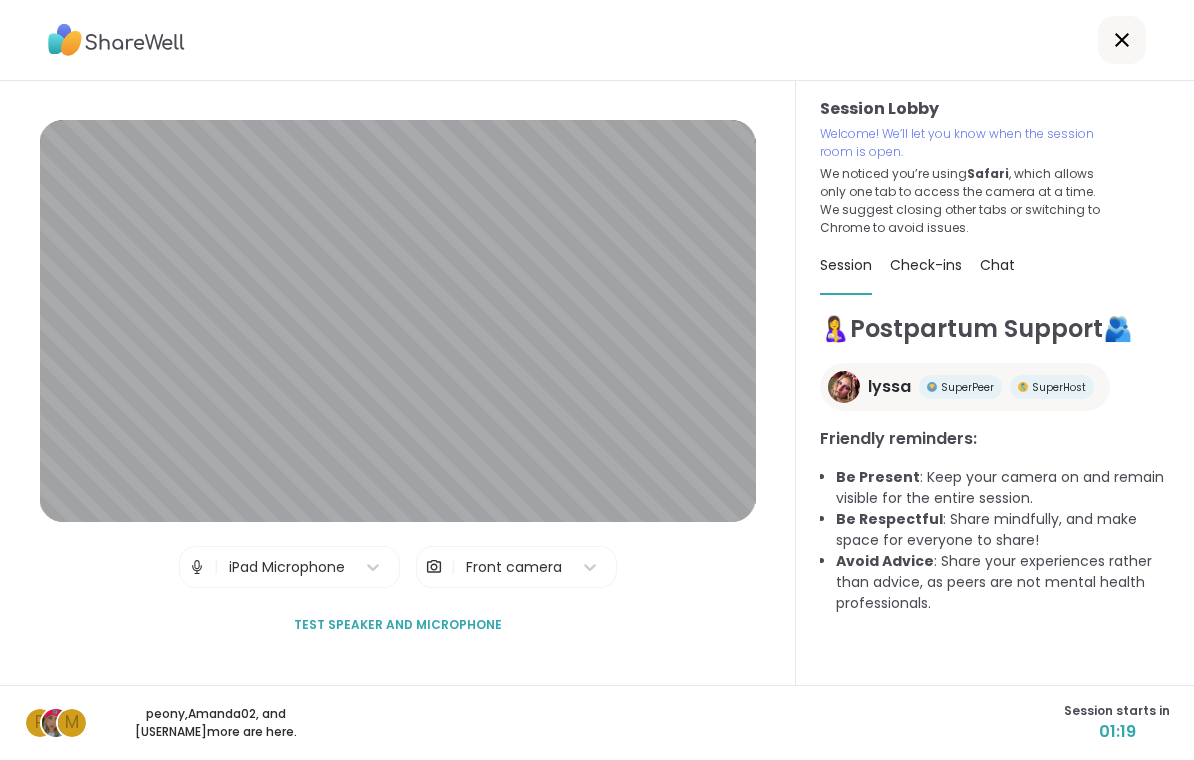 click on "Test speaker and microphone" at bounding box center (398, 625) 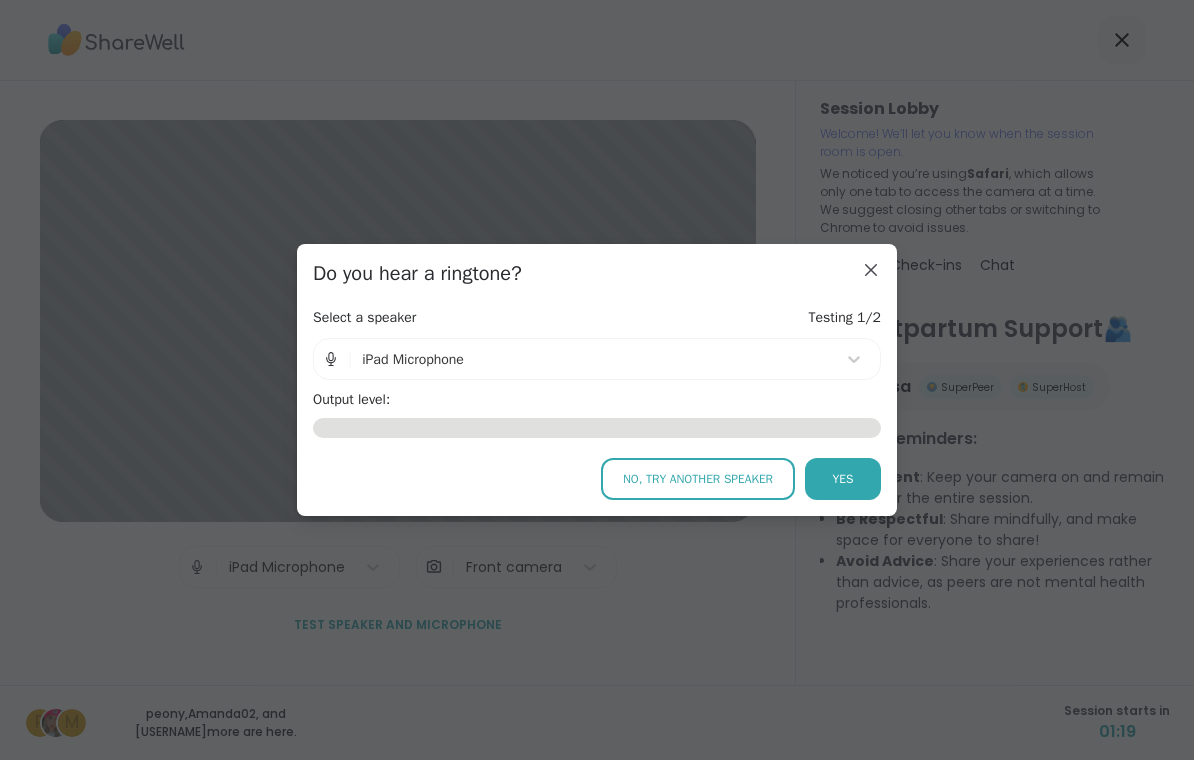 click on "Yes" at bounding box center [843, 479] 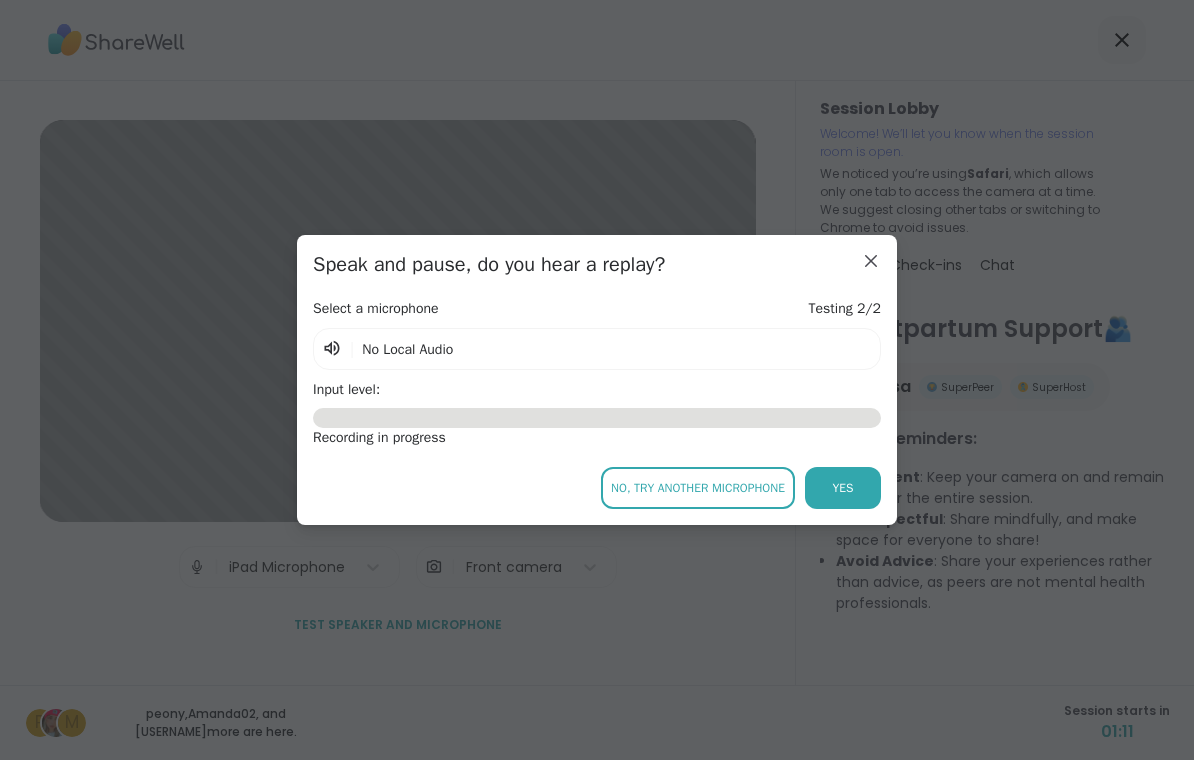 click on "Yes" at bounding box center (843, 488) 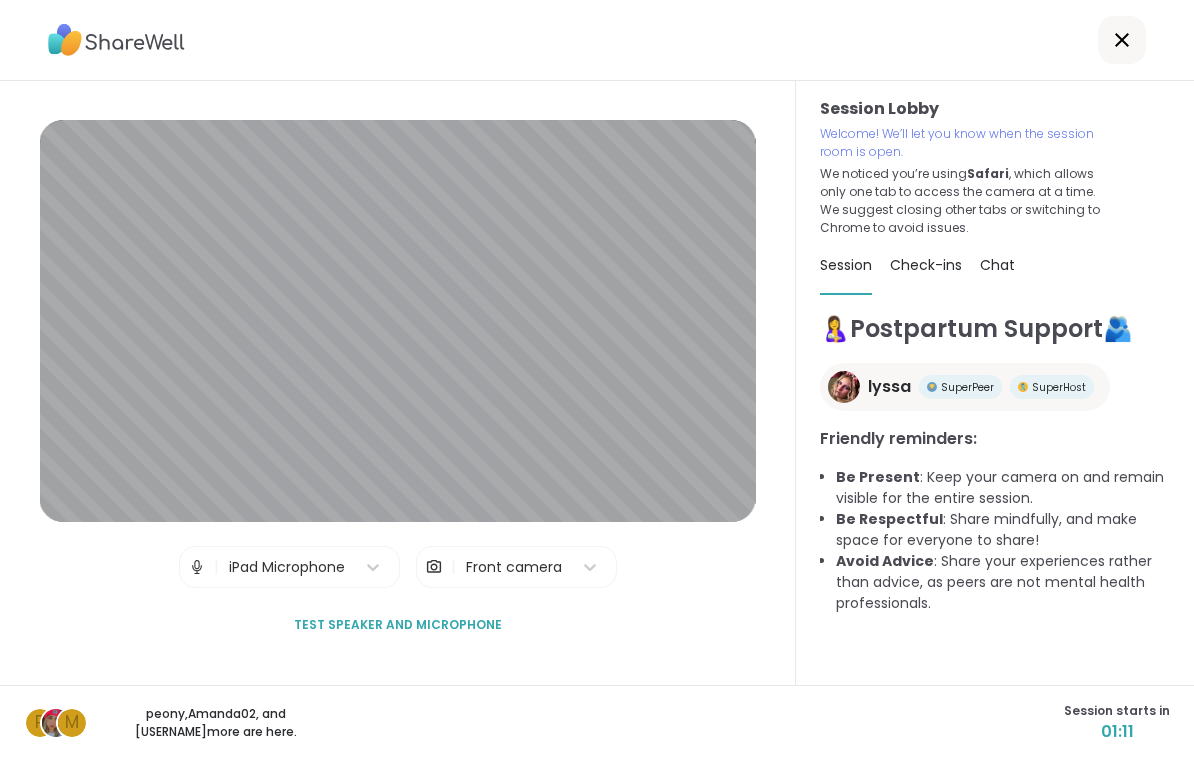 click on "Be Present : Keep your camera on and remain visible for the entire session." at bounding box center (1003, 488) 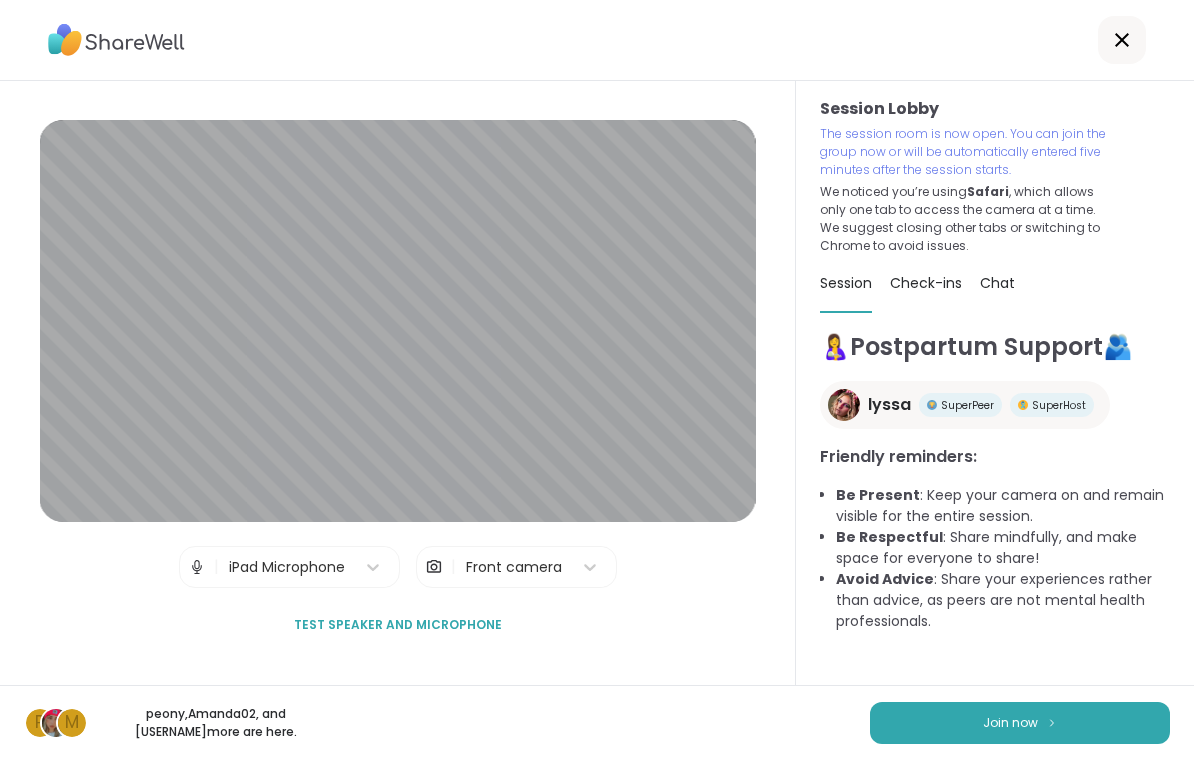 click on "Join now" at bounding box center (1010, 723) 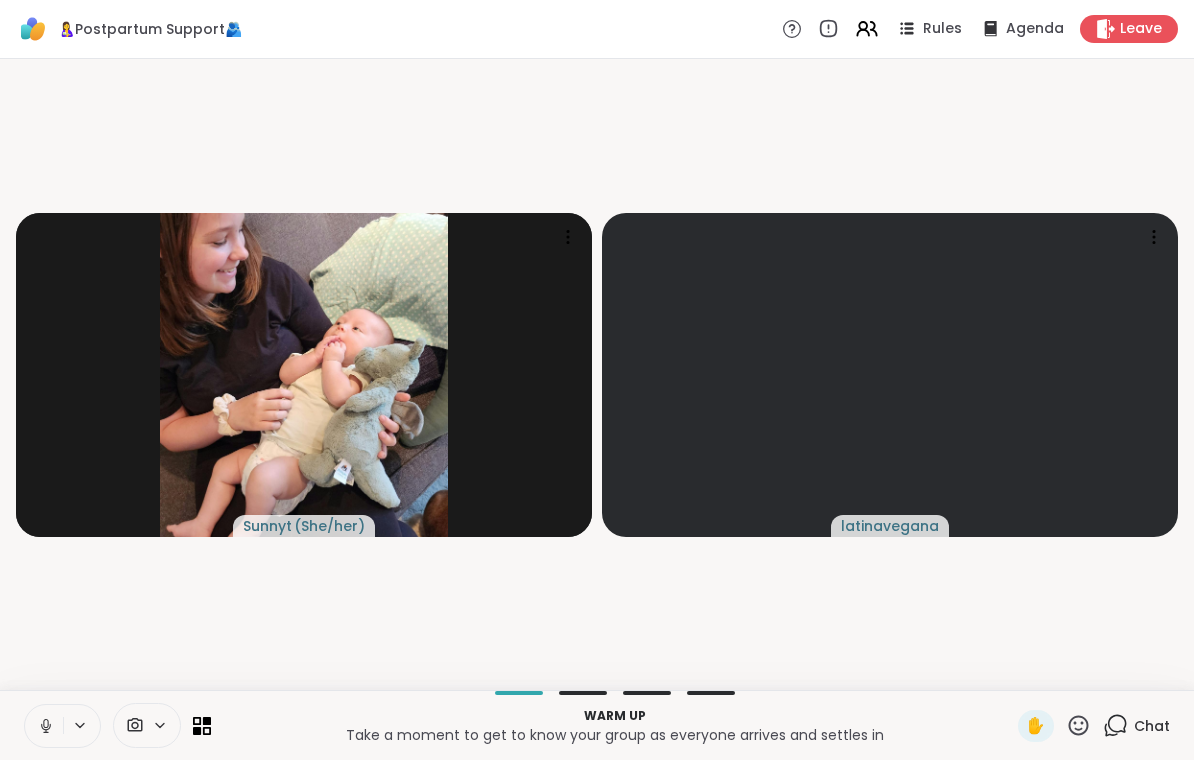click at bounding box center (890, 375) 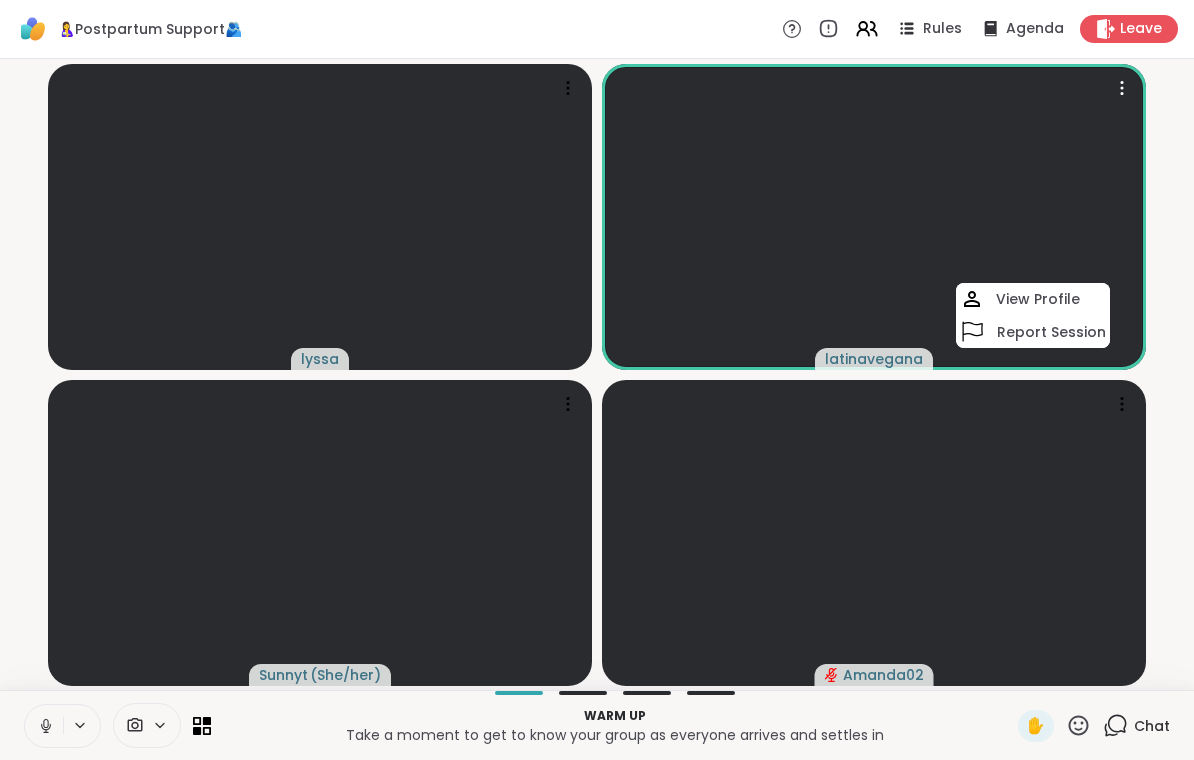 click at bounding box center [44, 726] 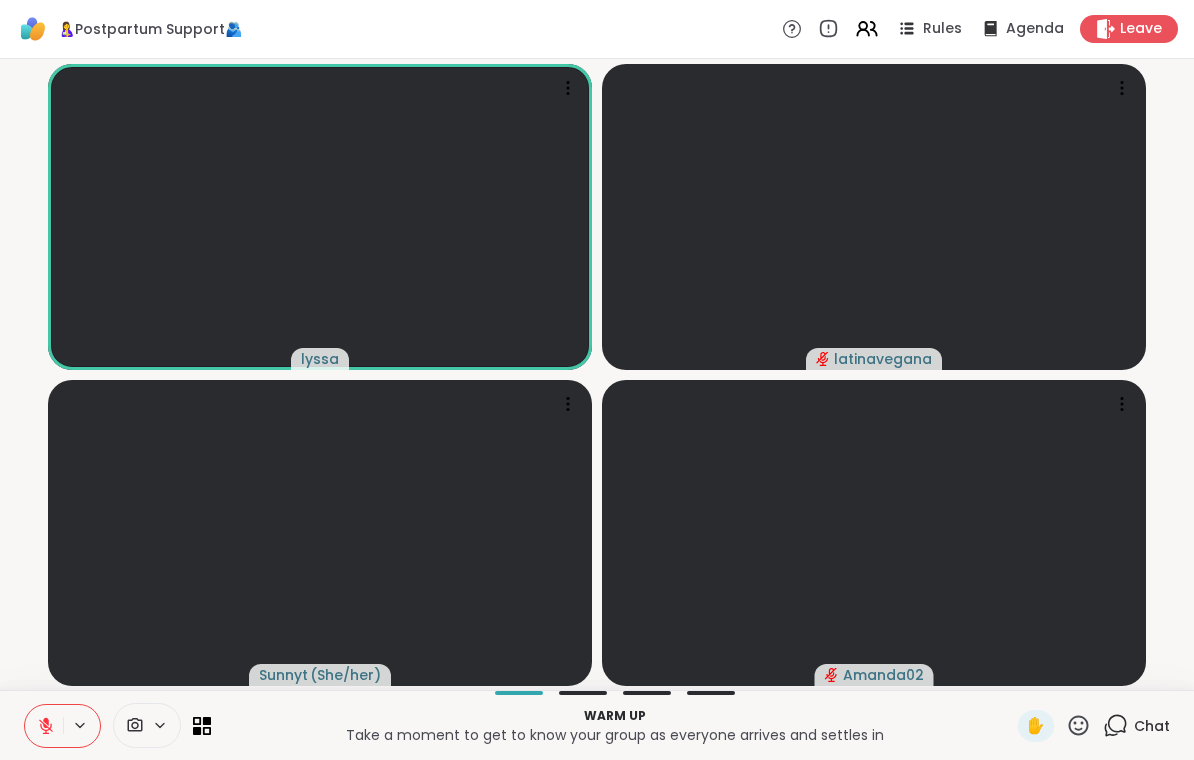 click 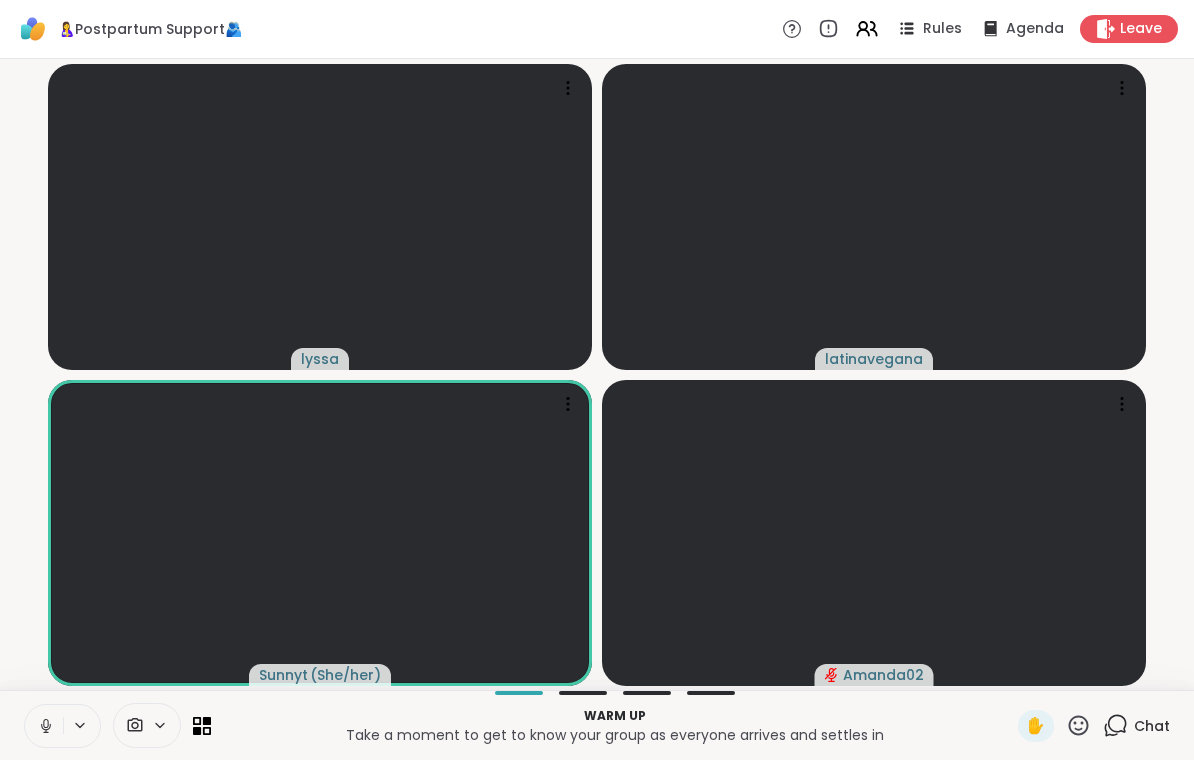 click at bounding box center [44, 726] 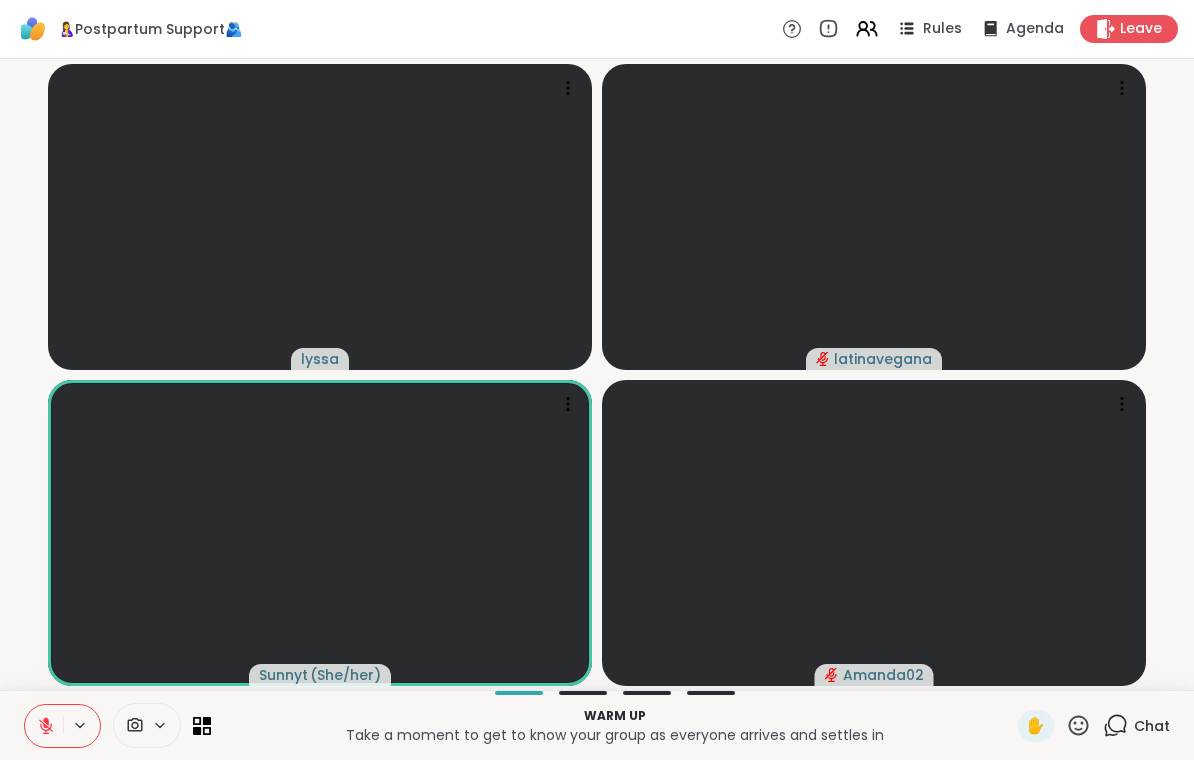 click at bounding box center [81, 725] 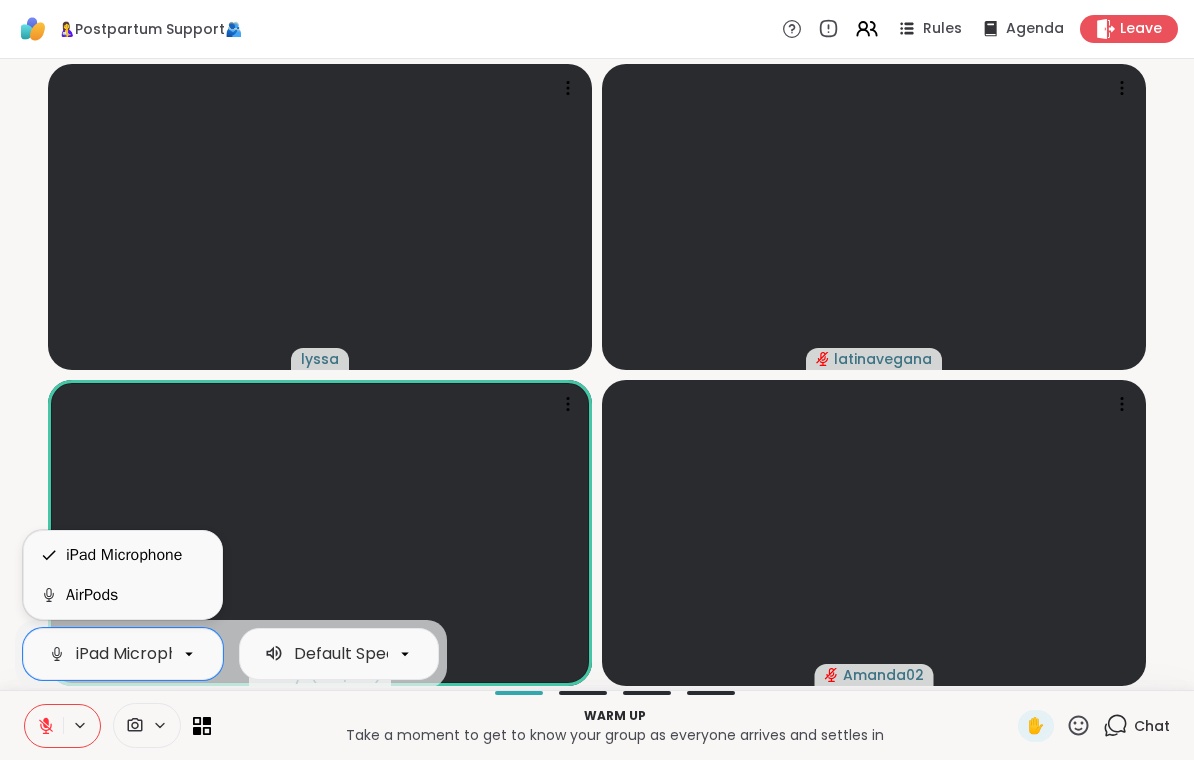 click on "AirPods" at bounding box center (123, 595) 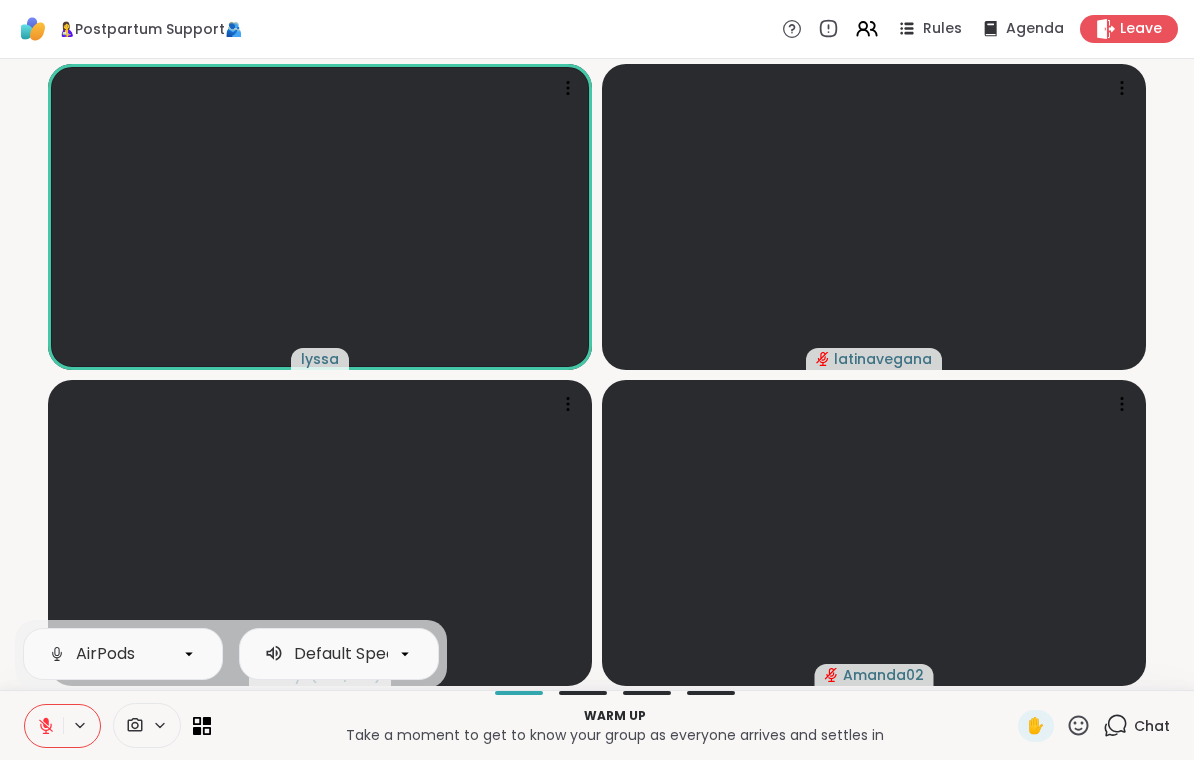 click 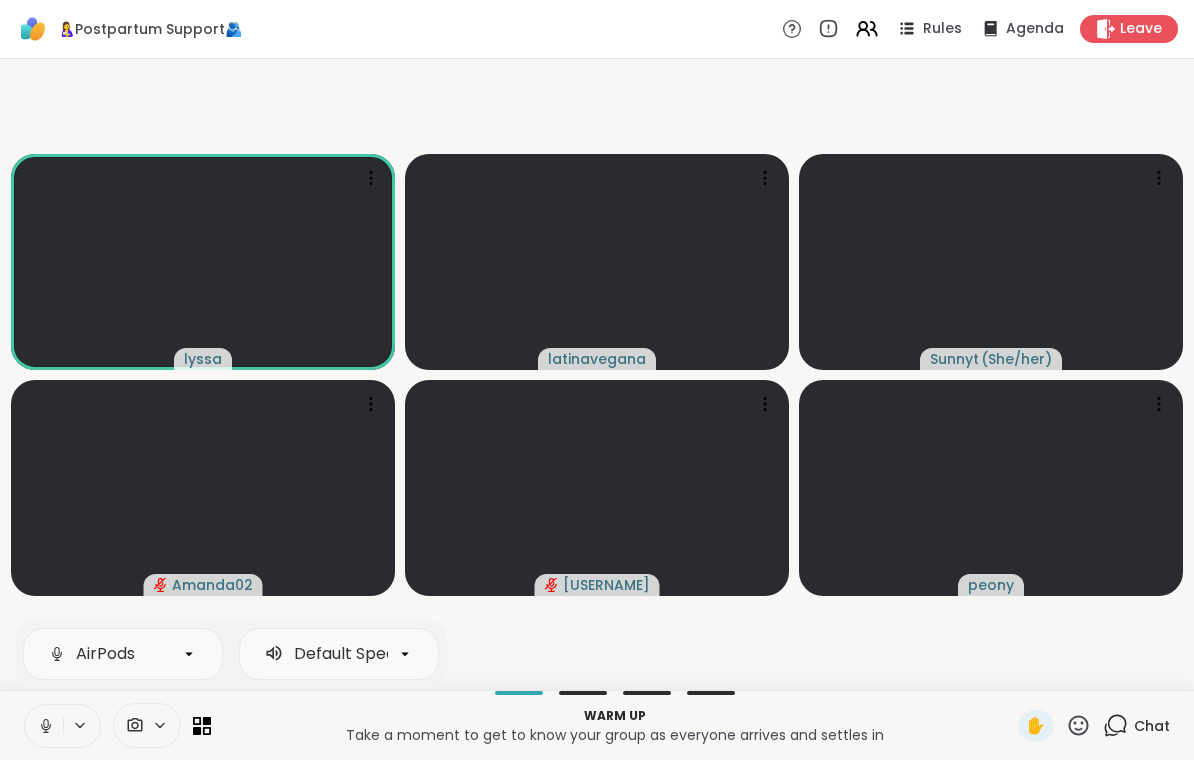 click 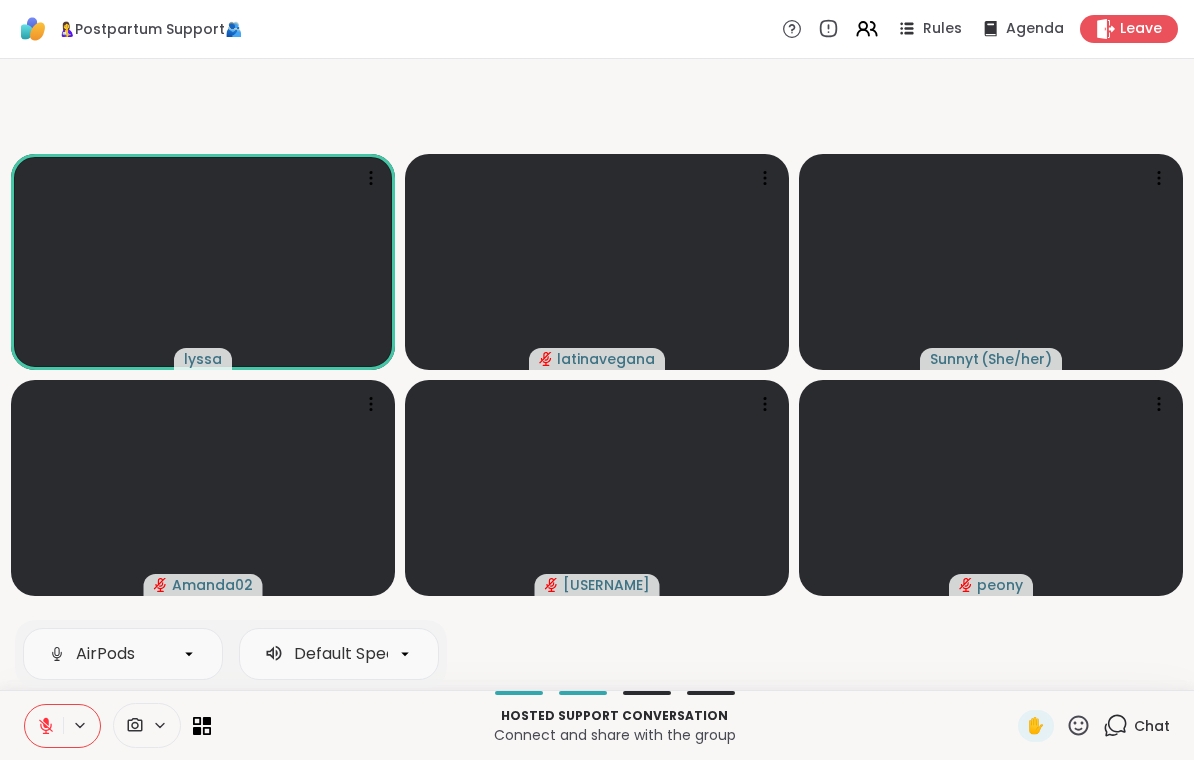 click 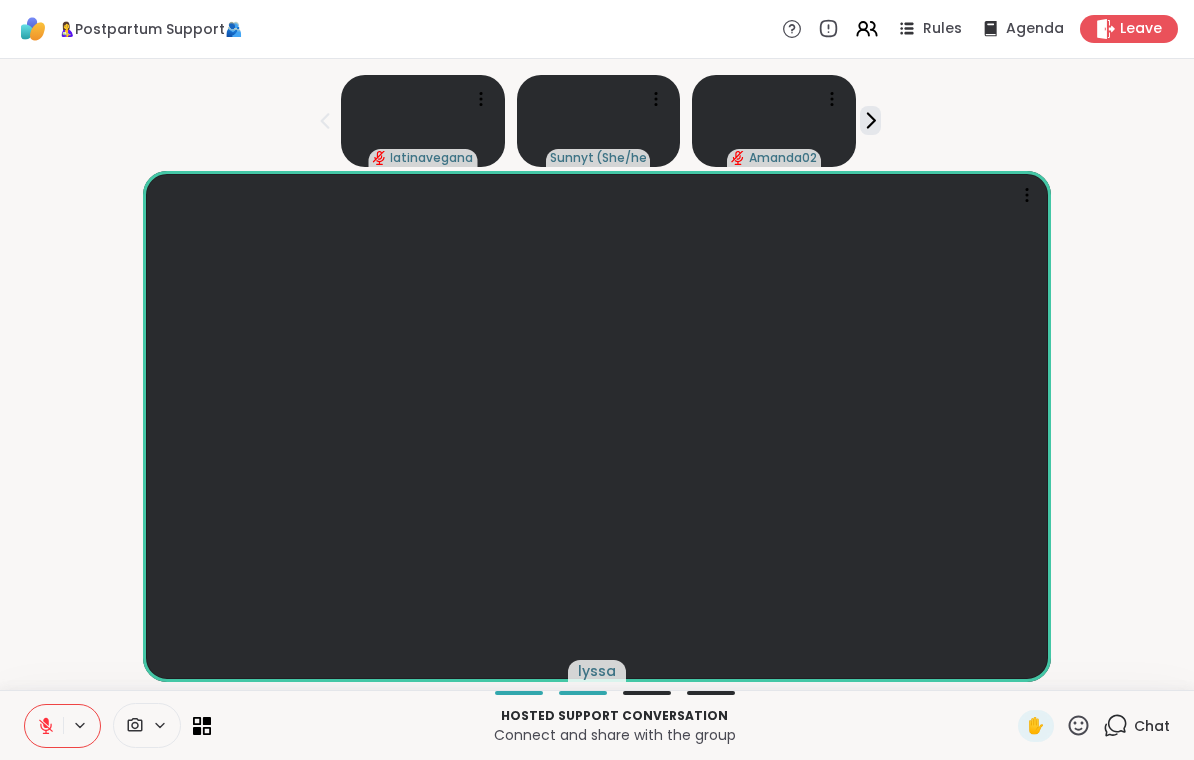 click 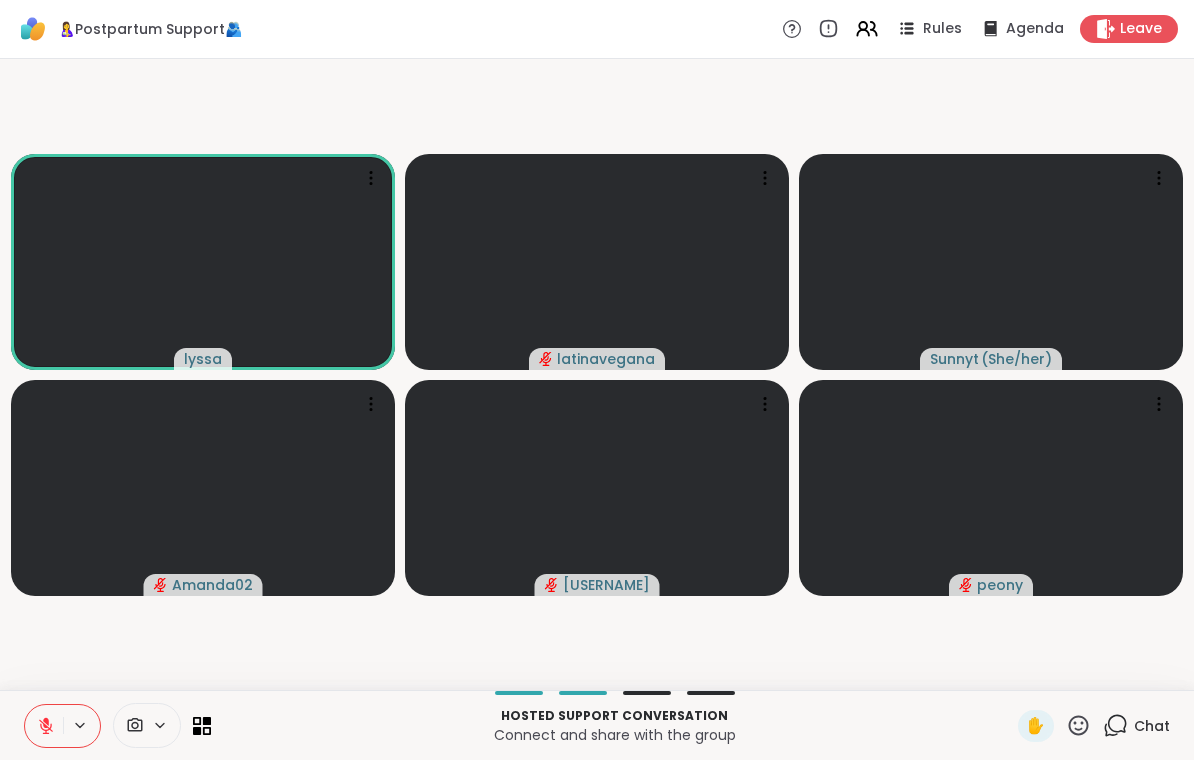 click on "Chat" at bounding box center [1152, 726] 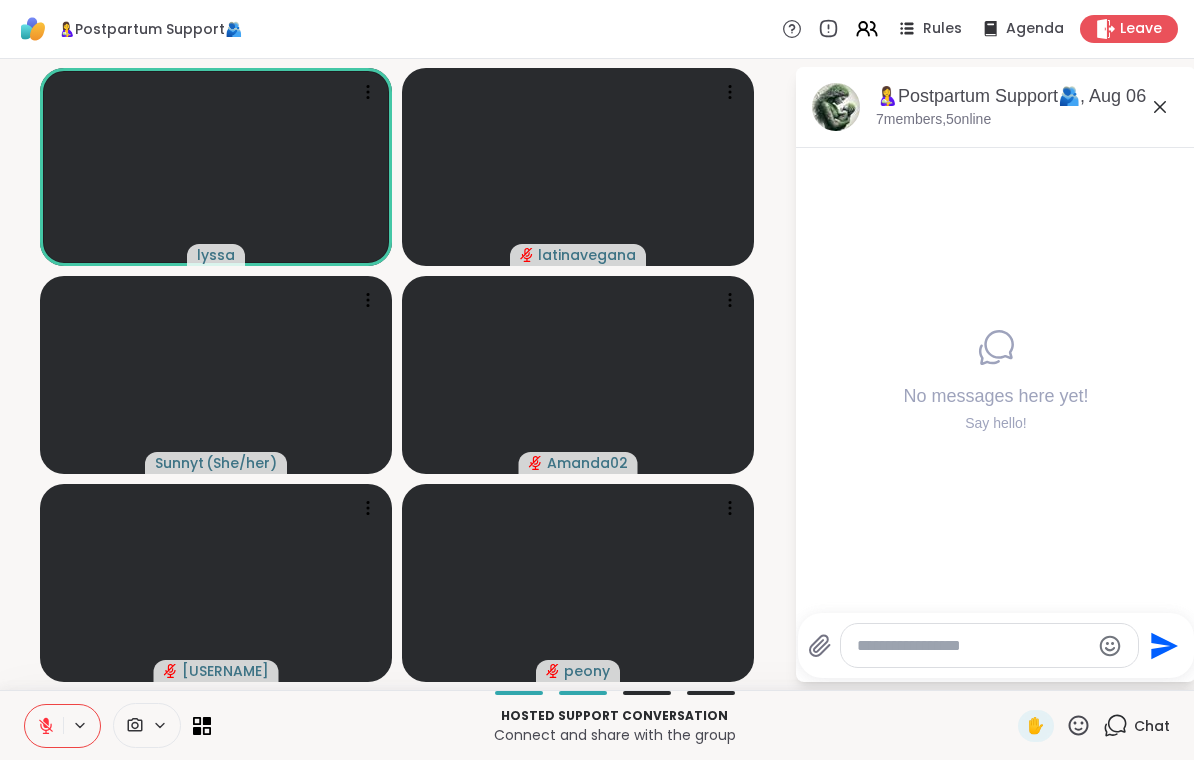 click at bounding box center [973, 646] 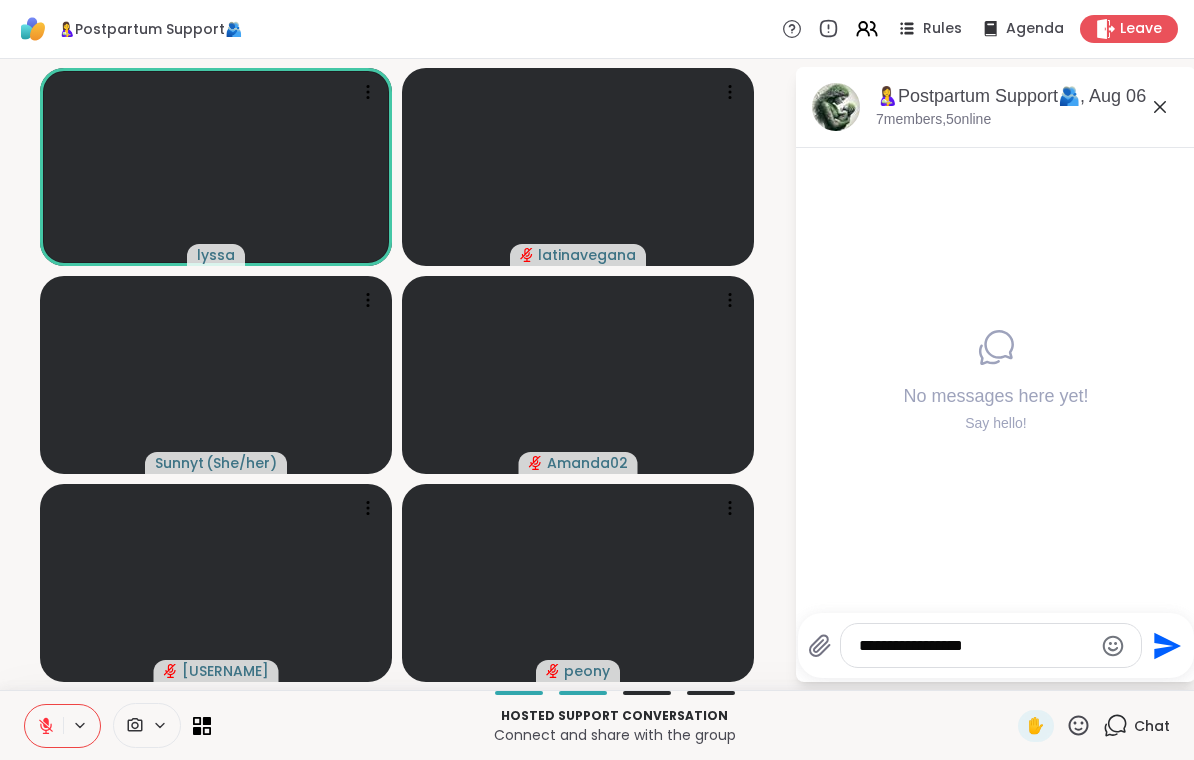 type on "**********" 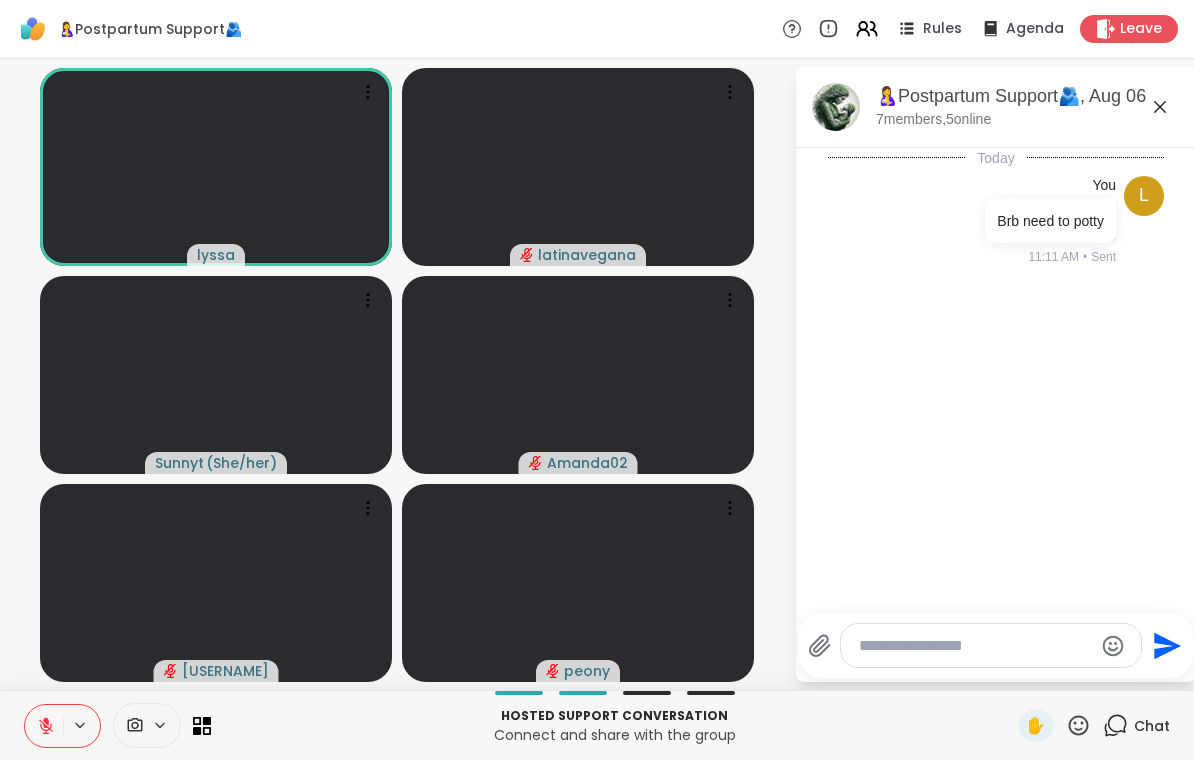 click 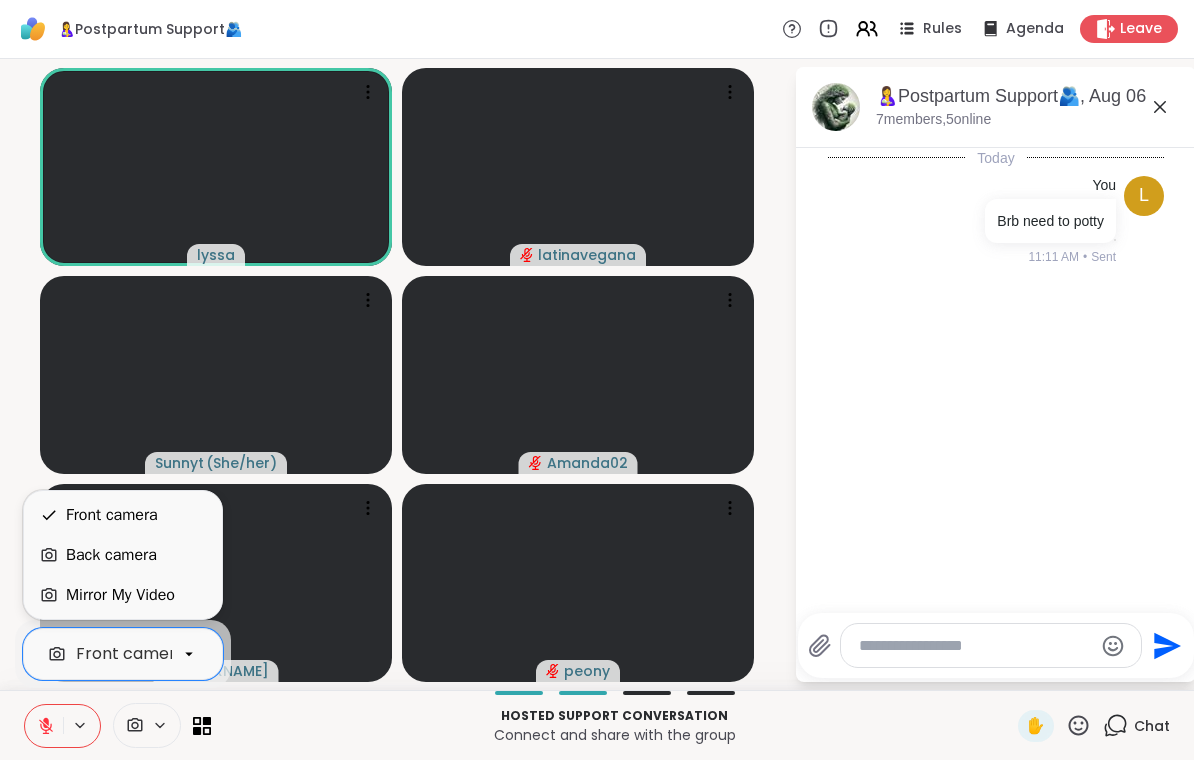 click on "Today l You Brb need to potty 11:11 AM • Sent" at bounding box center [996, 374] 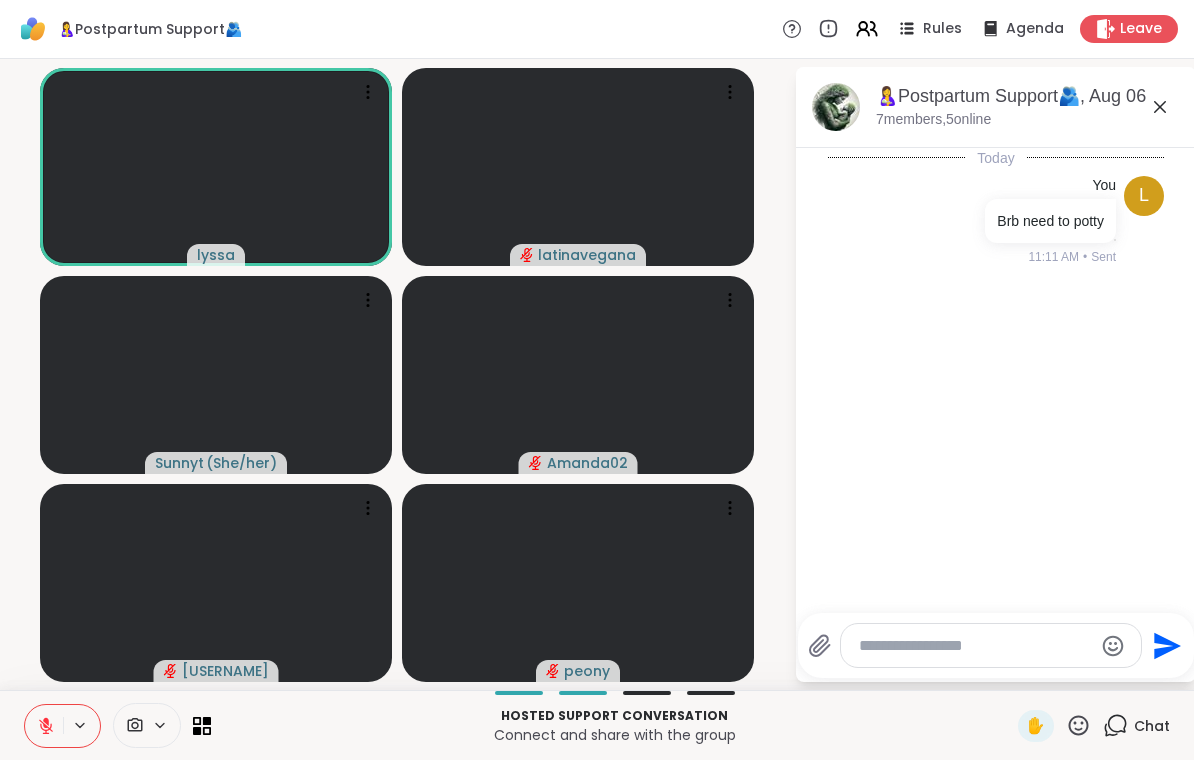 click at bounding box center (81, 725) 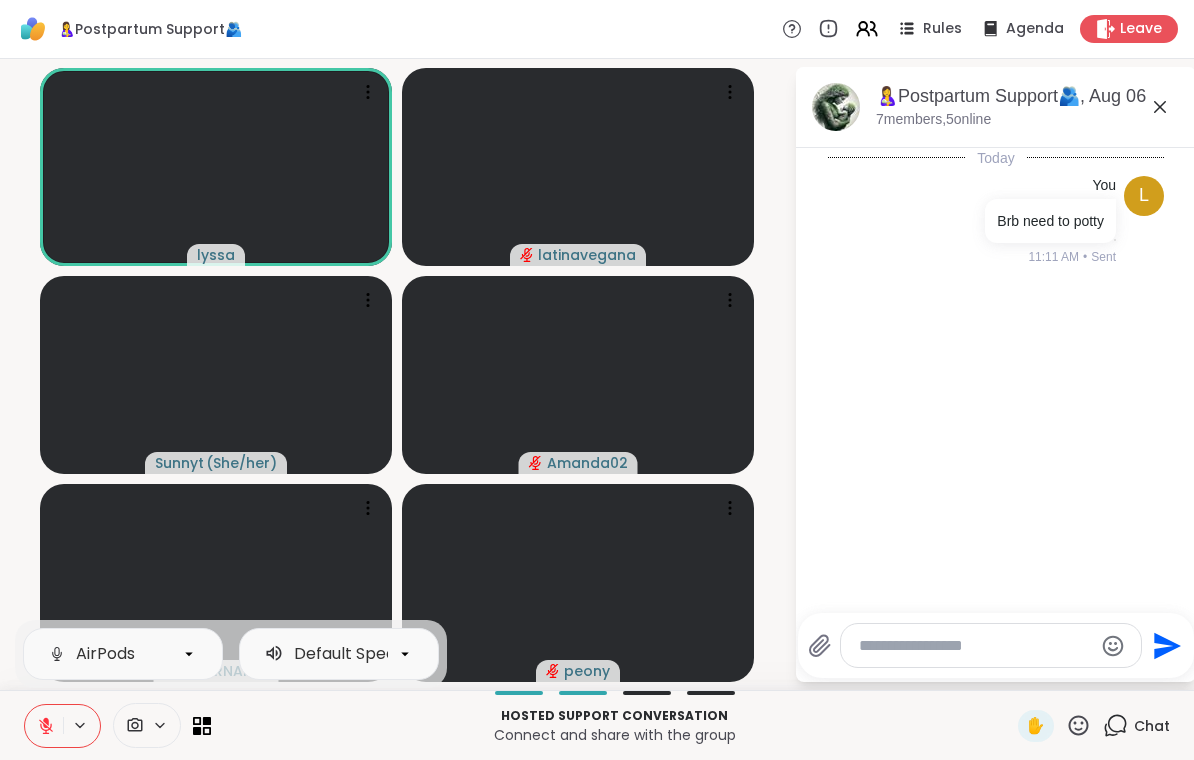 click on "Hosted support conversation" at bounding box center (614, 716) 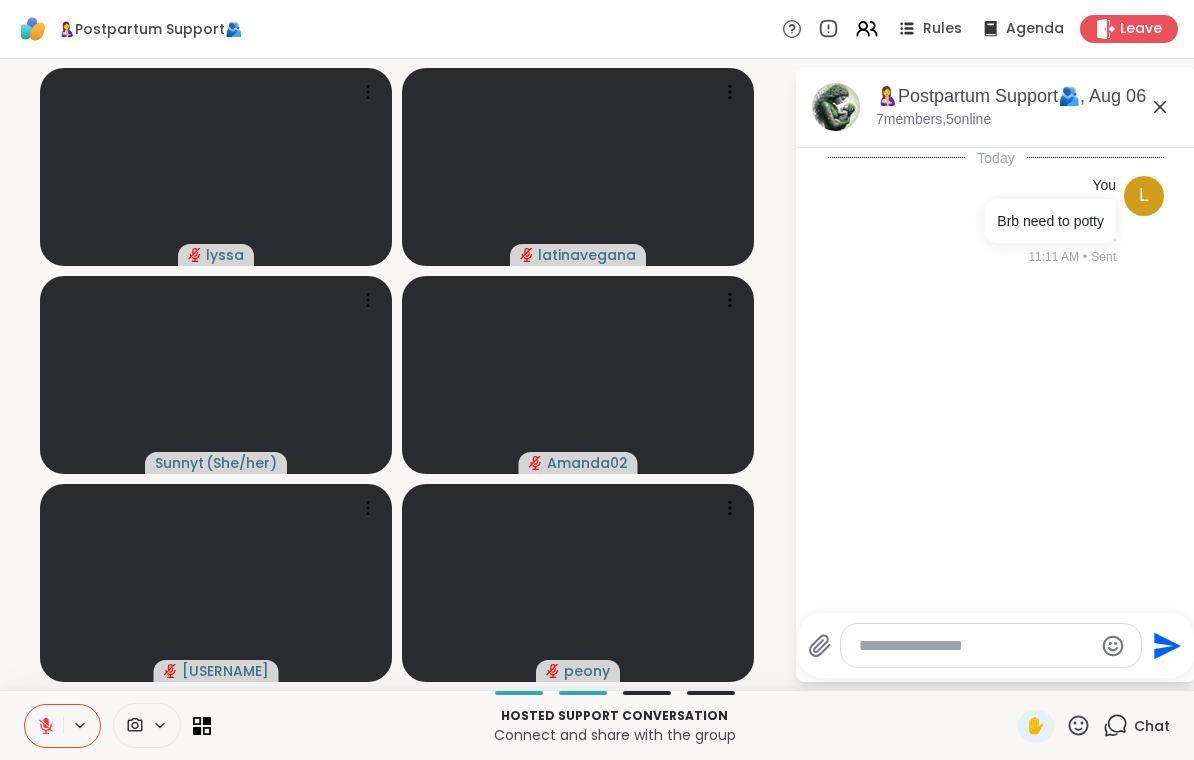 click at bounding box center [44, 726] 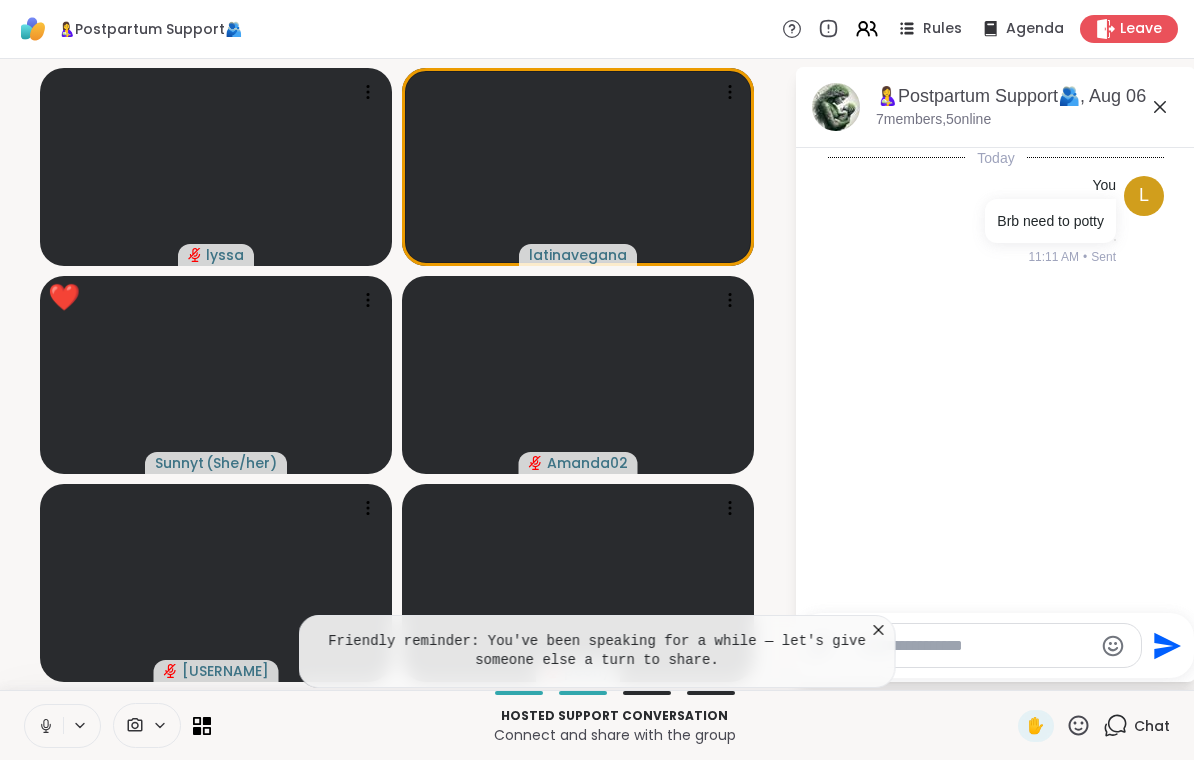 click 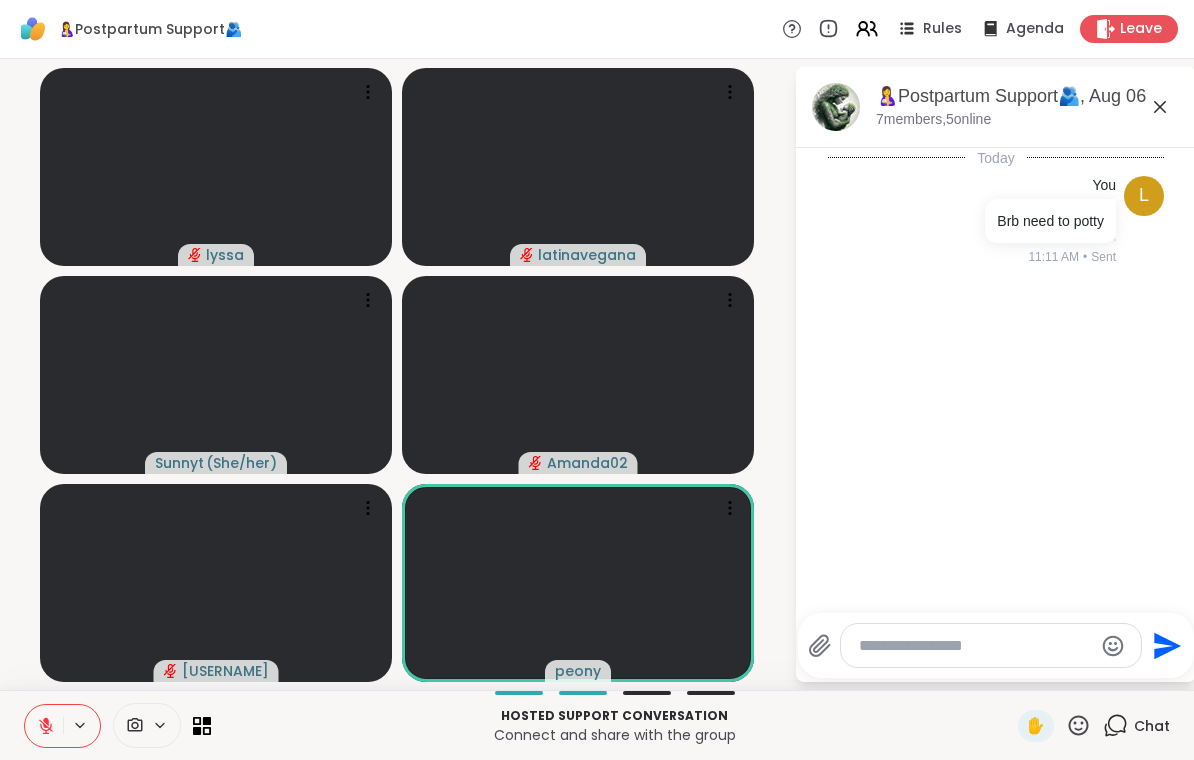 click 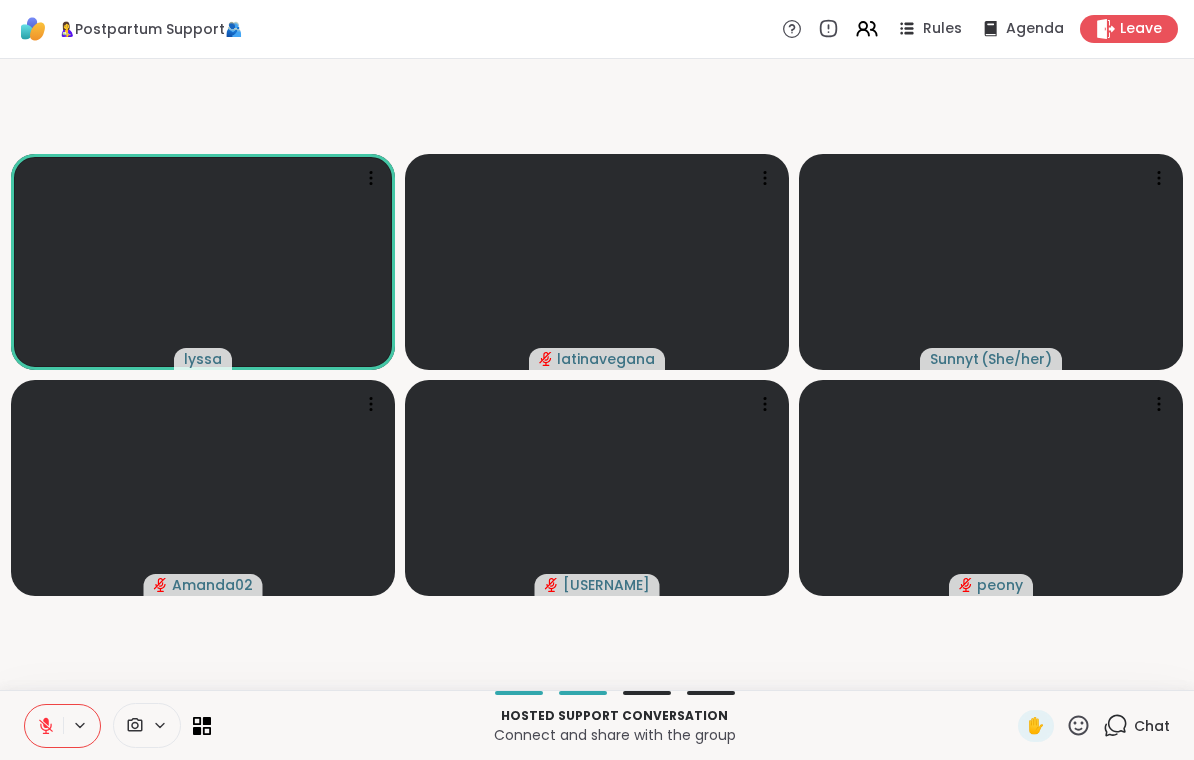 click on "Chat" at bounding box center [1152, 726] 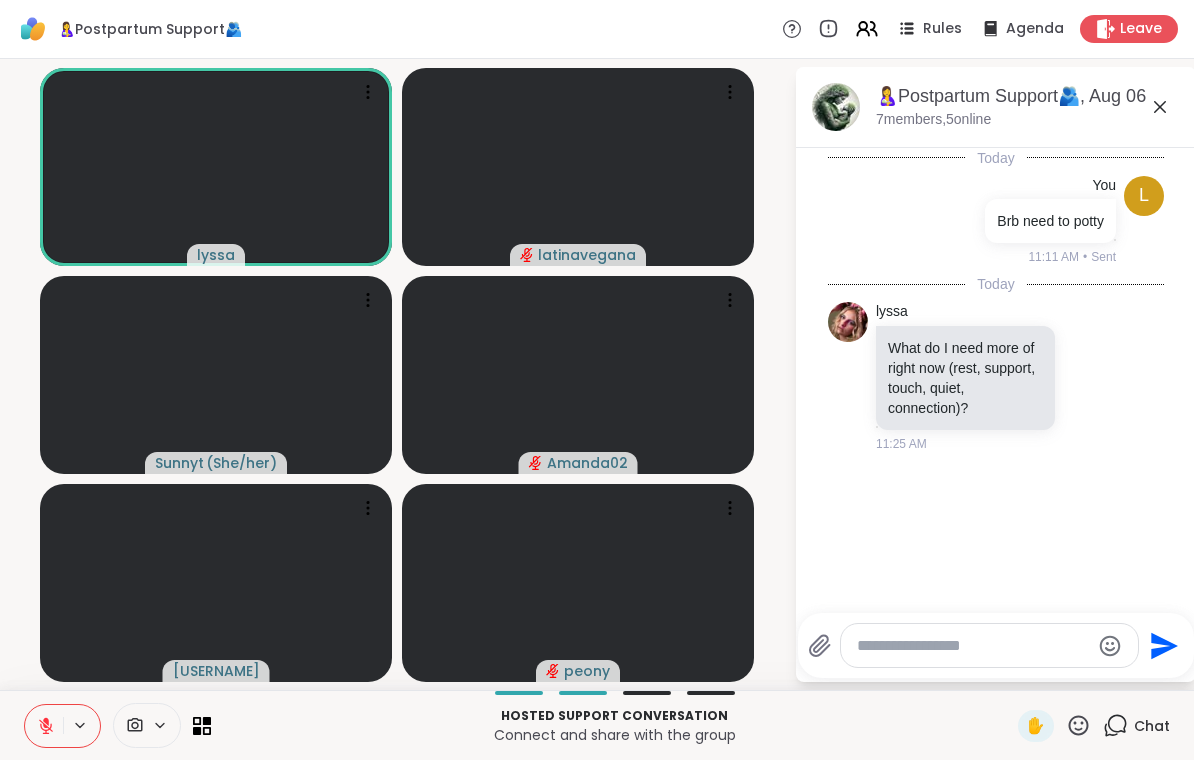 click 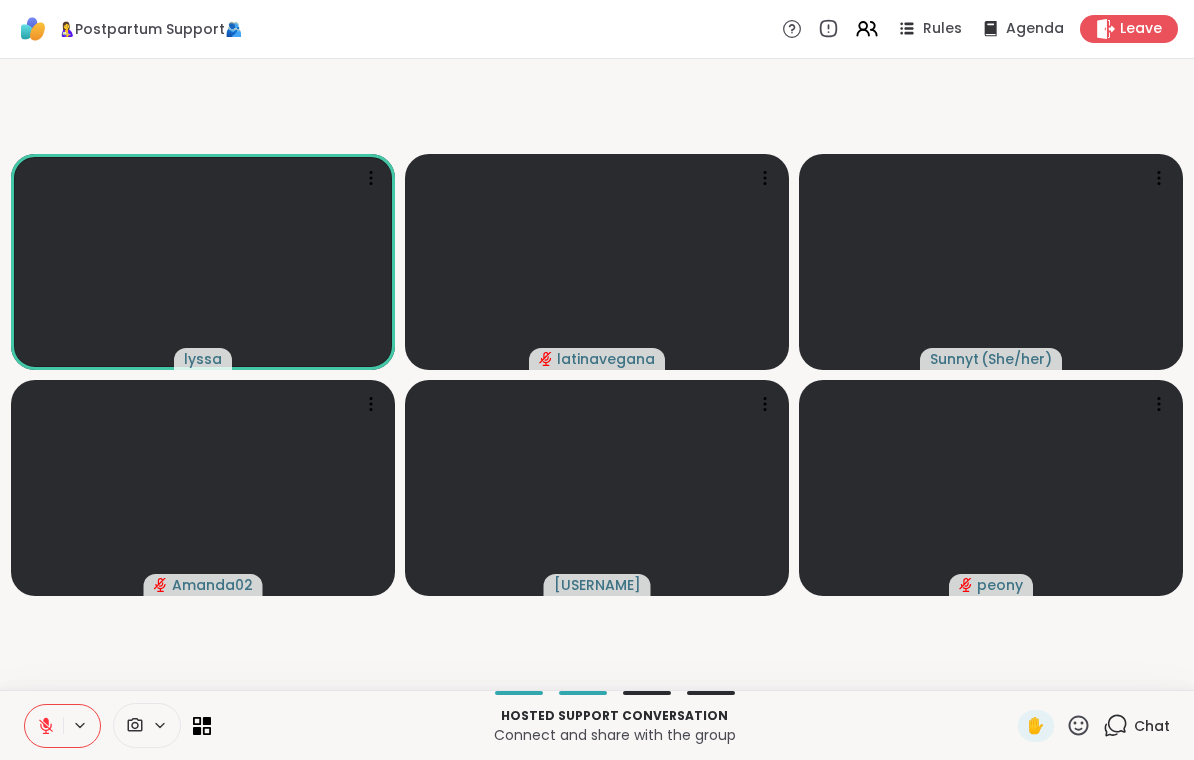 click 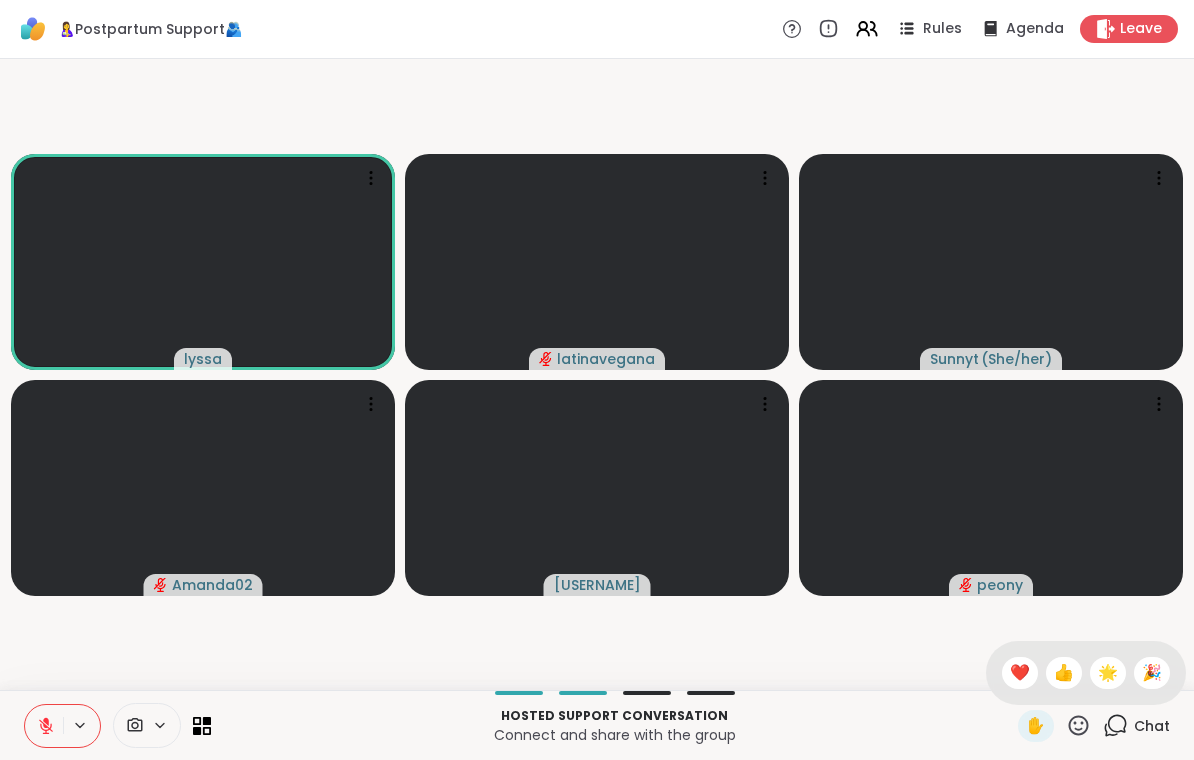 click on "❤️" at bounding box center (1020, 673) 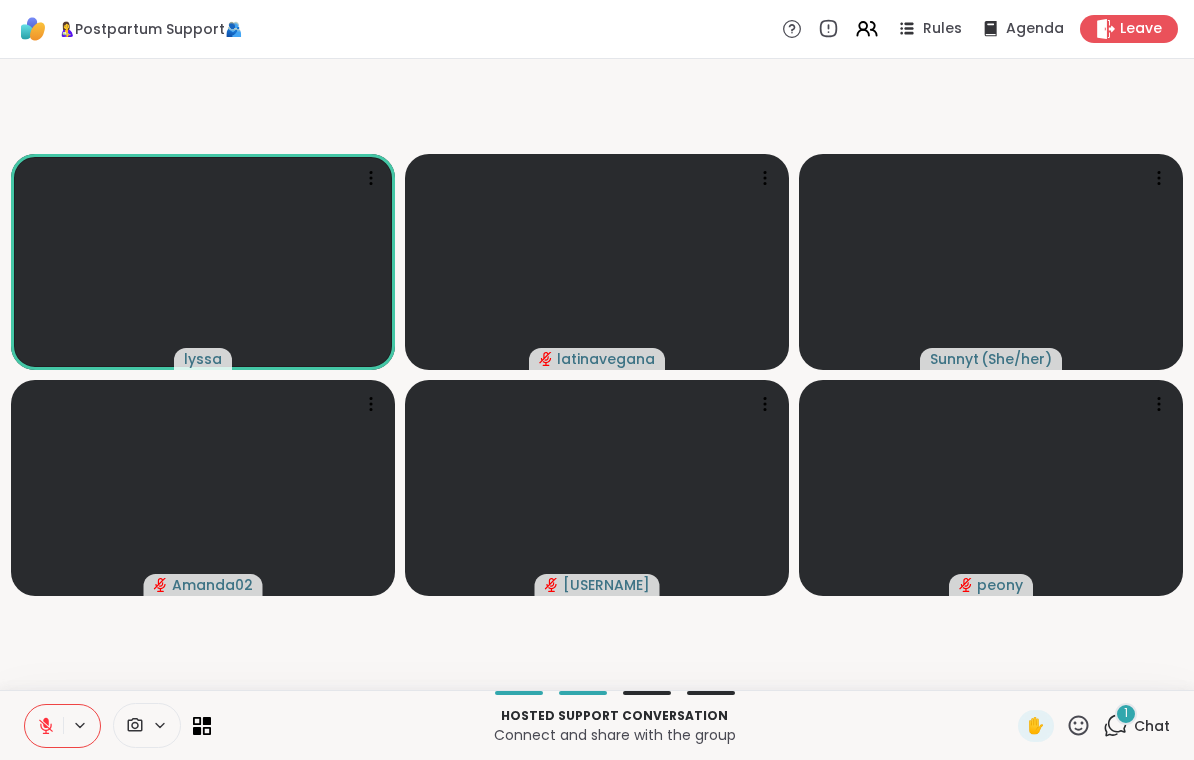 click on "1" at bounding box center (1126, 714) 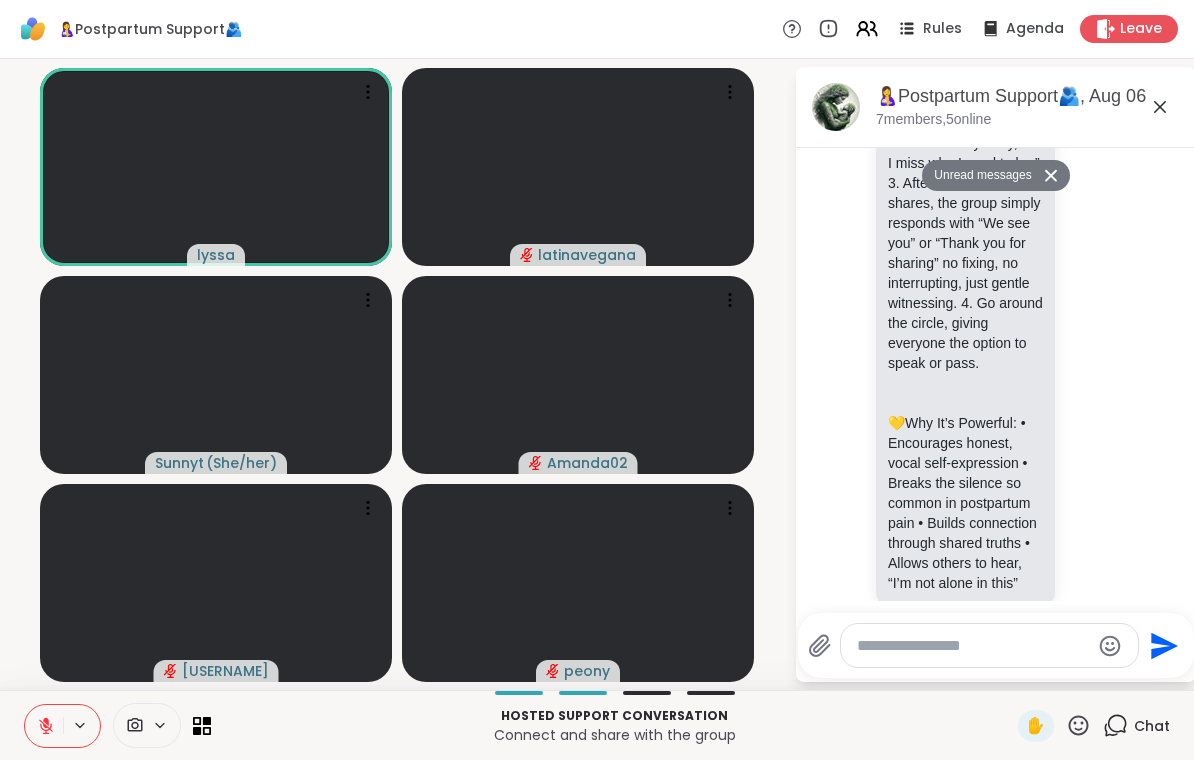 scroll, scrollTop: 1032, scrollLeft: 0, axis: vertical 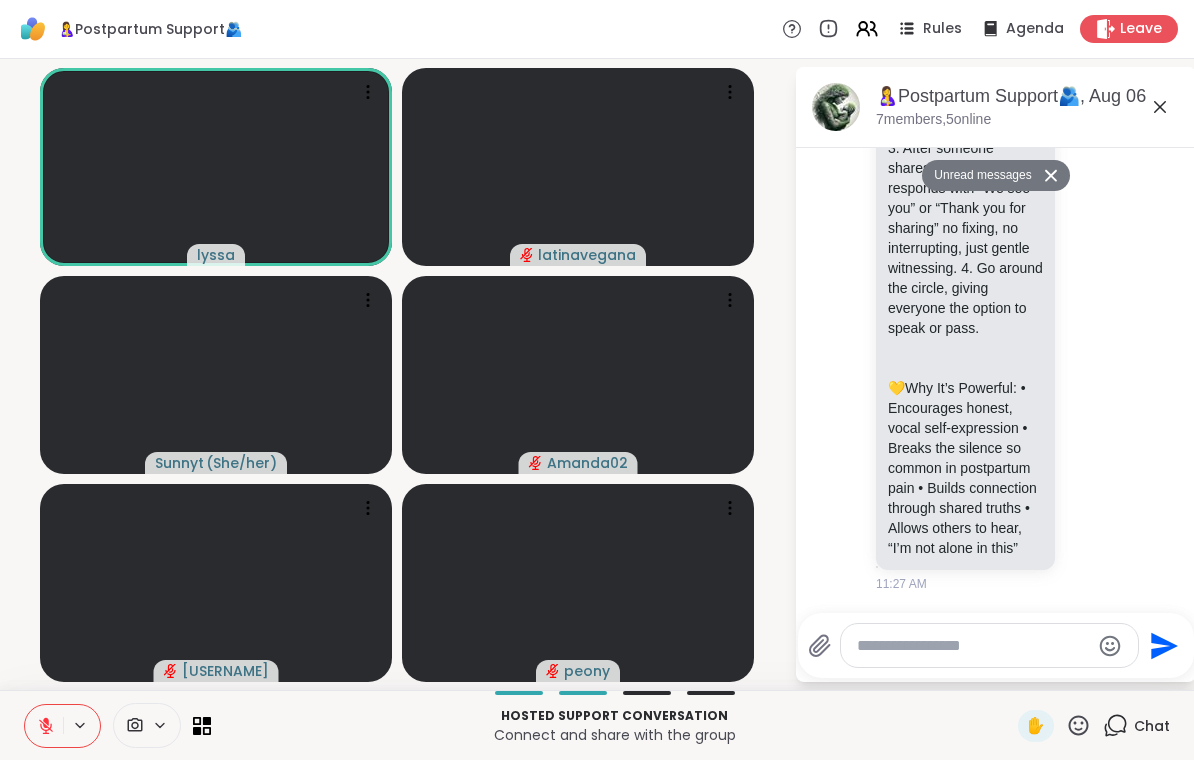 click 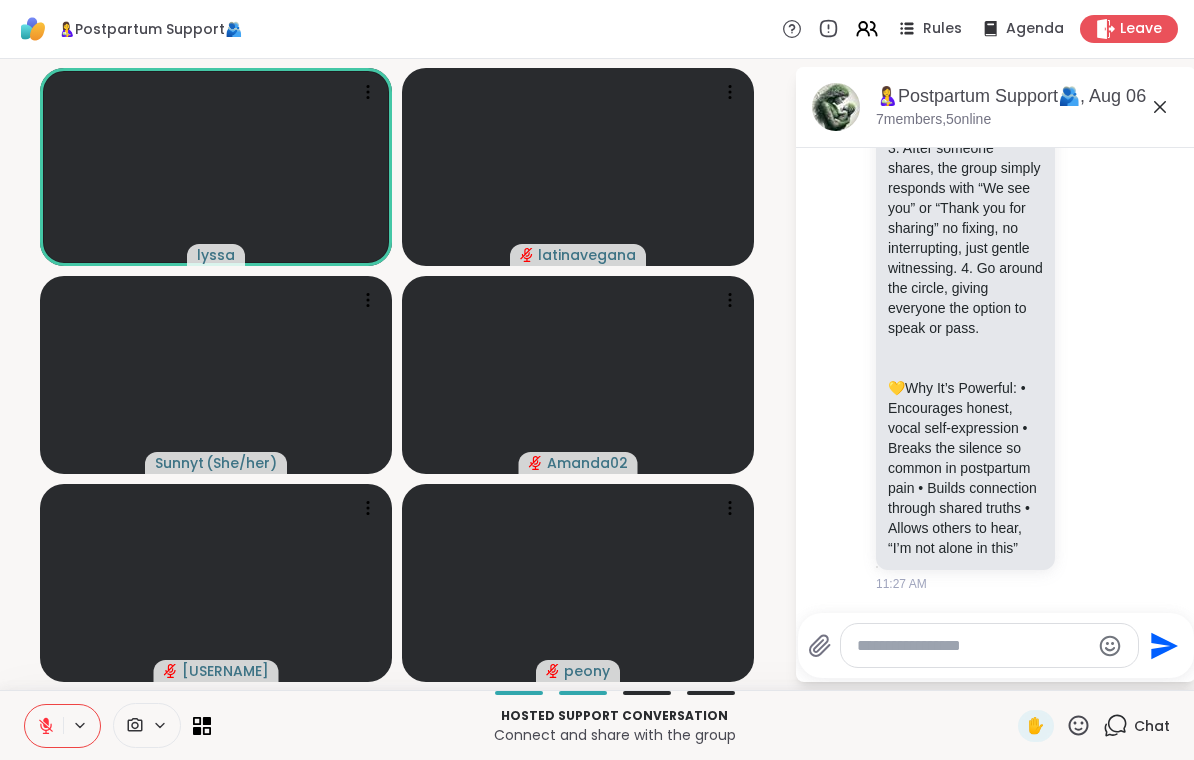 scroll, scrollTop: 985, scrollLeft: 0, axis: vertical 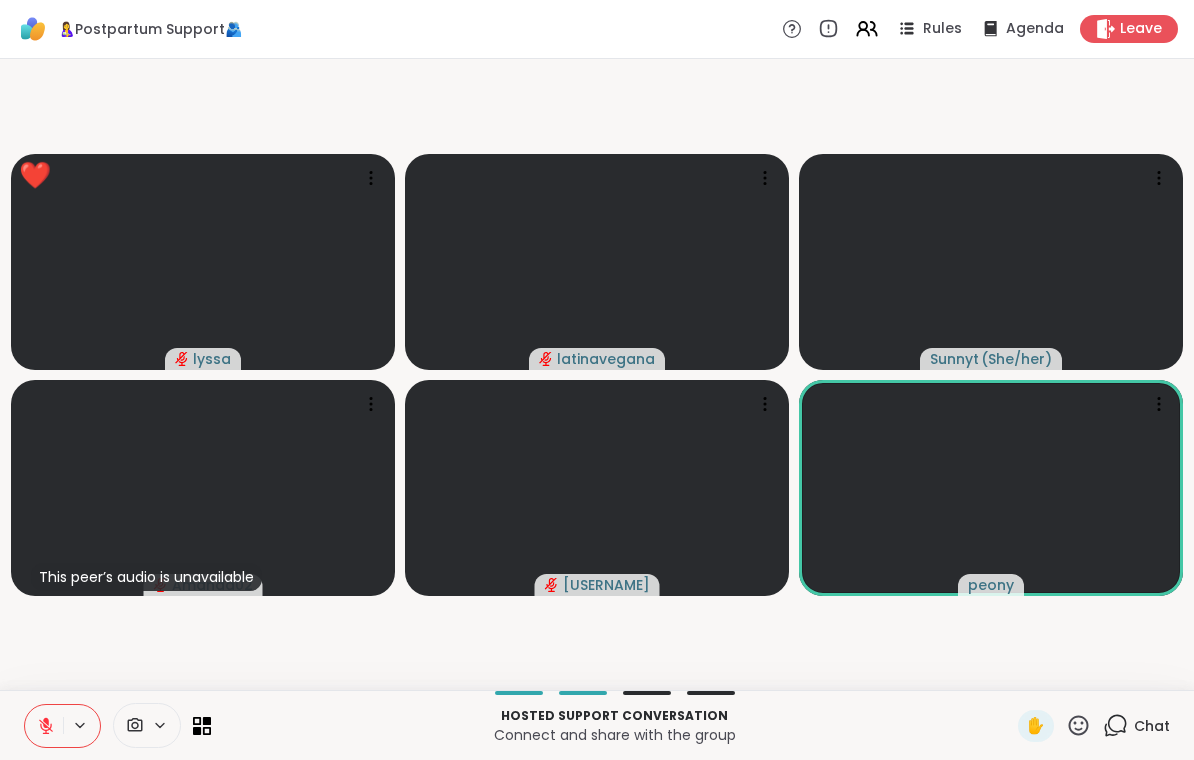 click 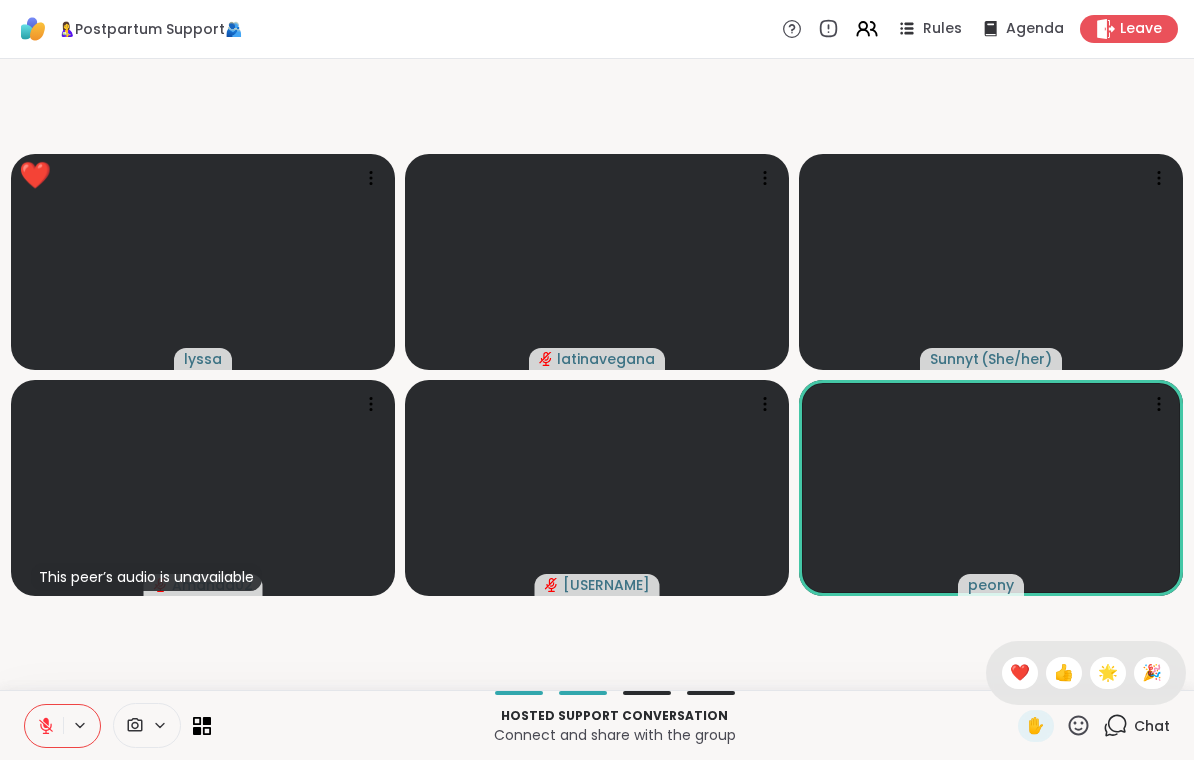 click on "❤️" at bounding box center [1020, 673] 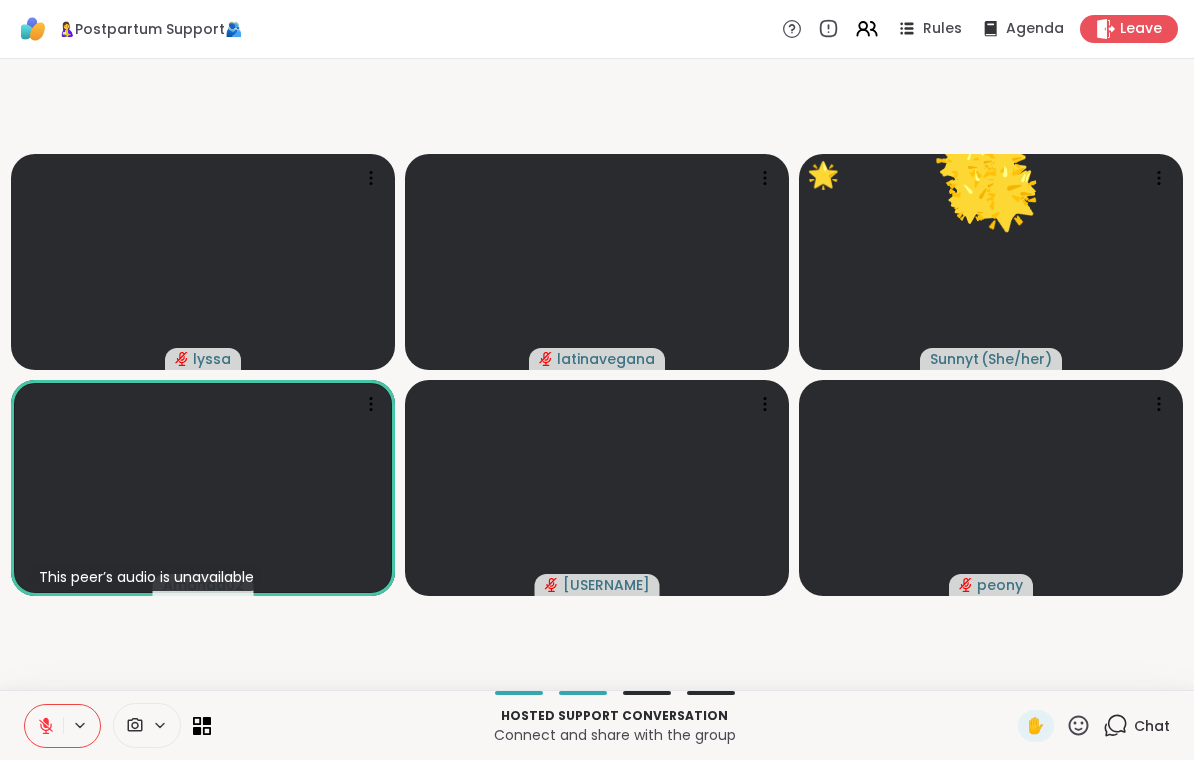 click 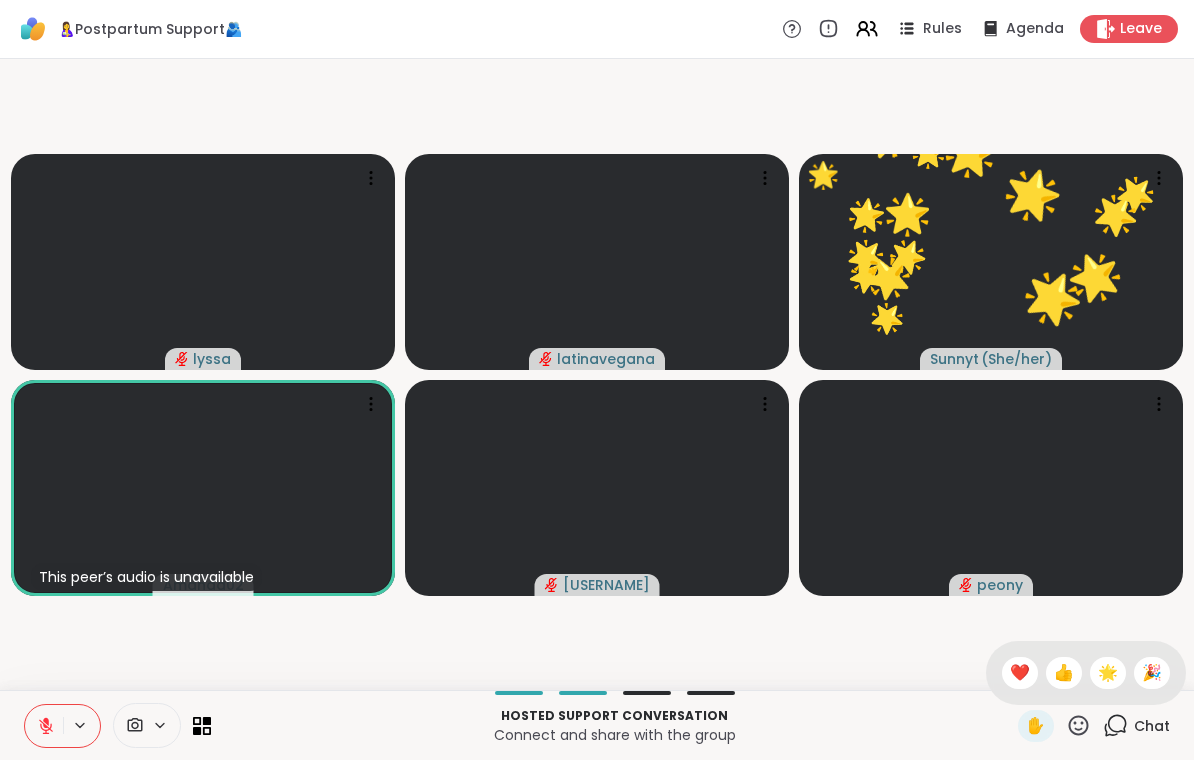 click on "❤️" at bounding box center [1020, 673] 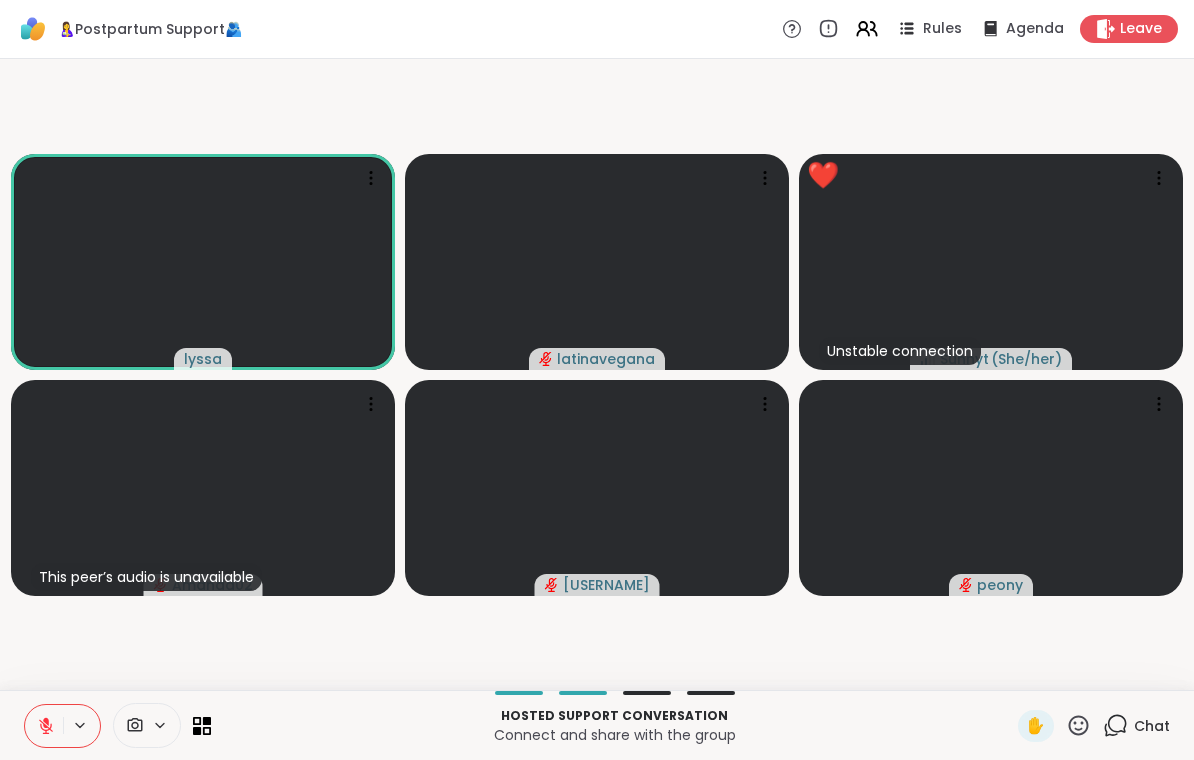 click 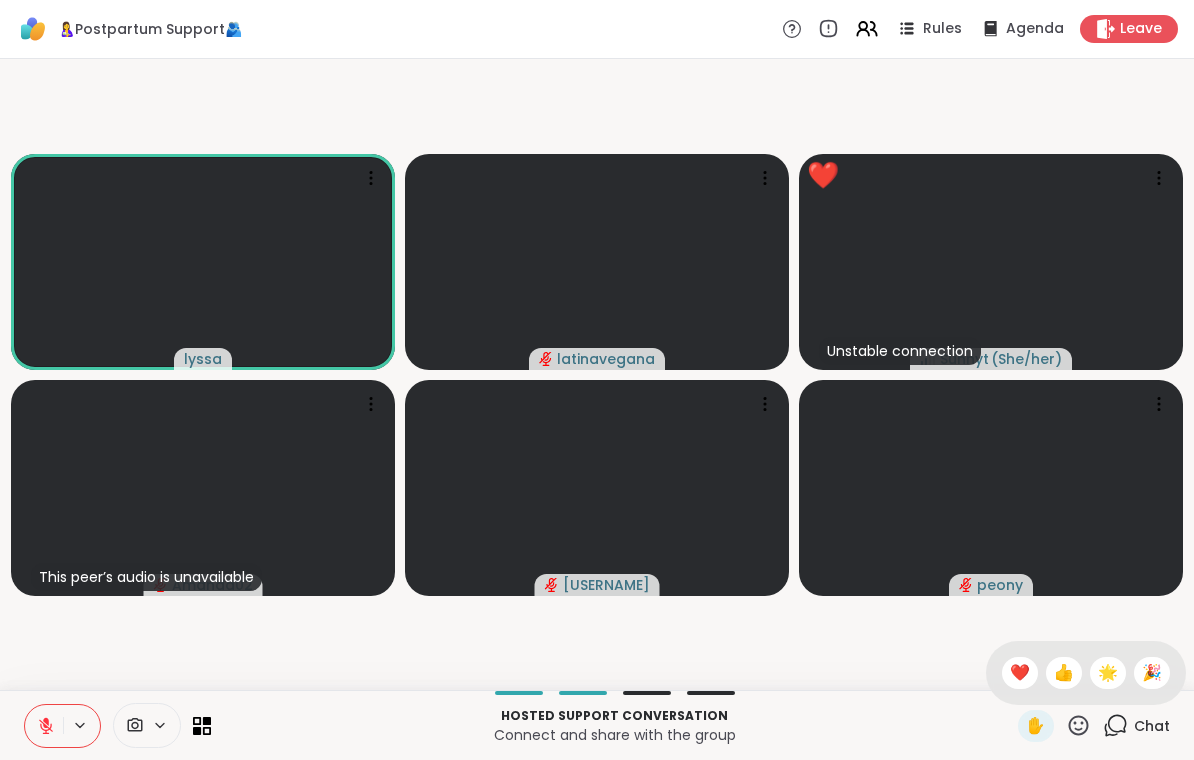 click on "❤️" at bounding box center [1020, 673] 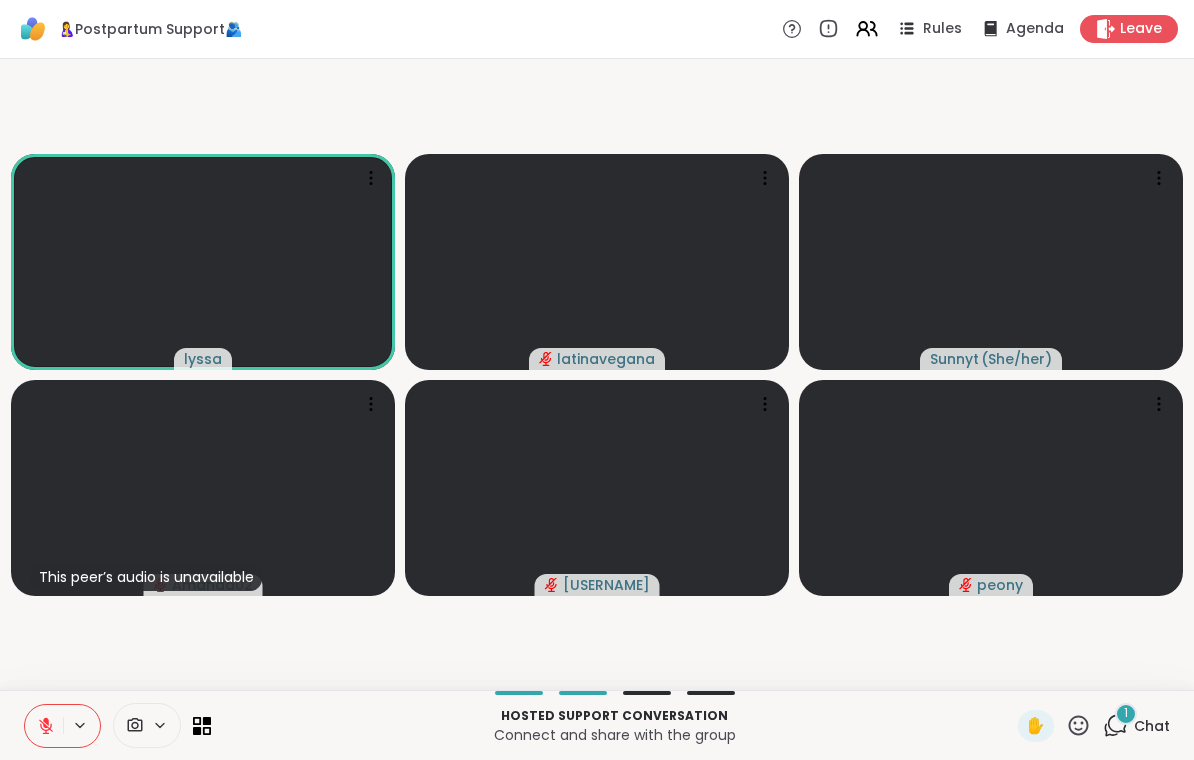 click on "Chat" at bounding box center [1152, 726] 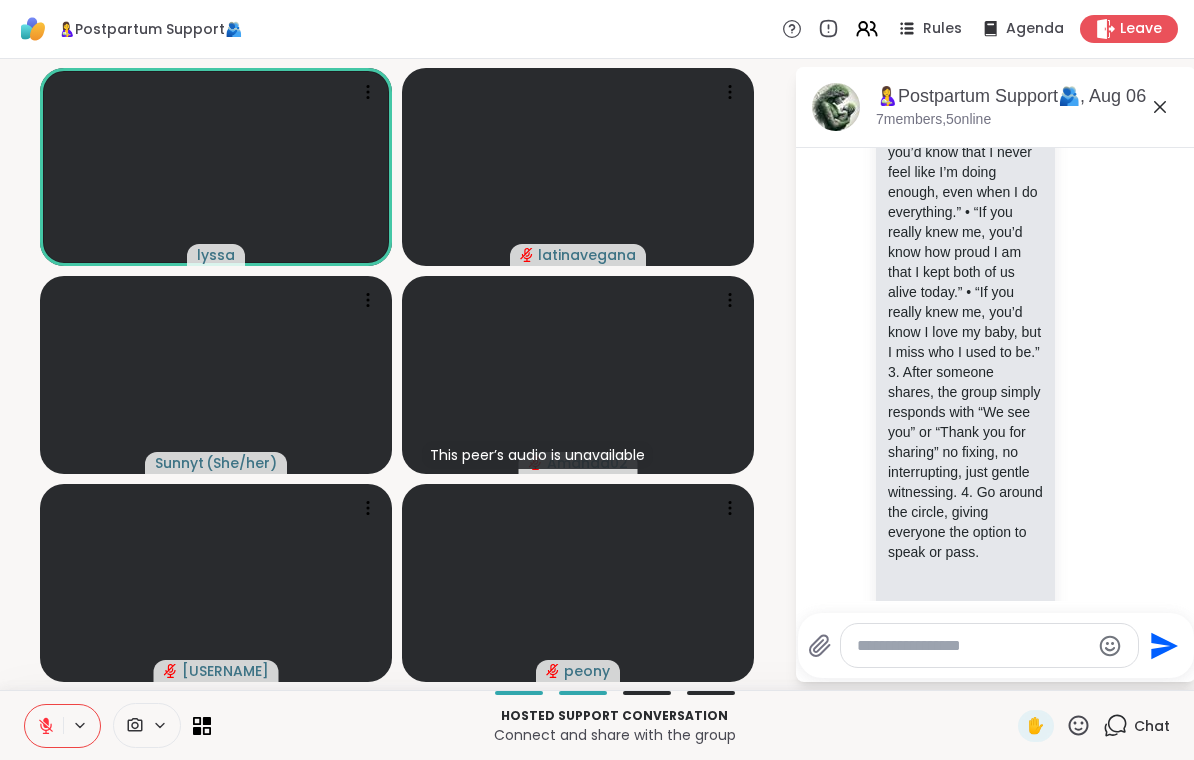 scroll, scrollTop: 704, scrollLeft: 0, axis: vertical 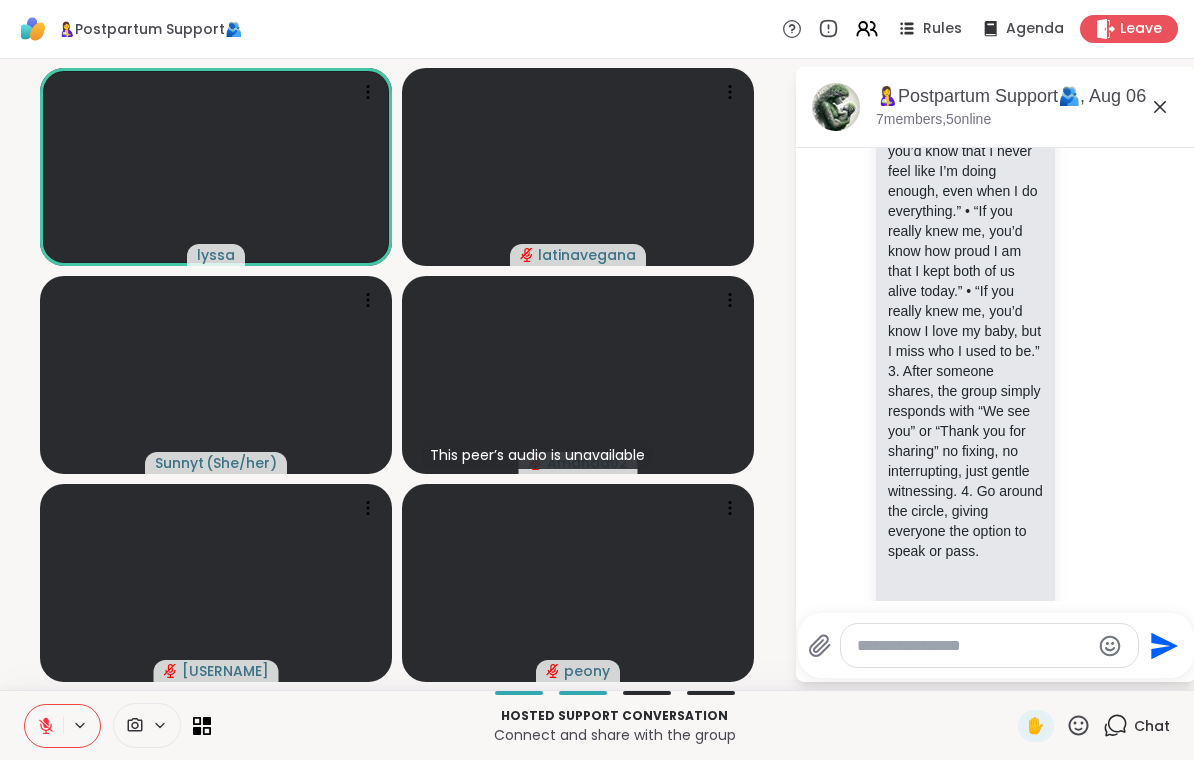click 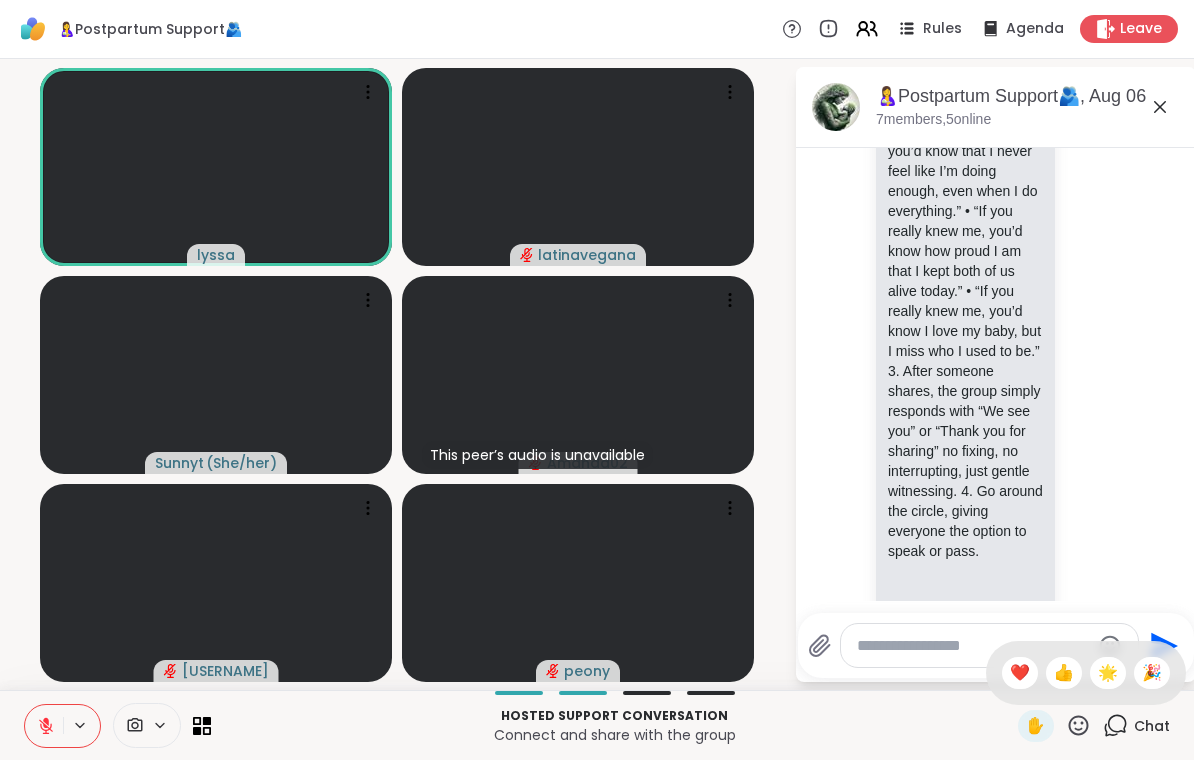 click on "❤️" at bounding box center [1020, 673] 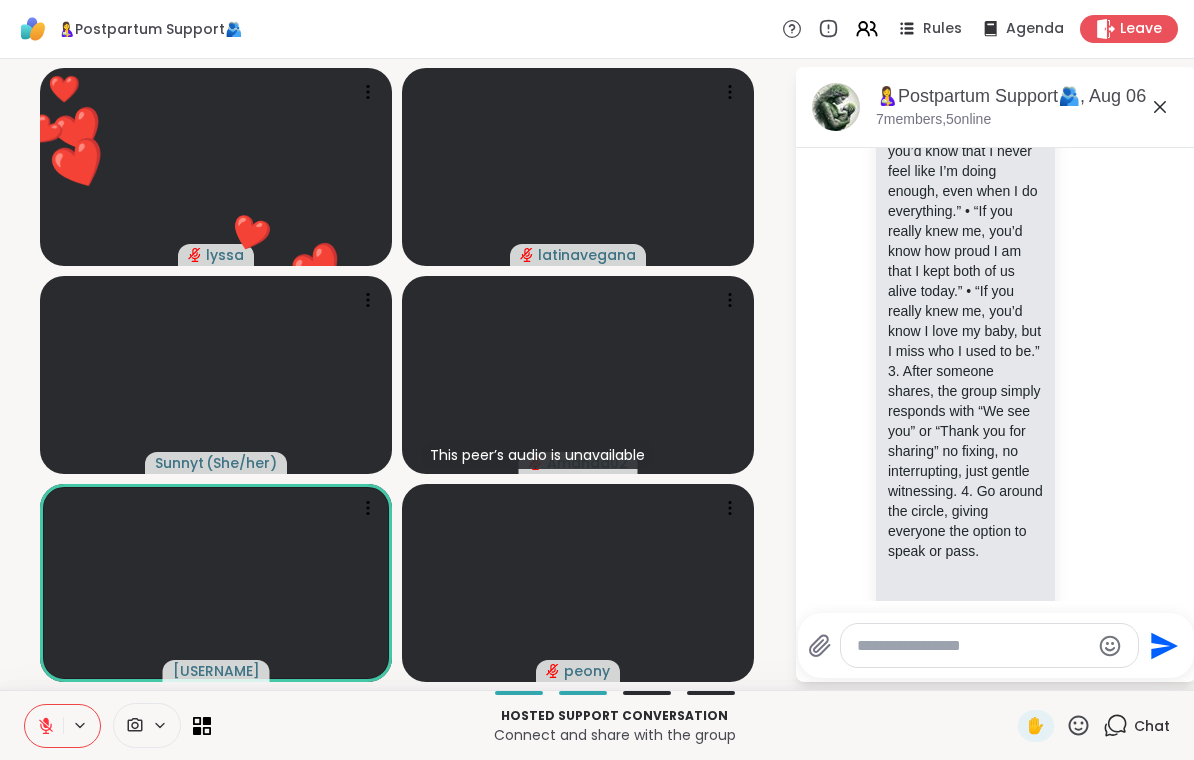 click 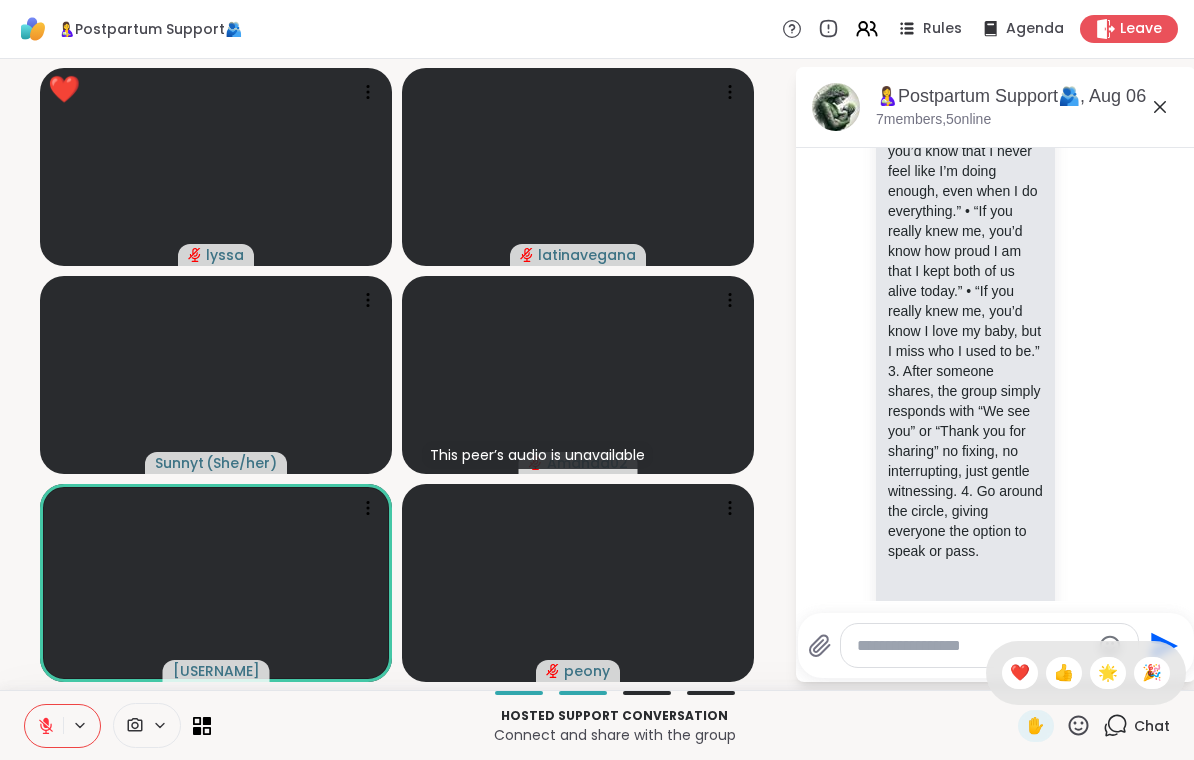 click on "❤️" at bounding box center [1020, 673] 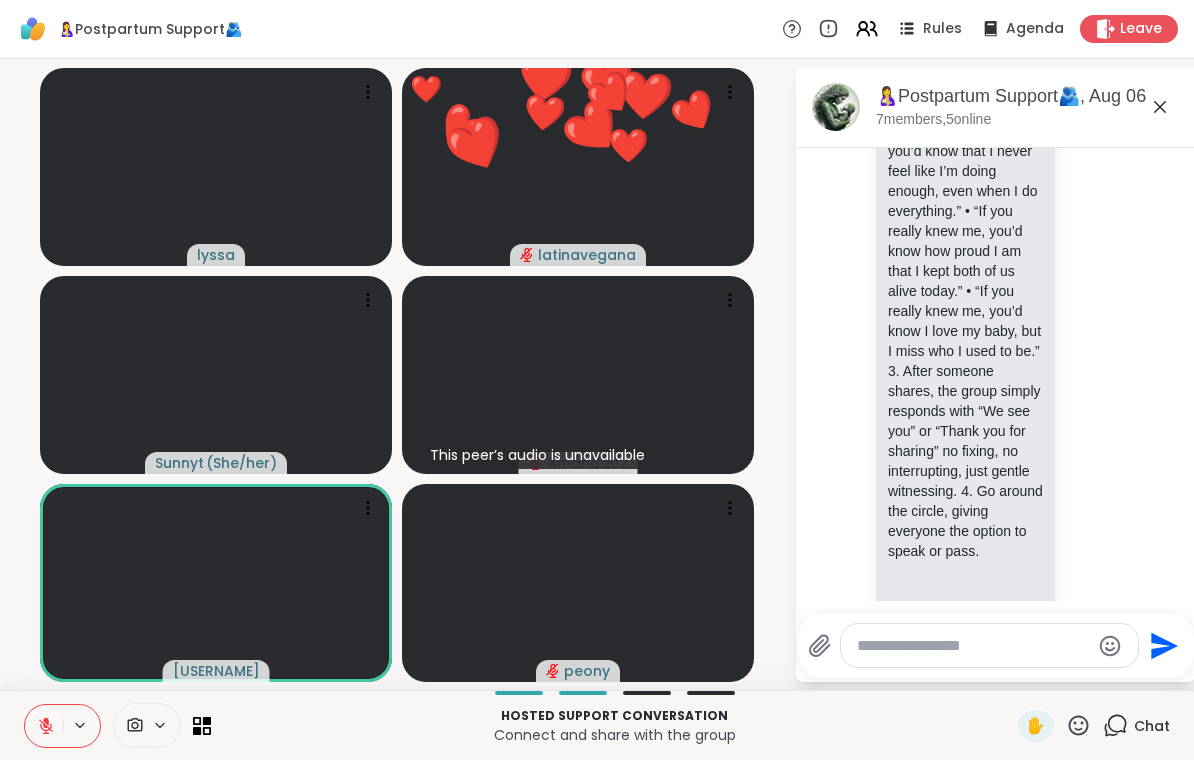 click on "🤱Postpartum Support🫂, Aug 06 7  members,  5  online Today l You Brb need to potty 11:11 AM • Sent [PERSON] What do I need more of right now (rest, support, touch, quiet, connection)? 11:25 AM [PERSON] 🧭  How It Works:
1.	Everyone sits in a circle (or virtually on-camera).
2.	One by one, each mom completes the sentence:
“If you really knew me, you’d know…”
💛  Why It’s Powerful:
•	Encourages honest, vocal self-expression
•	Breaks the silence so common in postpartum pain
•	Builds connection through shared truths
•	Allows others to hear, “I’m not alone in this”   1 1 11:29 AM • Edited Today [USERNAME] Thank you 11:37 AM Send" at bounding box center (996, 374) 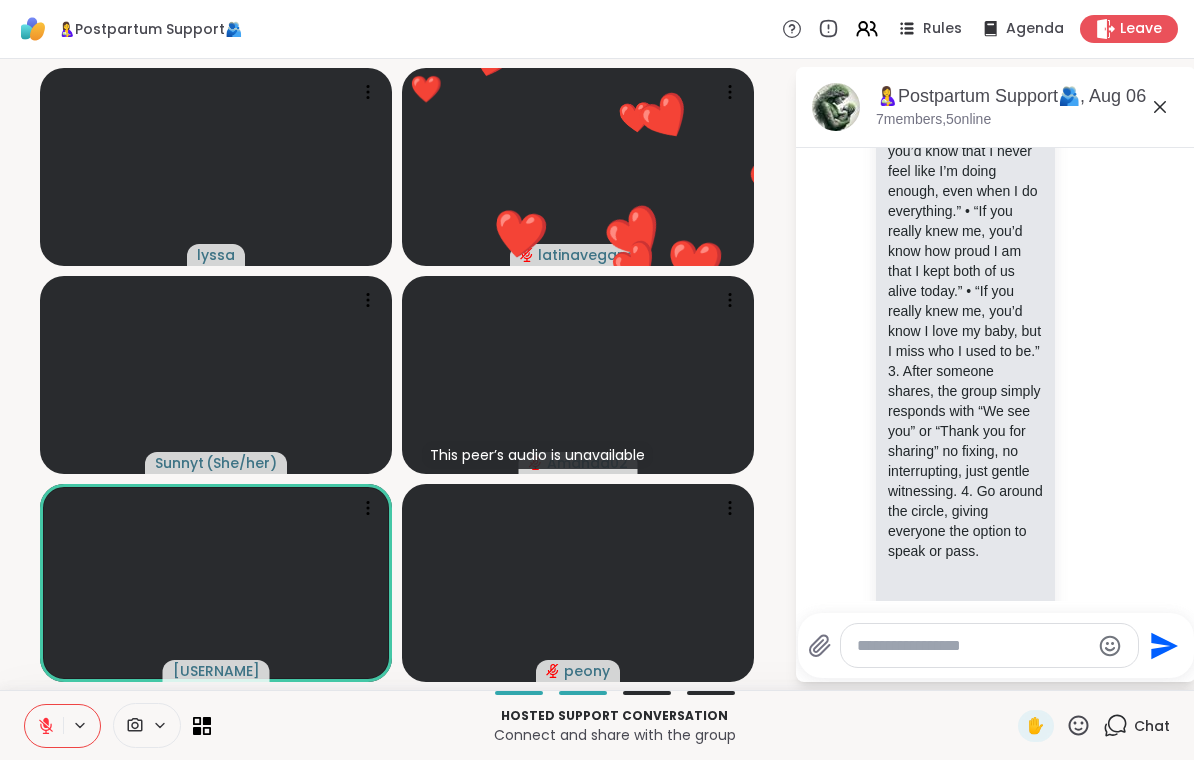 click 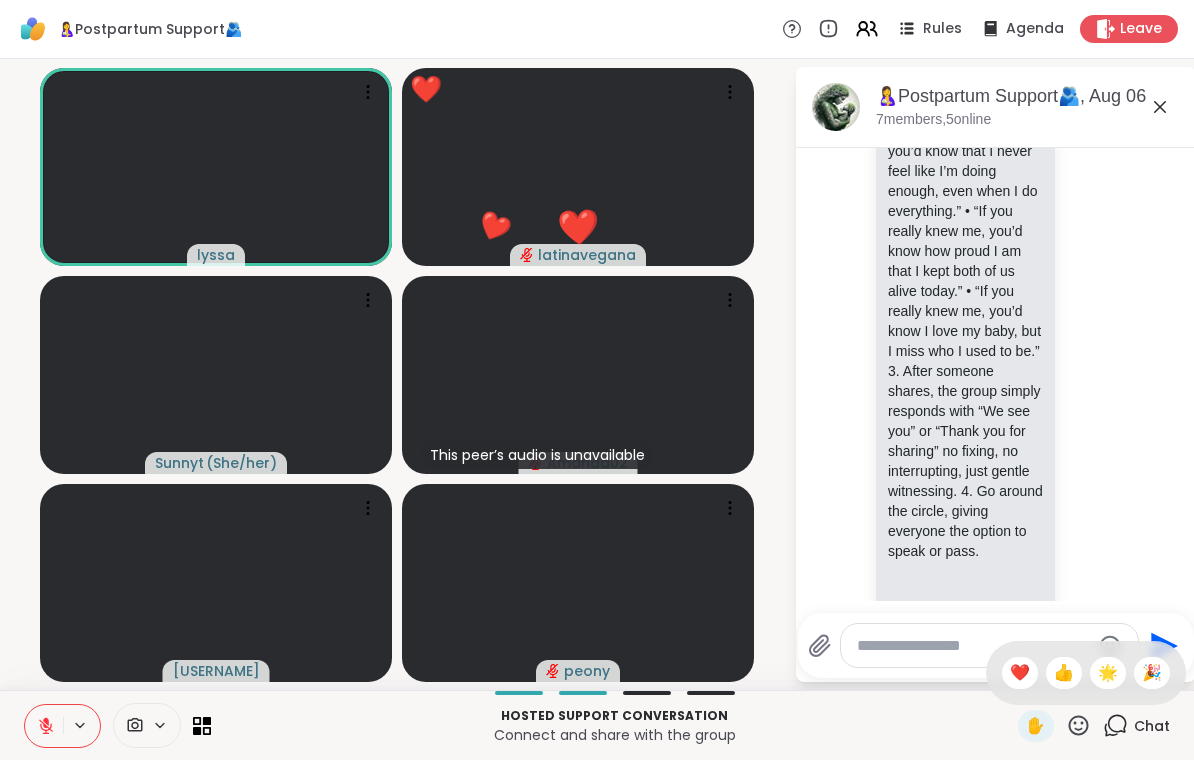 click on "❤️" at bounding box center (1020, 673) 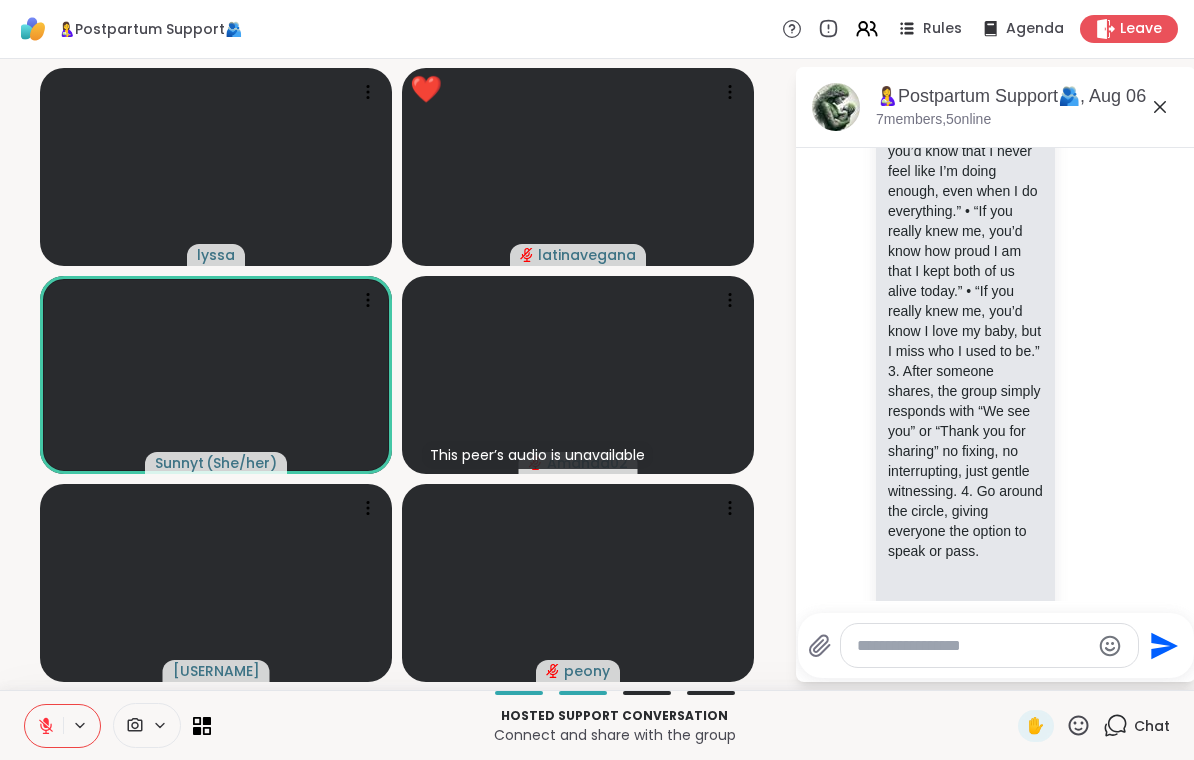 click 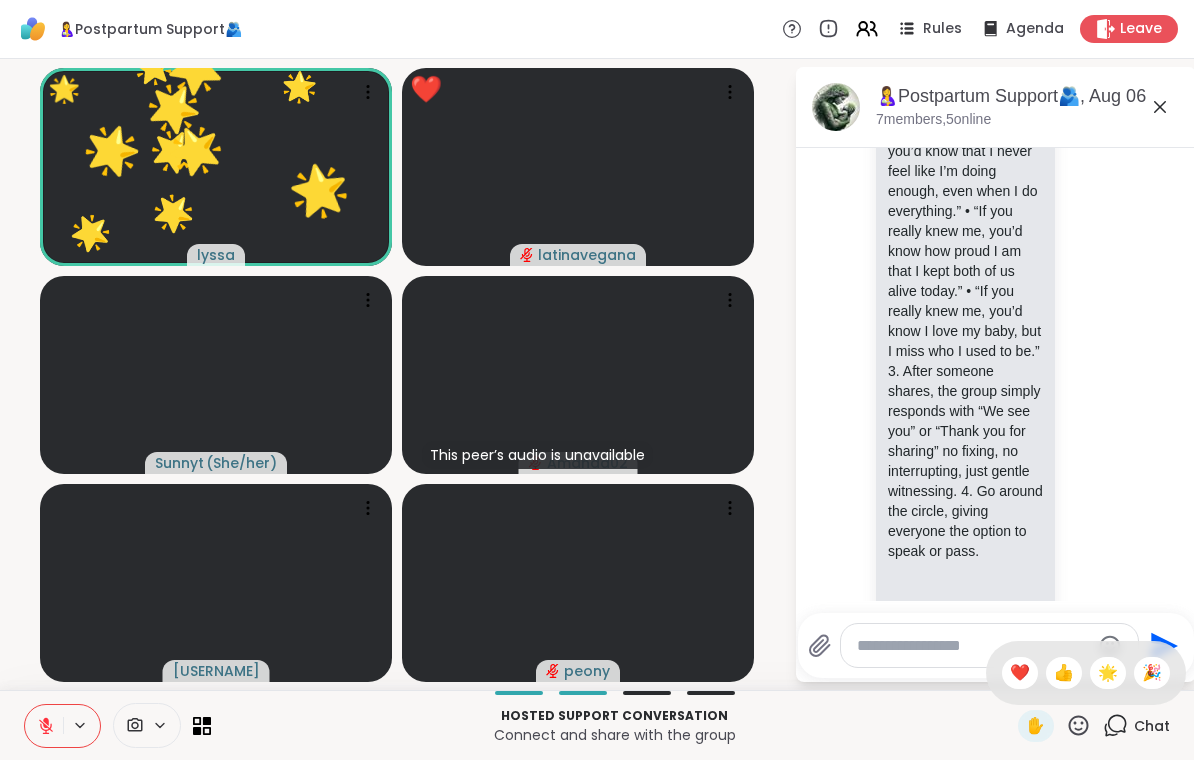 click on "❤️" at bounding box center [1020, 673] 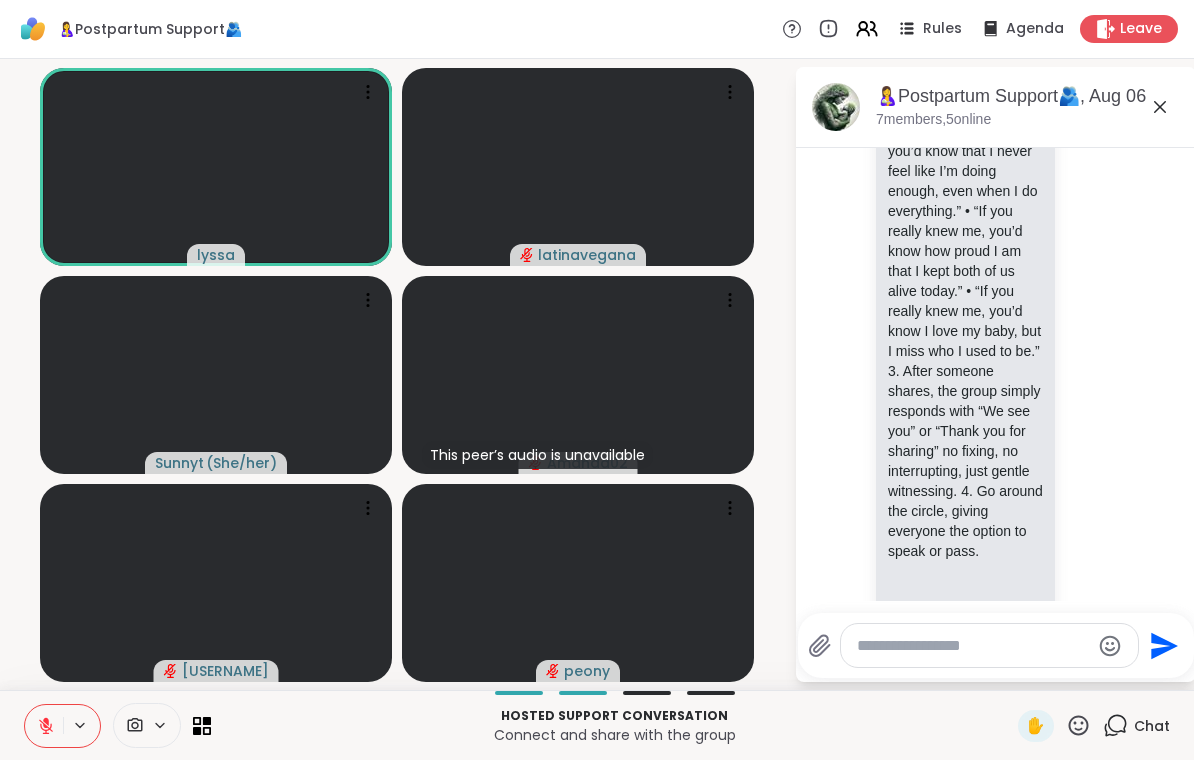 click 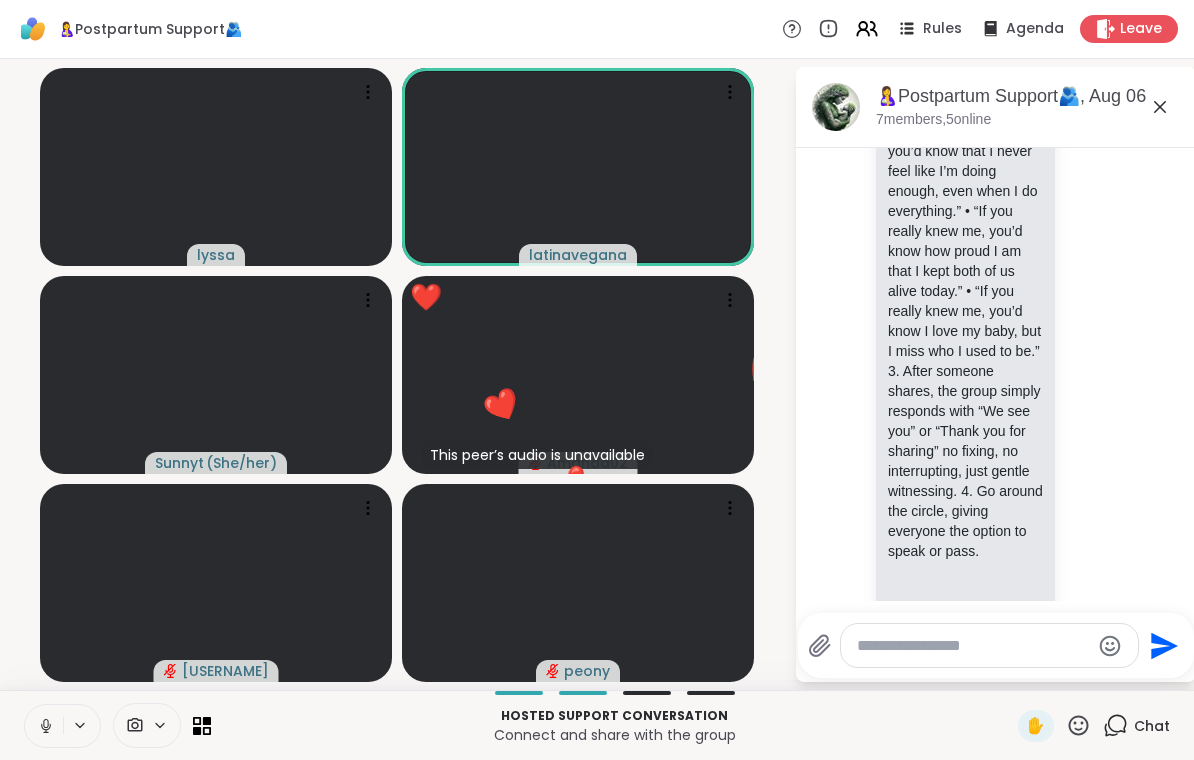 click at bounding box center [44, 726] 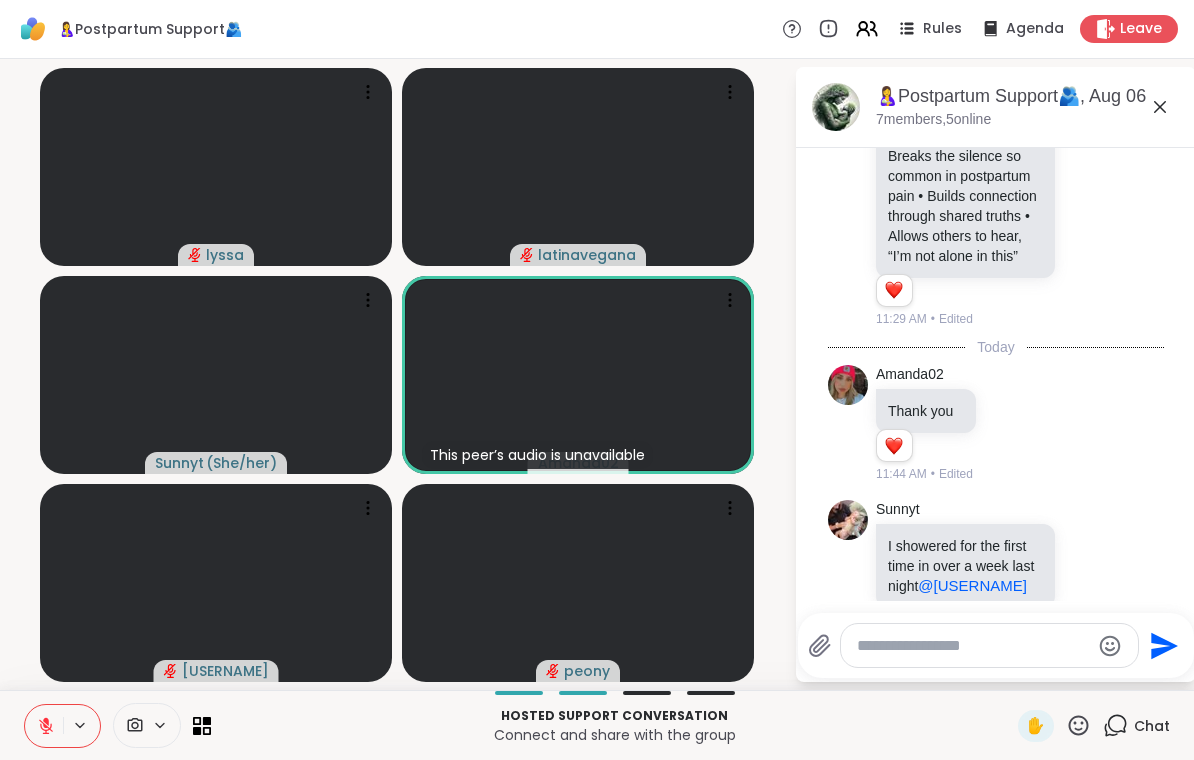 scroll, scrollTop: 1293, scrollLeft: 0, axis: vertical 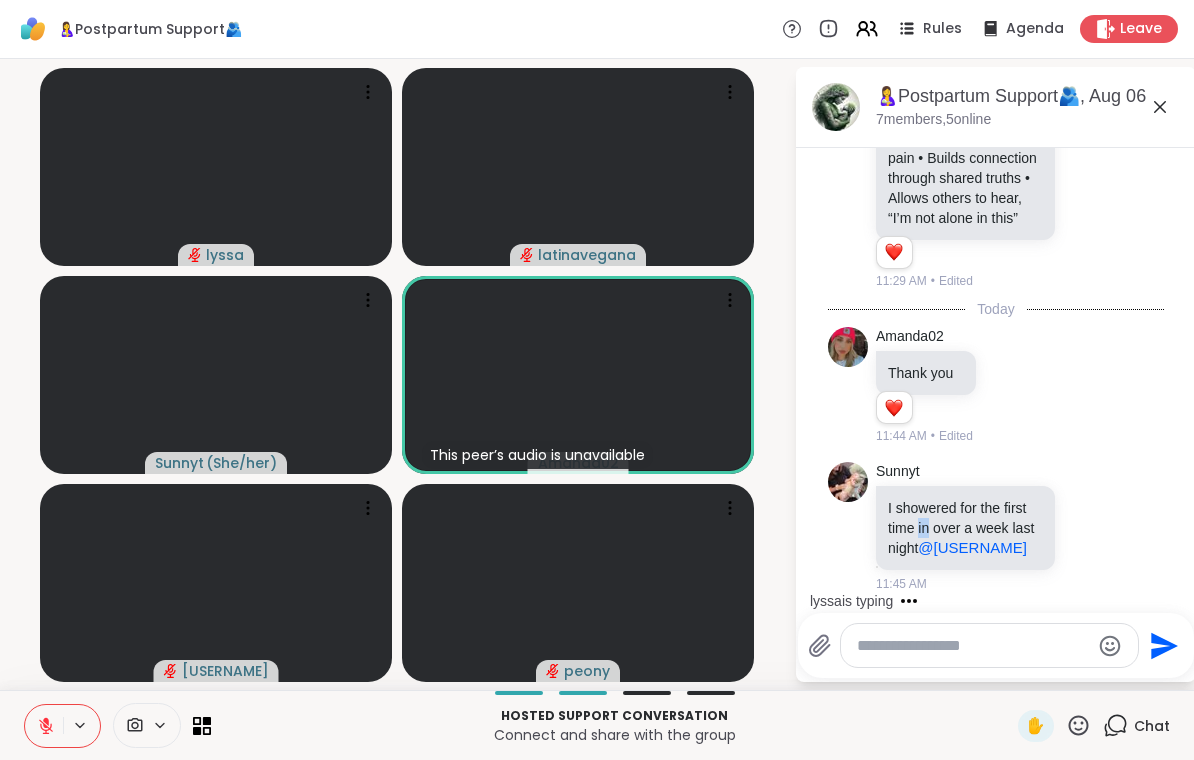 click on "[USERNAME] I showered for the first time in over a week last night  @[USERNAME] 11:45 AM" at bounding box center (998, 527) 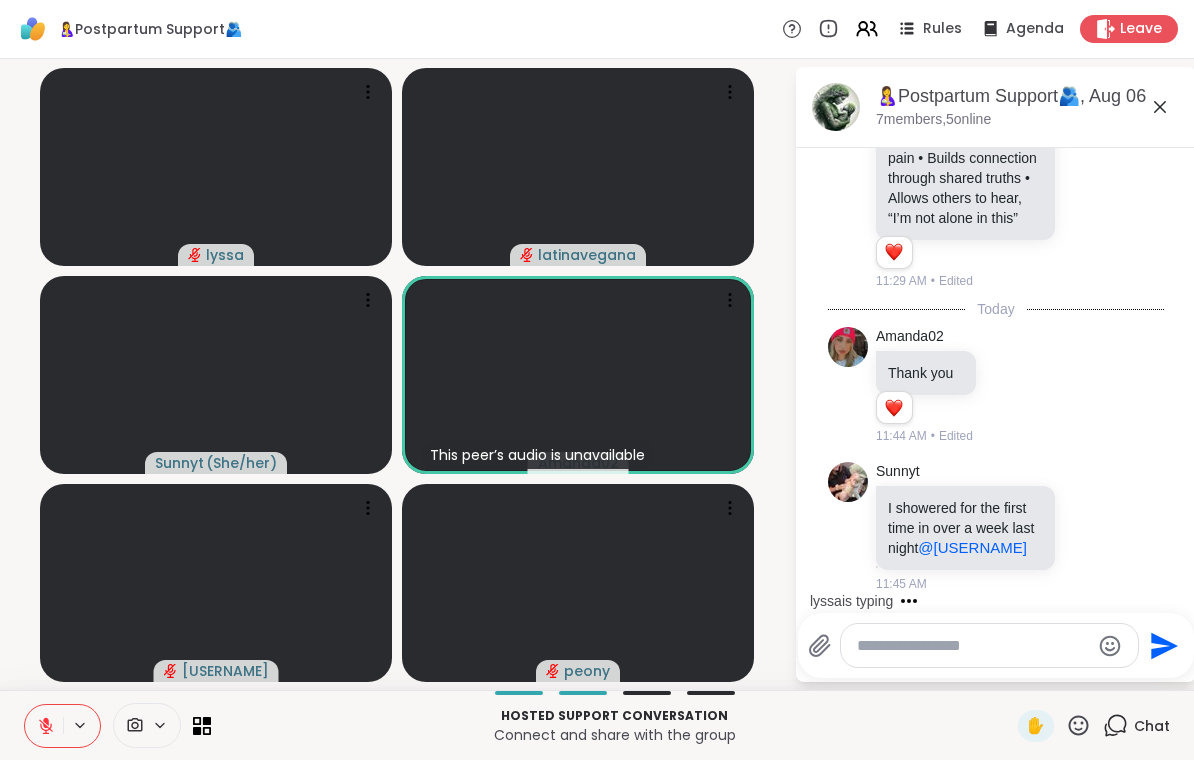 click 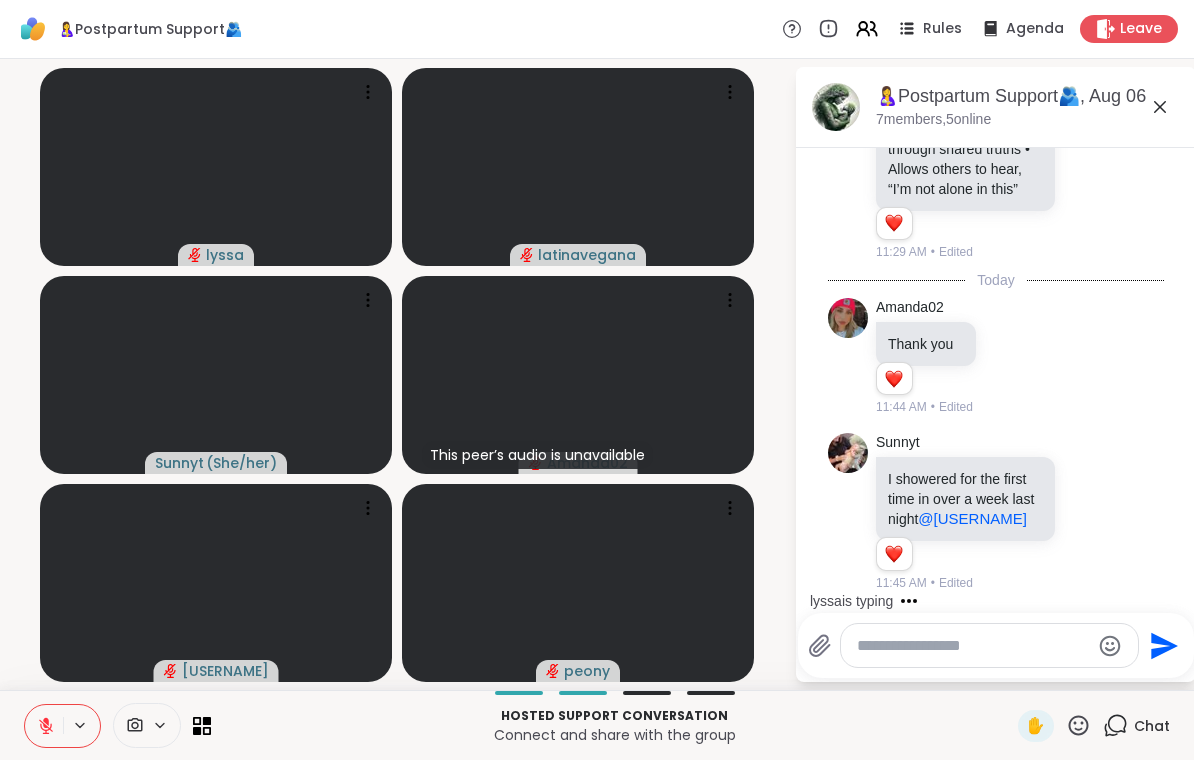 scroll, scrollTop: 1447, scrollLeft: 0, axis: vertical 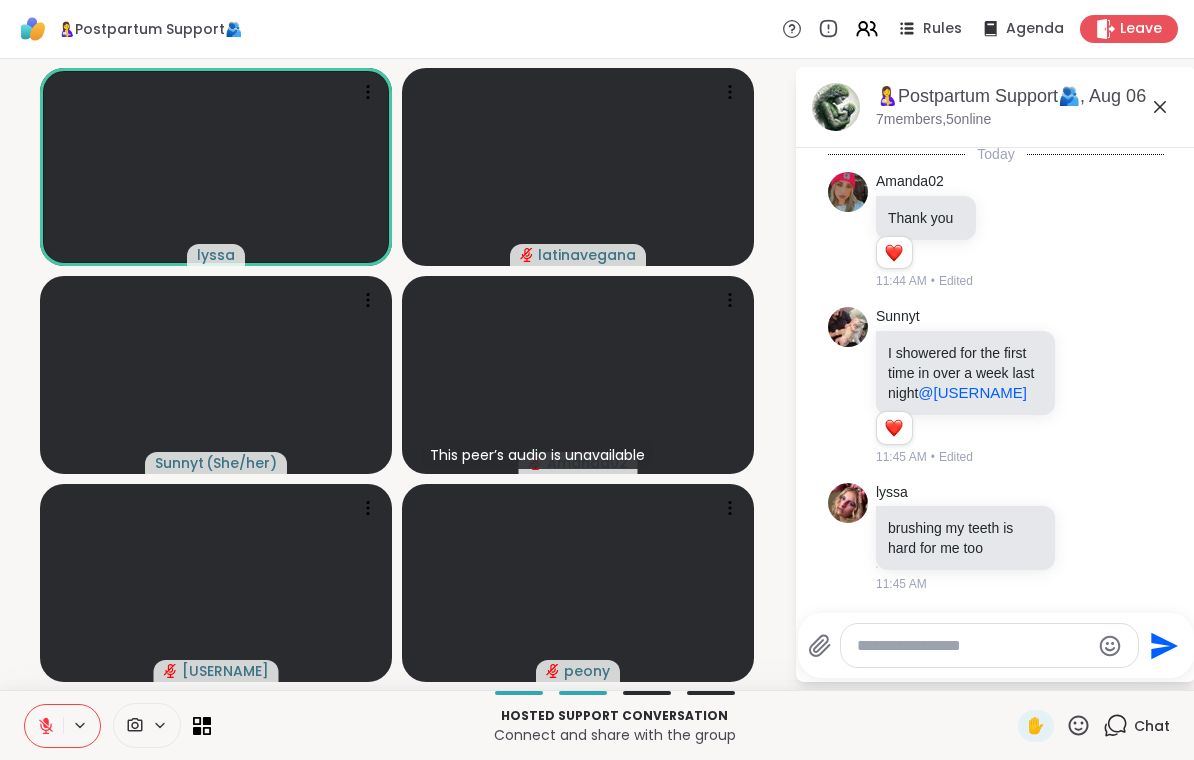 click 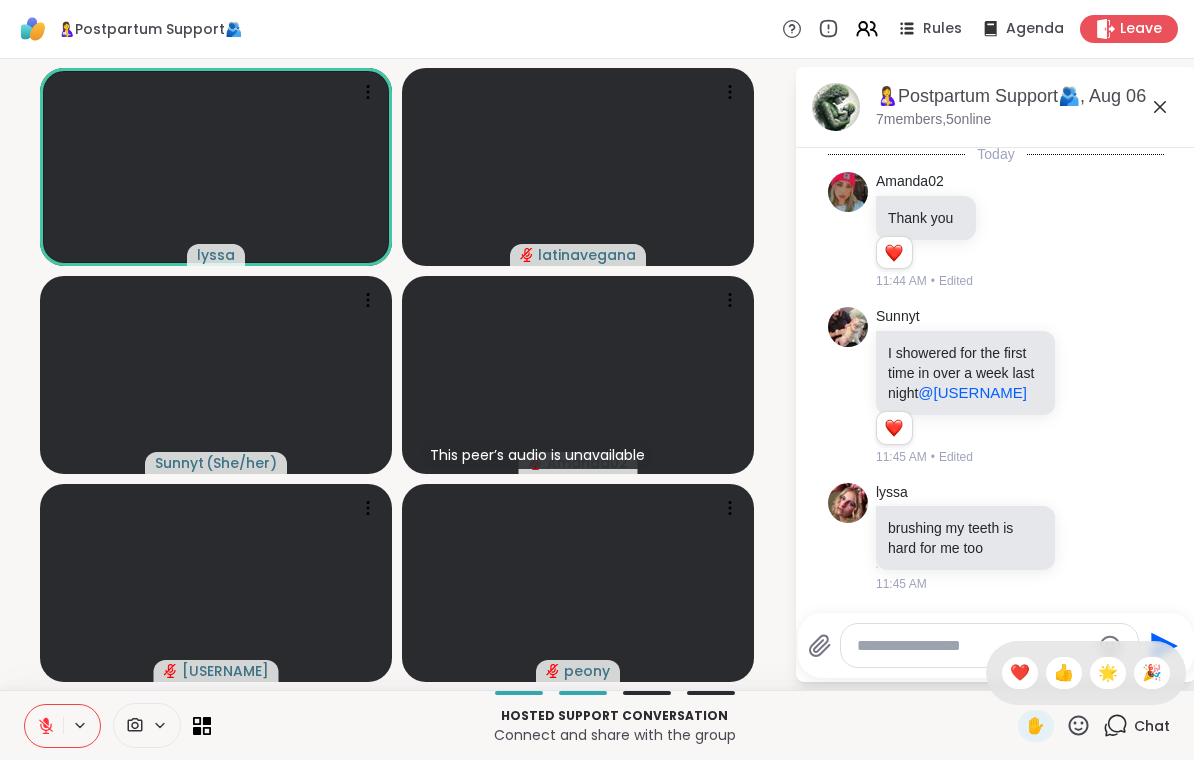 click on "❤️" at bounding box center [1020, 673] 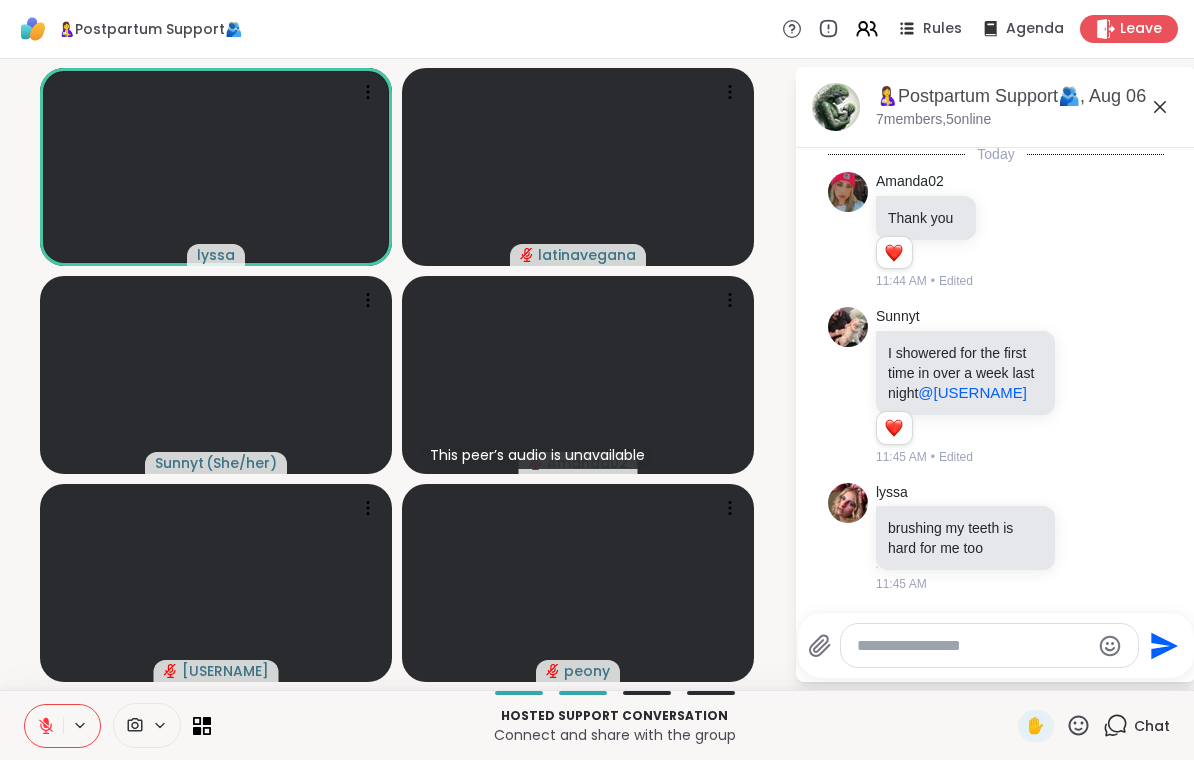 scroll, scrollTop: 1665, scrollLeft: 0, axis: vertical 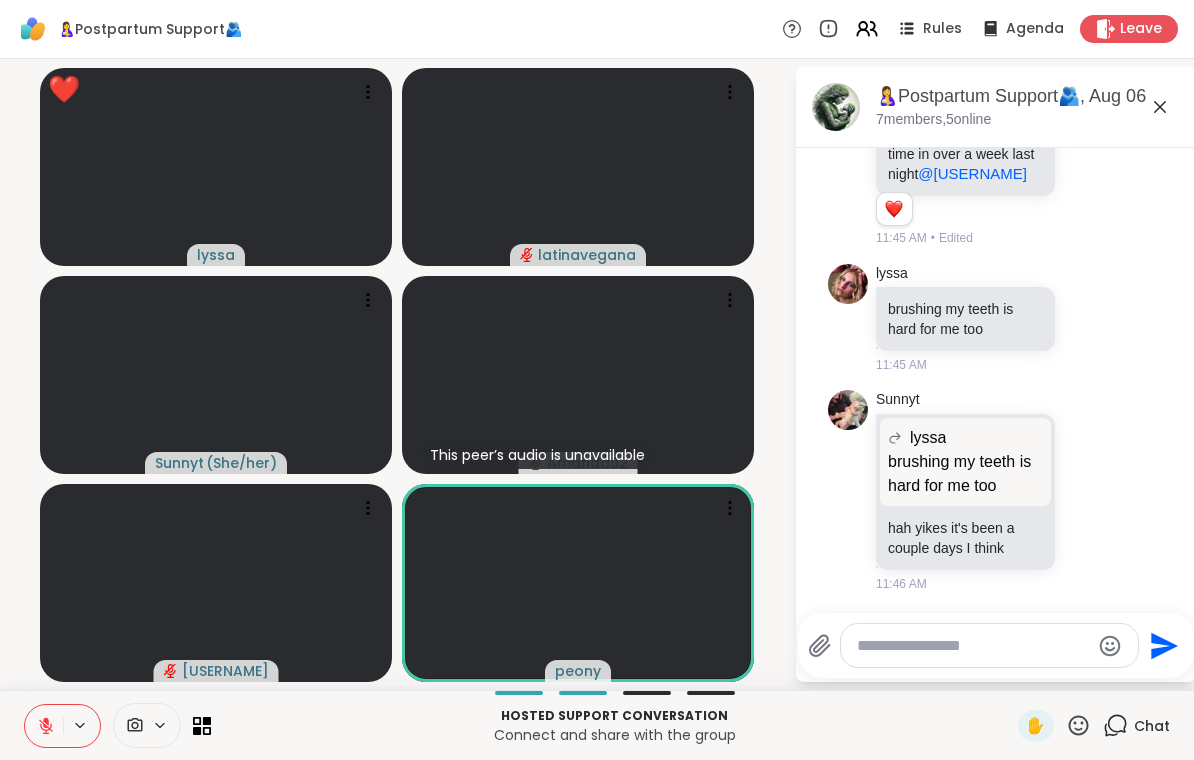 click 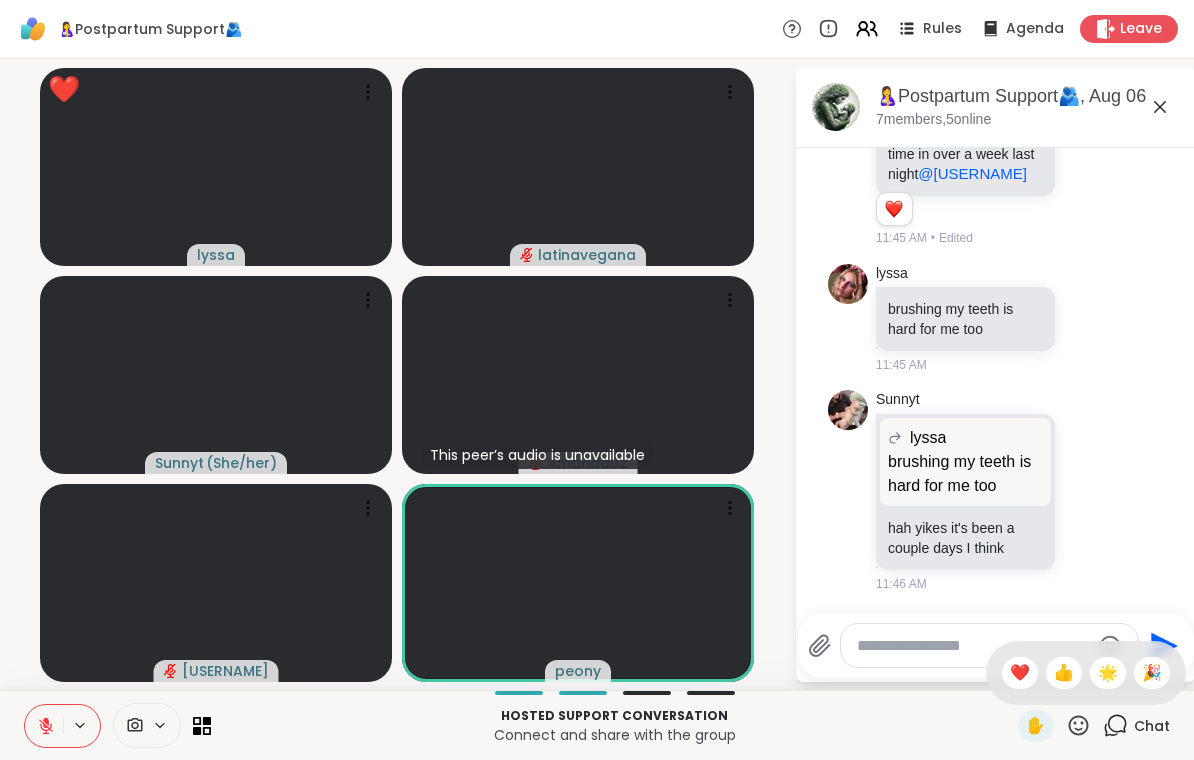 click on "❤️" at bounding box center (1020, 673) 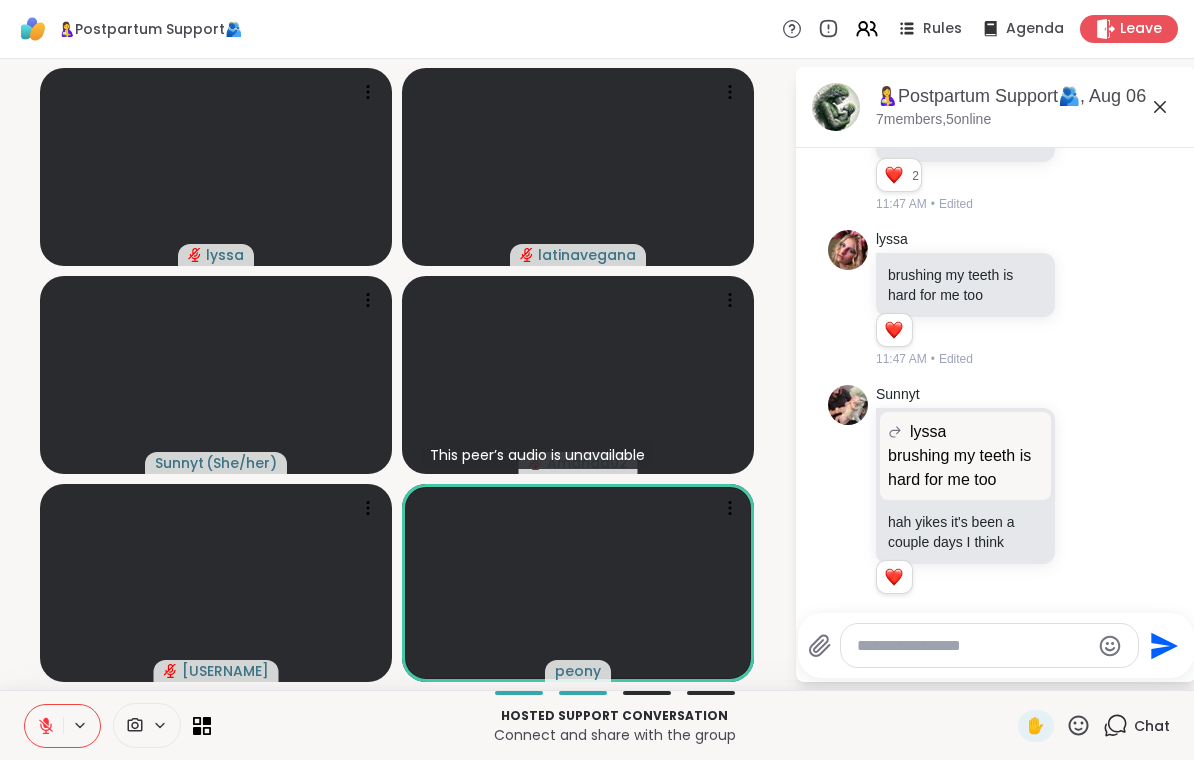 scroll, scrollTop: 1721, scrollLeft: 0, axis: vertical 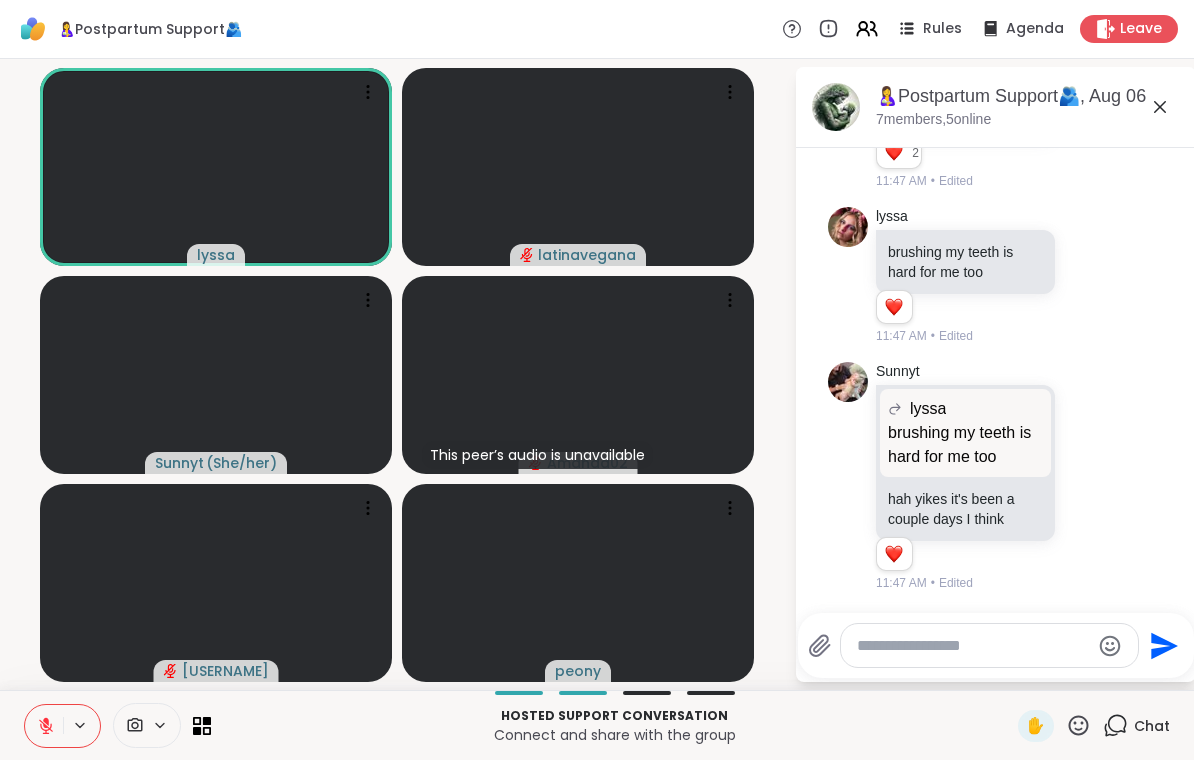 click 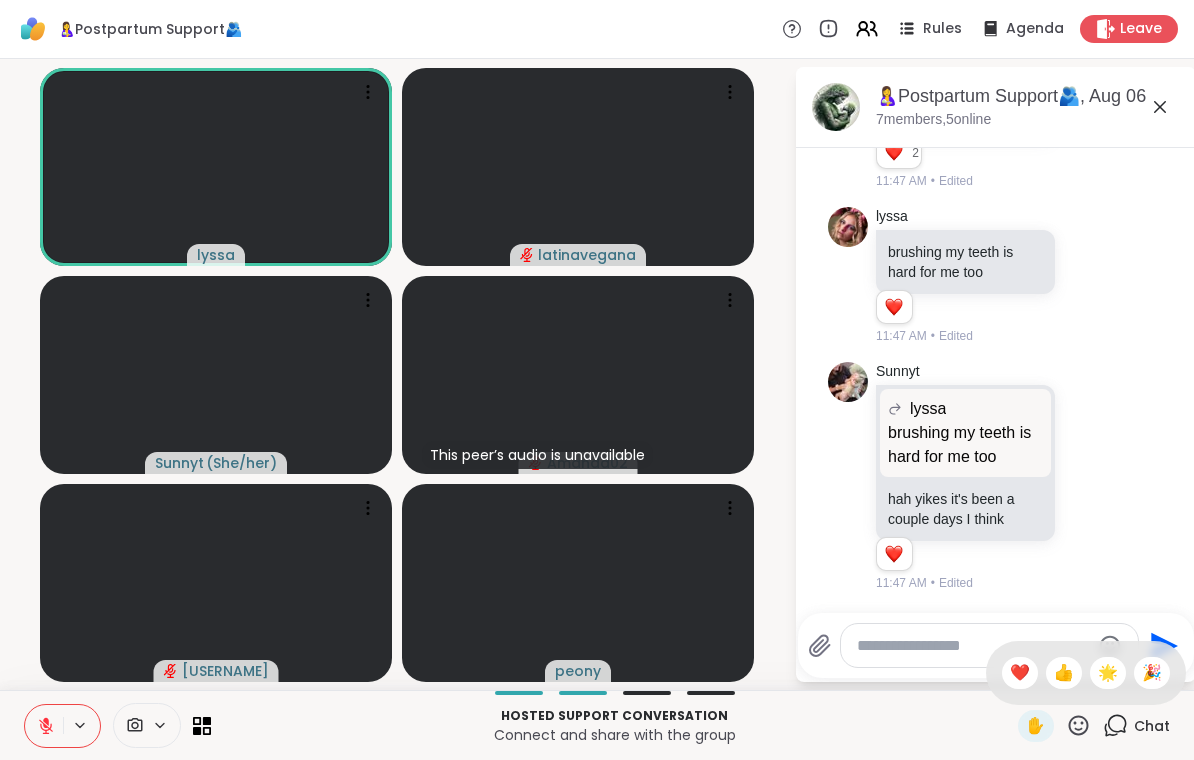 click on "❤️" at bounding box center (1020, 673) 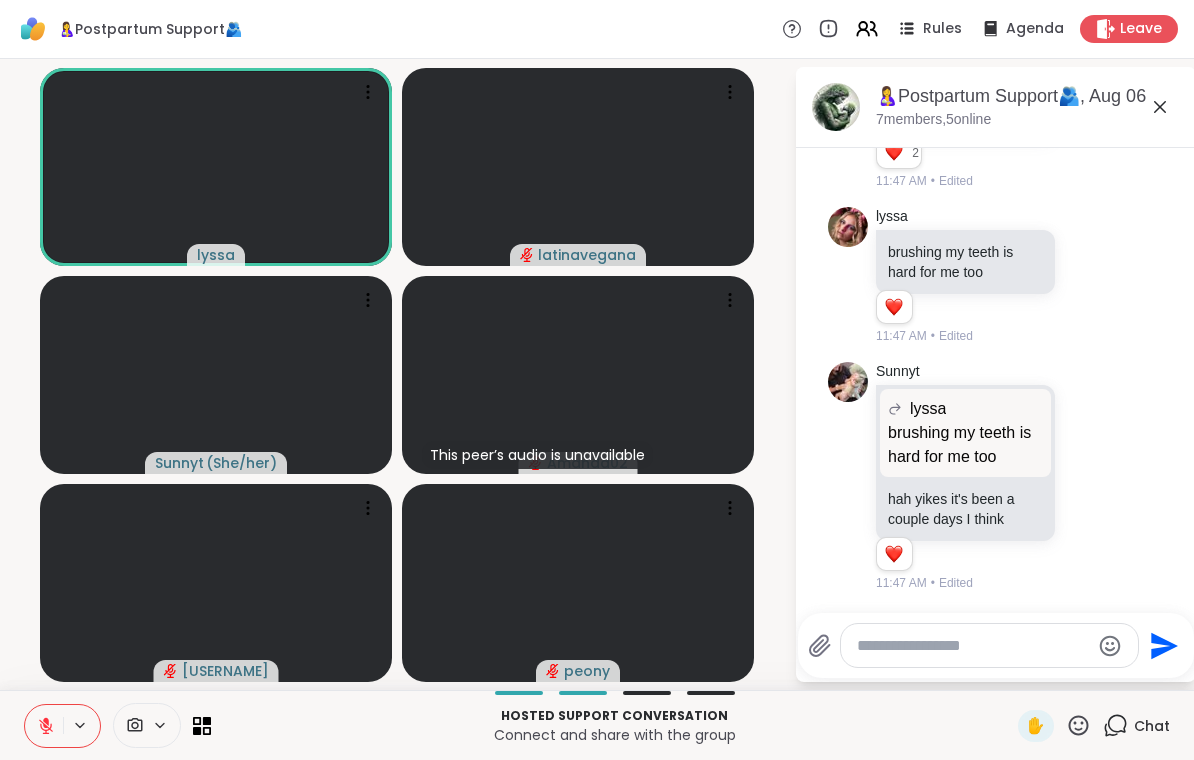 click 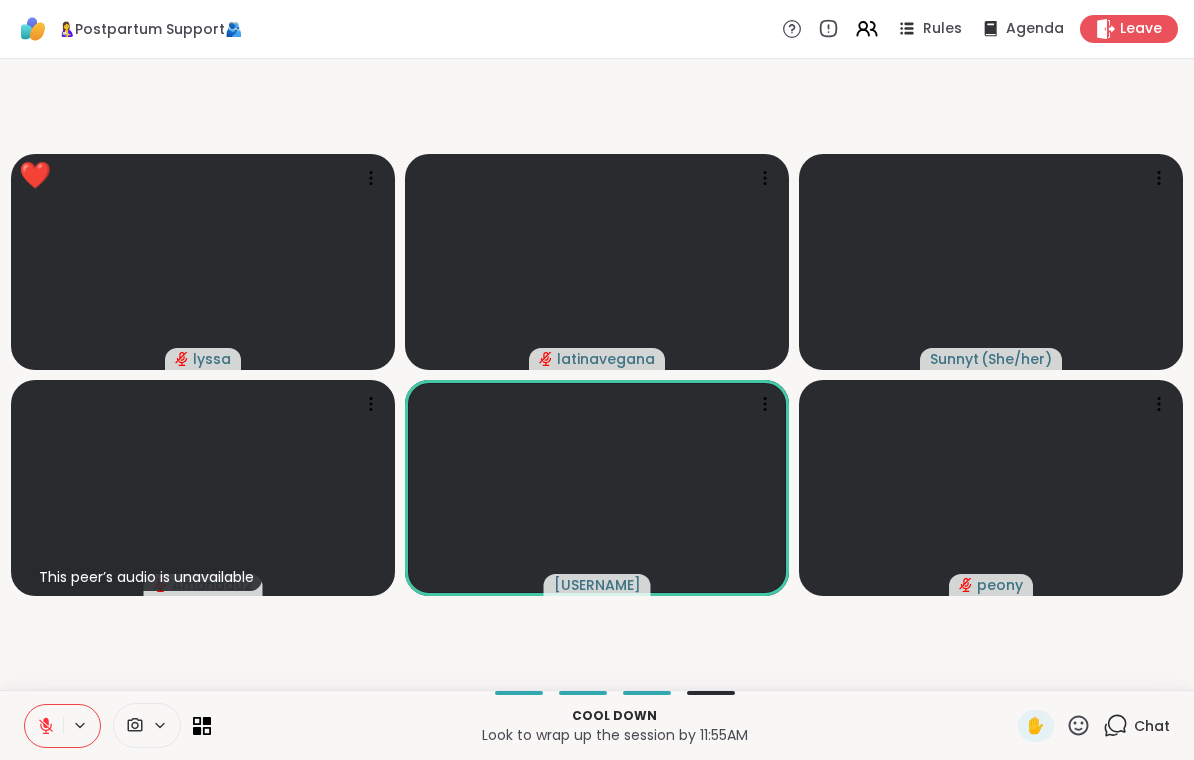 click 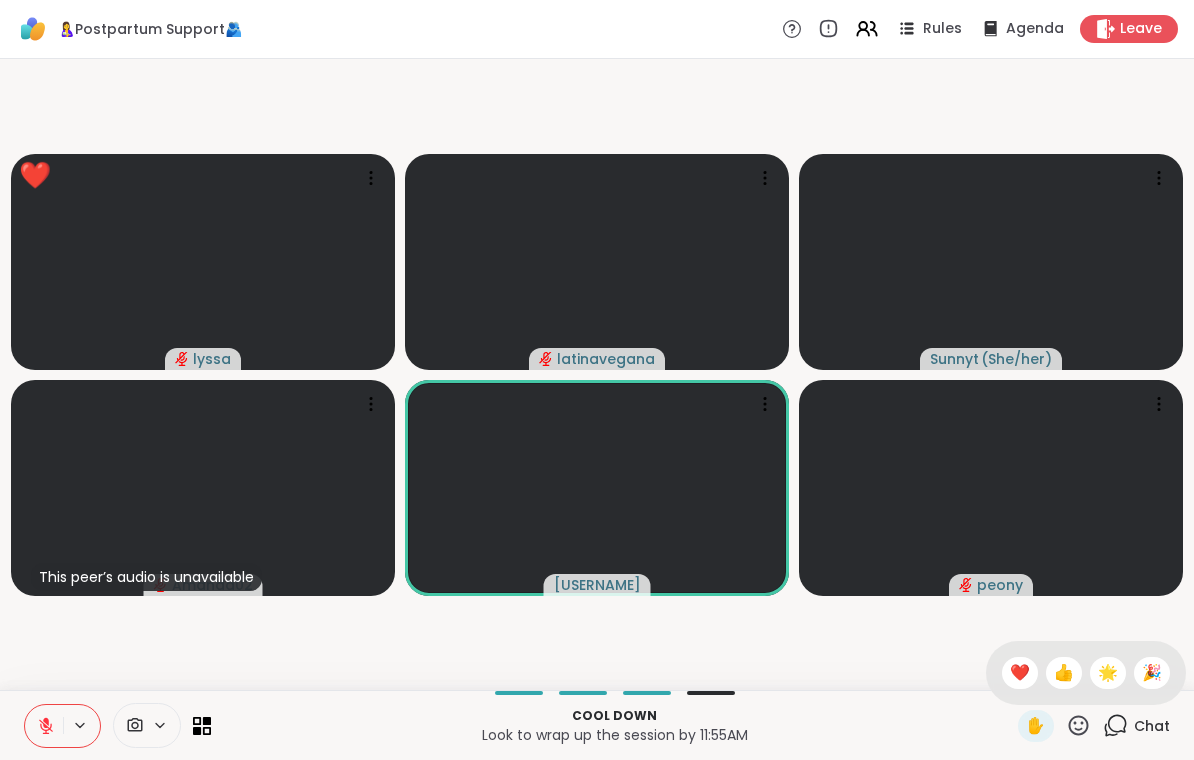 click on "❤️" at bounding box center [1020, 673] 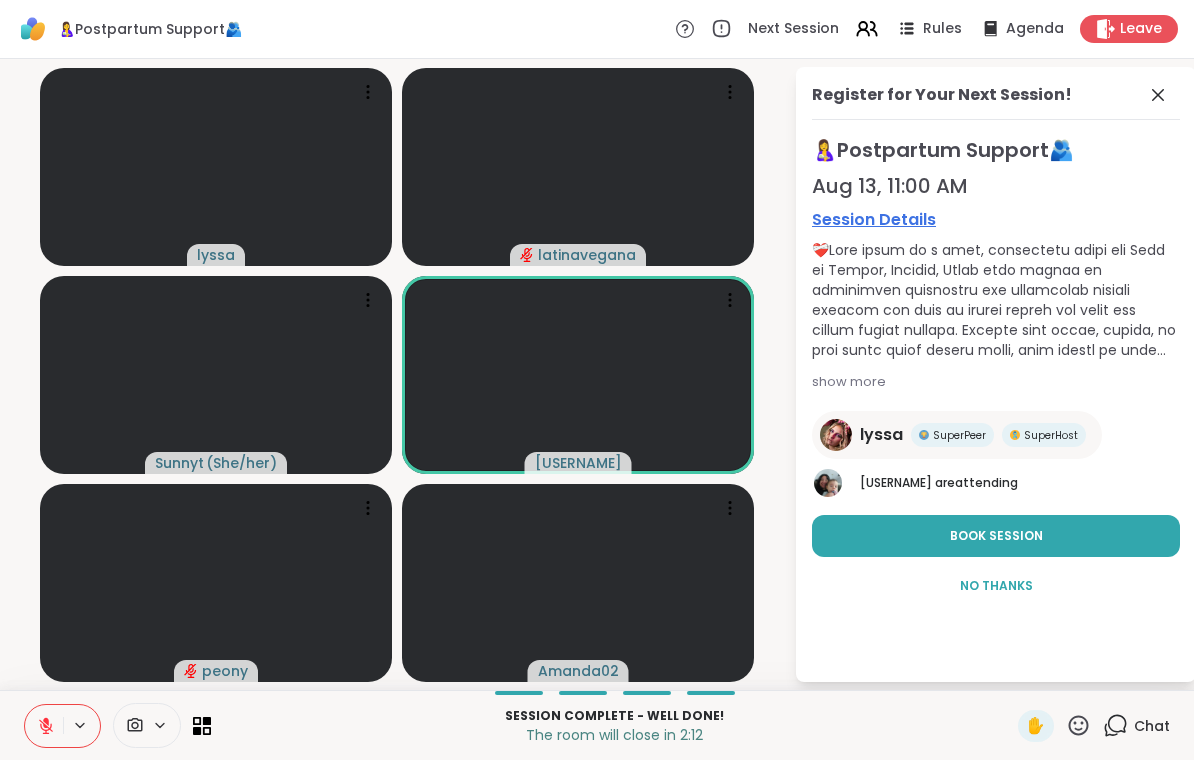 click 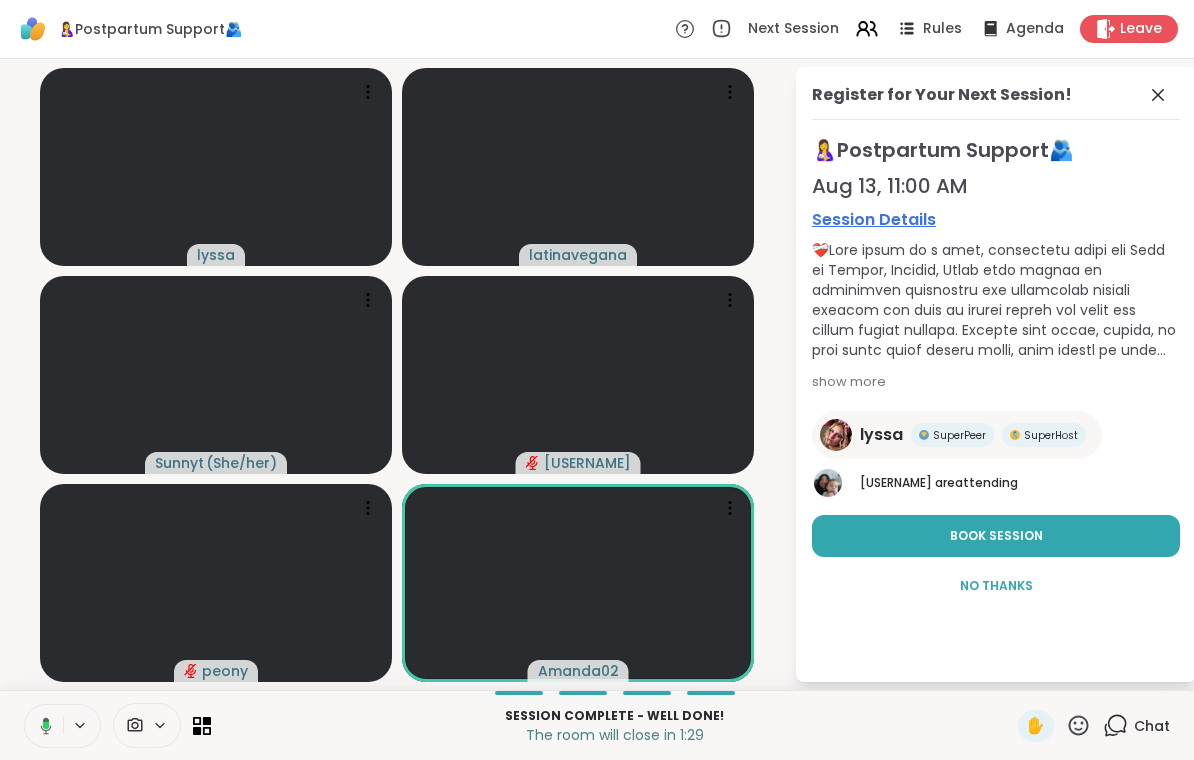 click 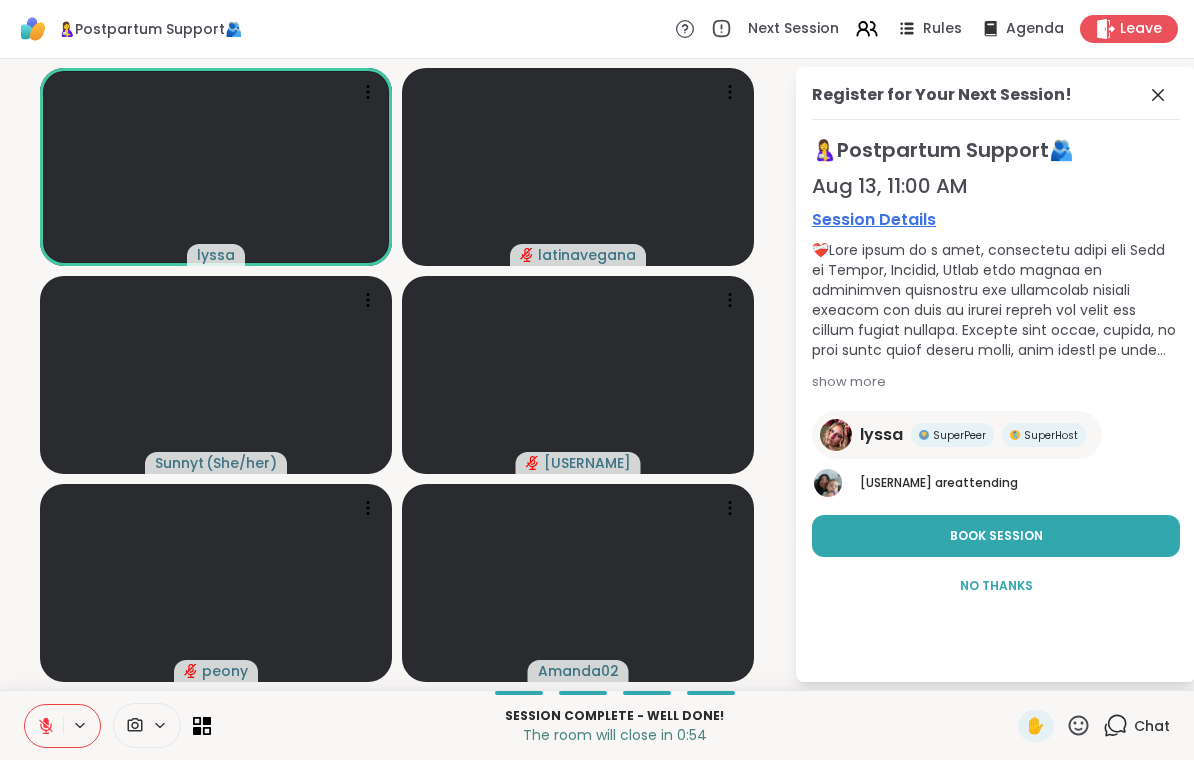 click 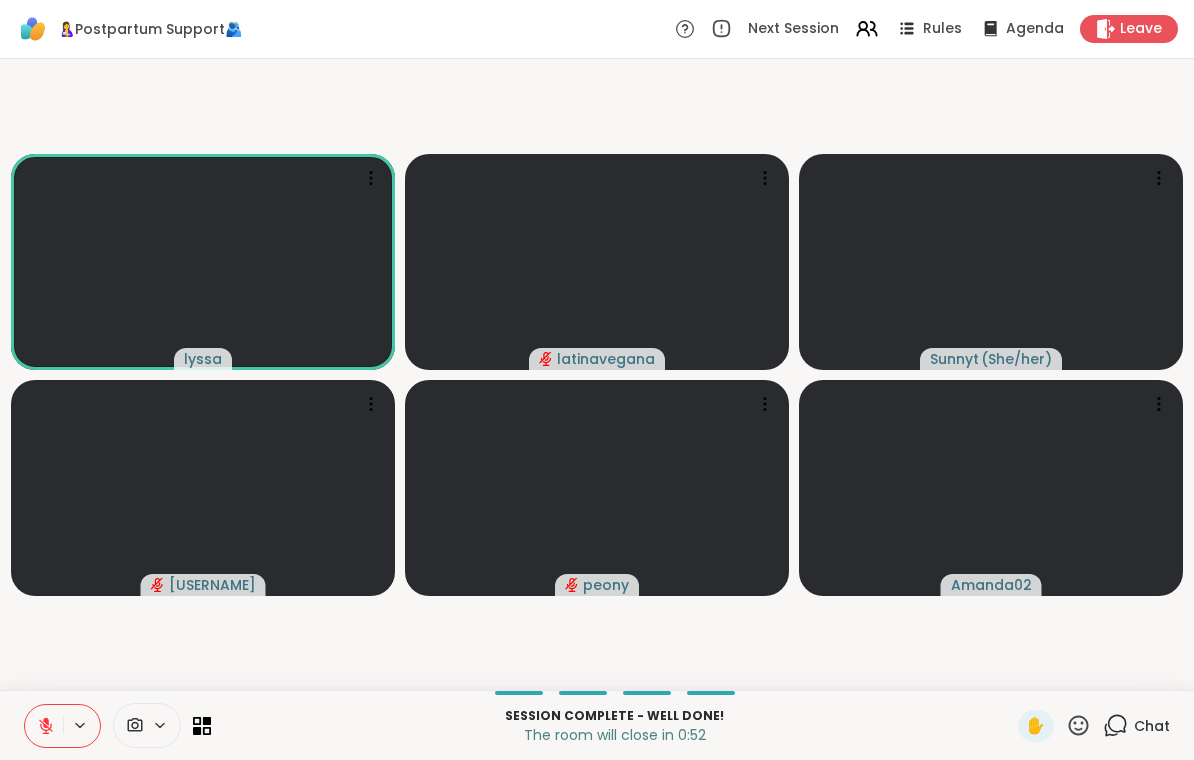 click on "Chat" at bounding box center (1152, 726) 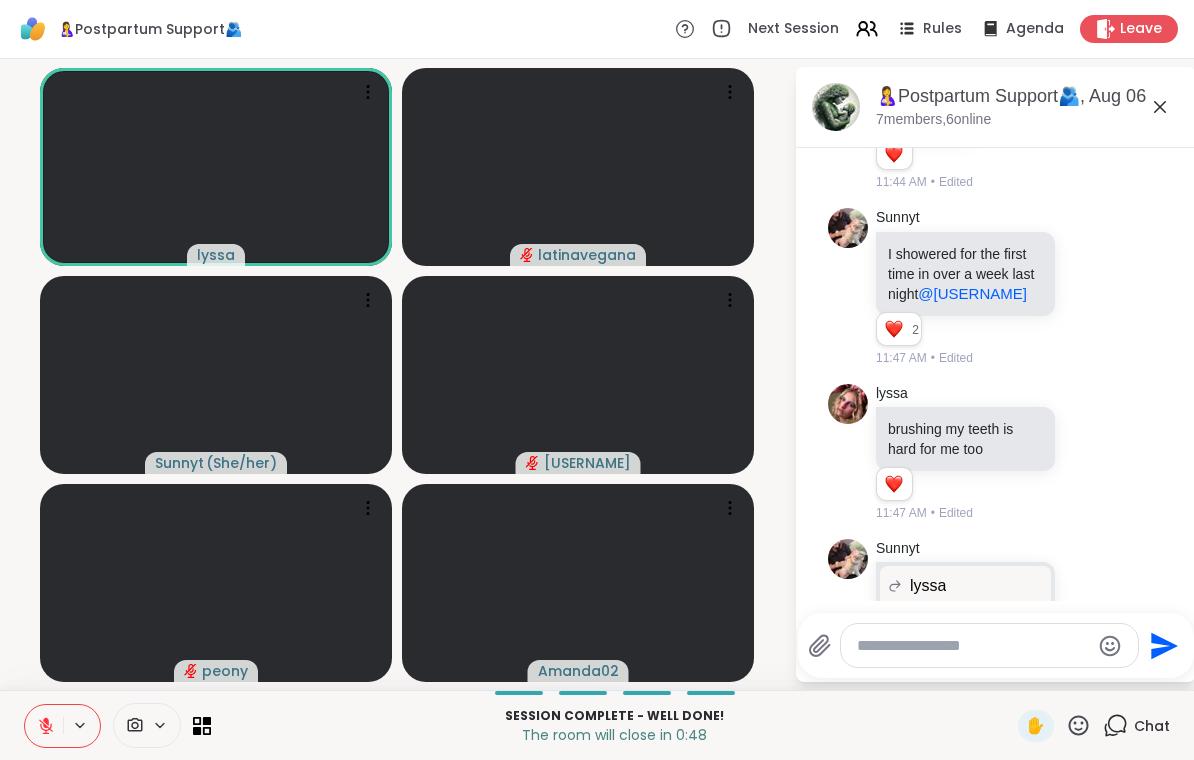 scroll, scrollTop: 1701, scrollLeft: 0, axis: vertical 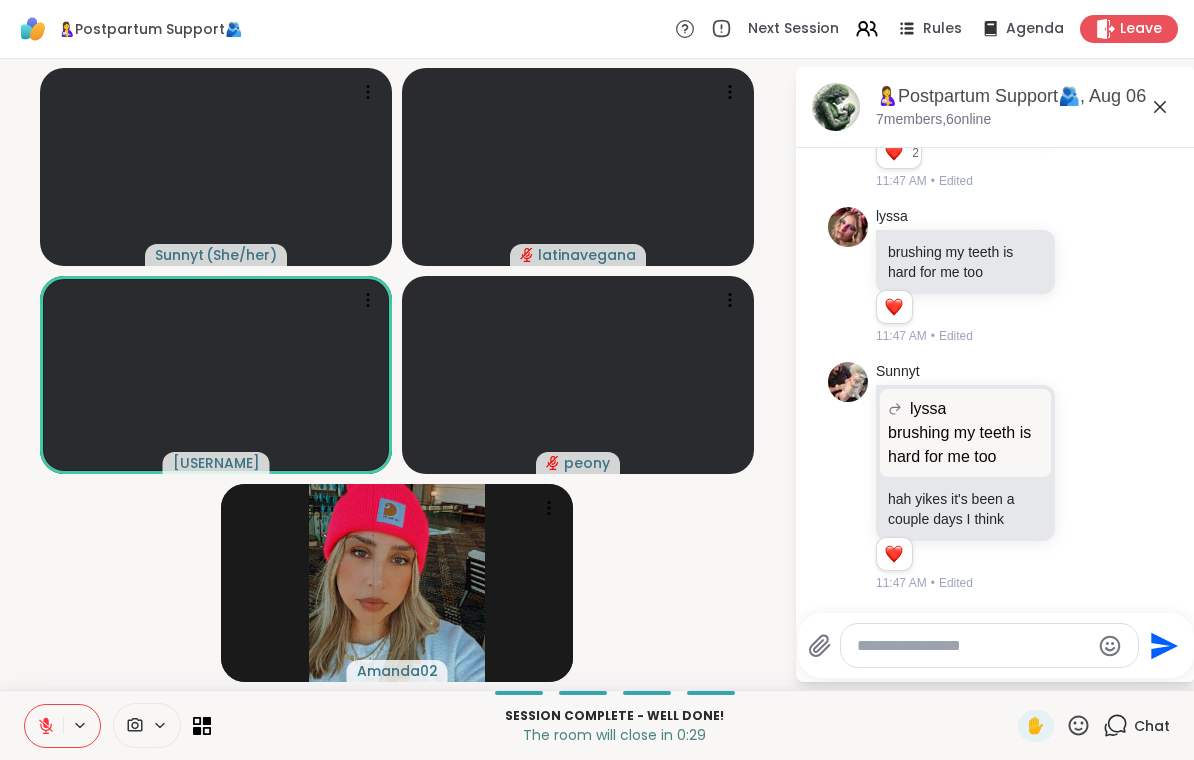 click 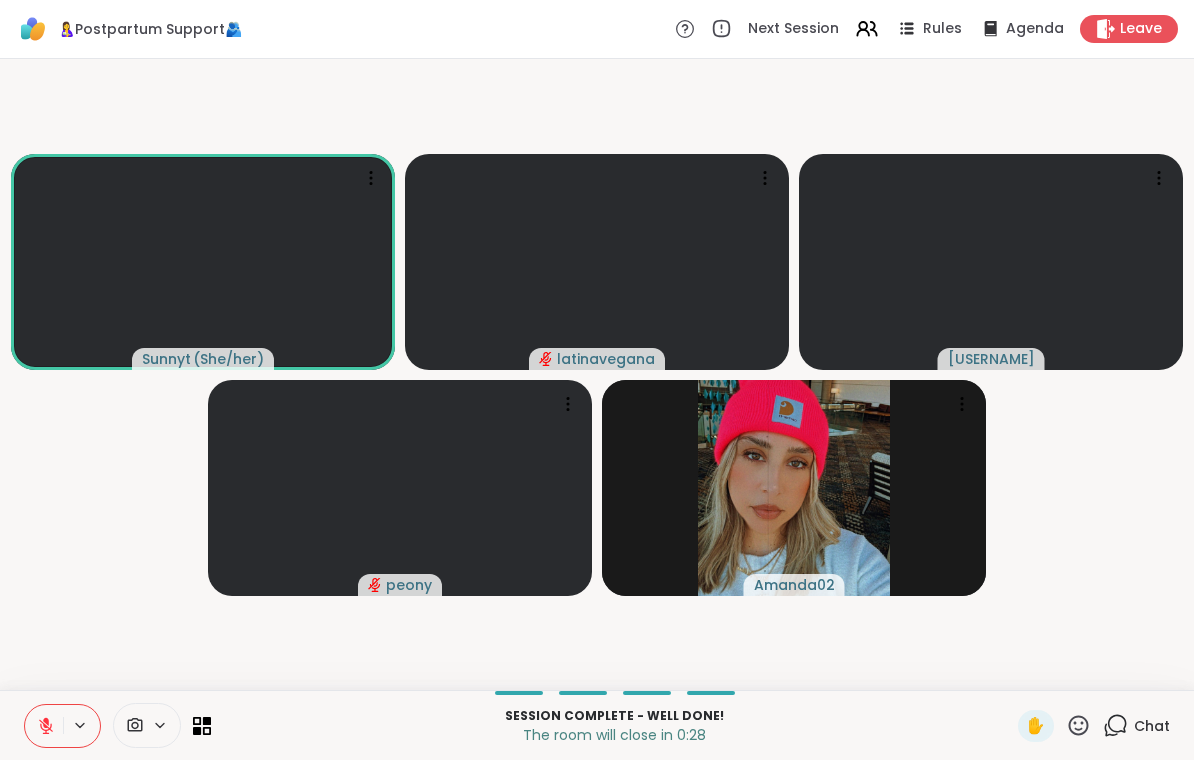 click on "Leave" at bounding box center [1141, 29] 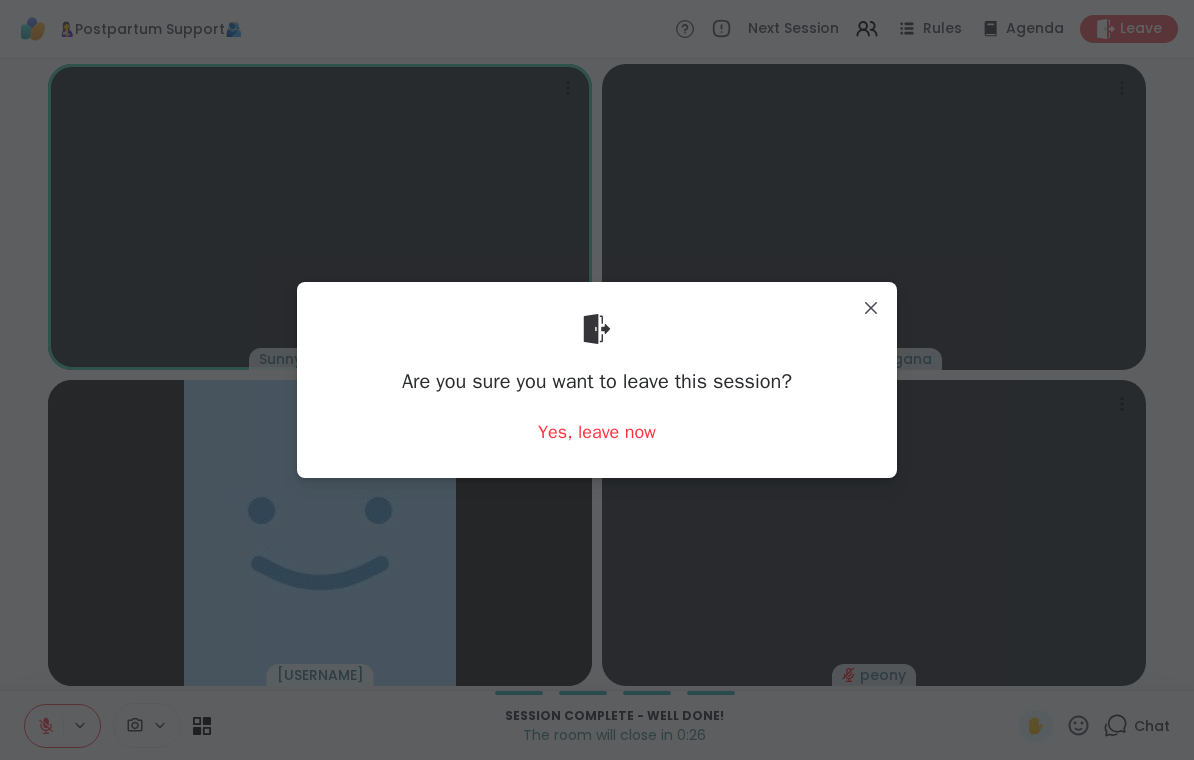 click on "Yes, leave now" at bounding box center [597, 432] 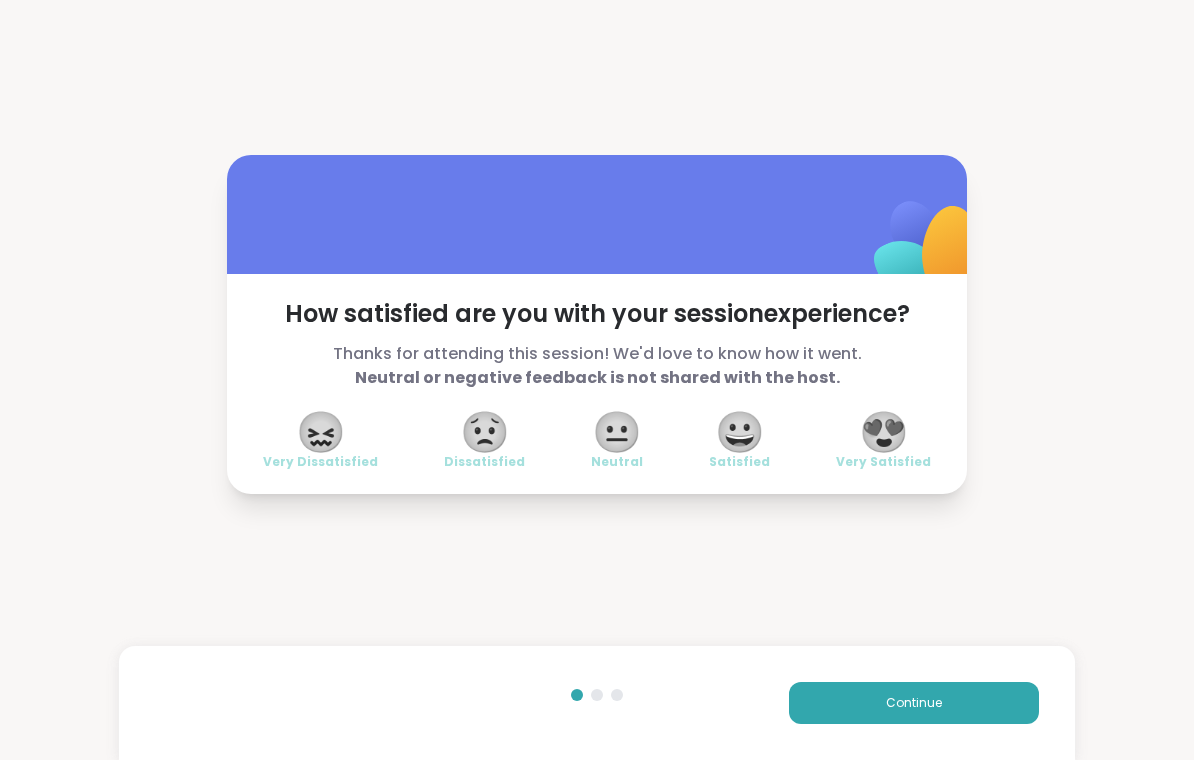 click on "😍" at bounding box center (884, 432) 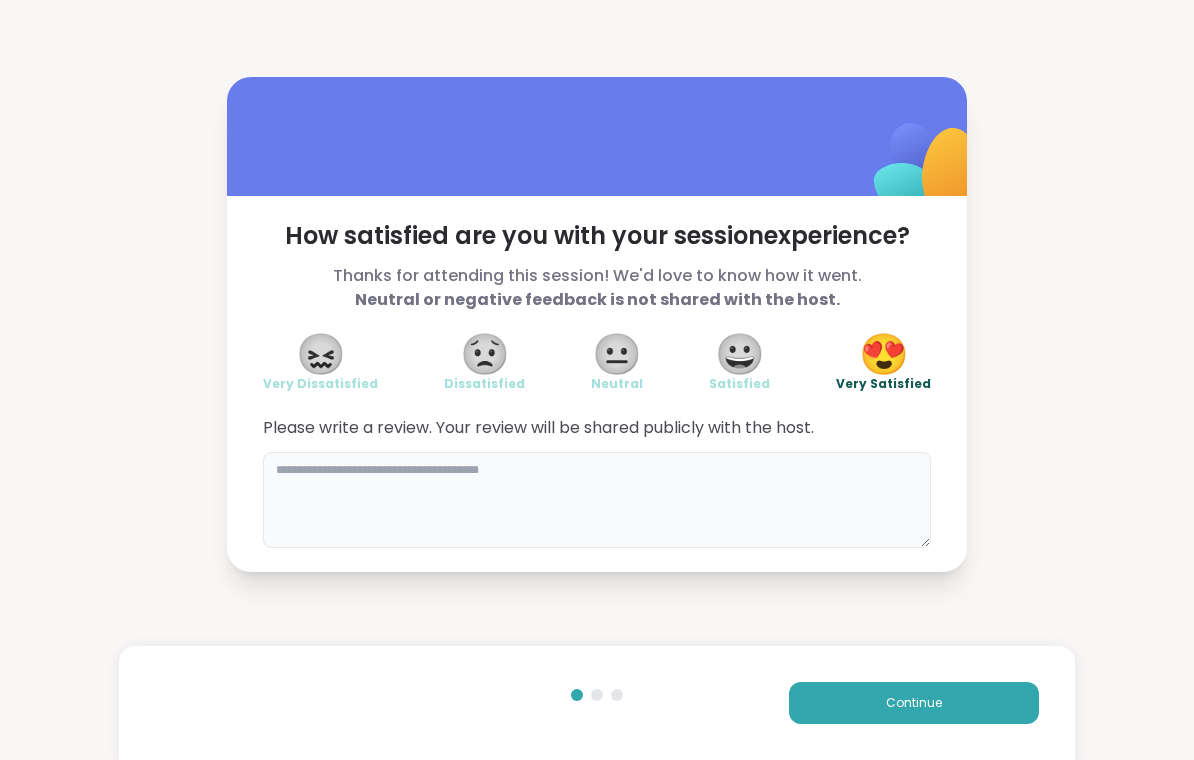 click at bounding box center [597, 500] 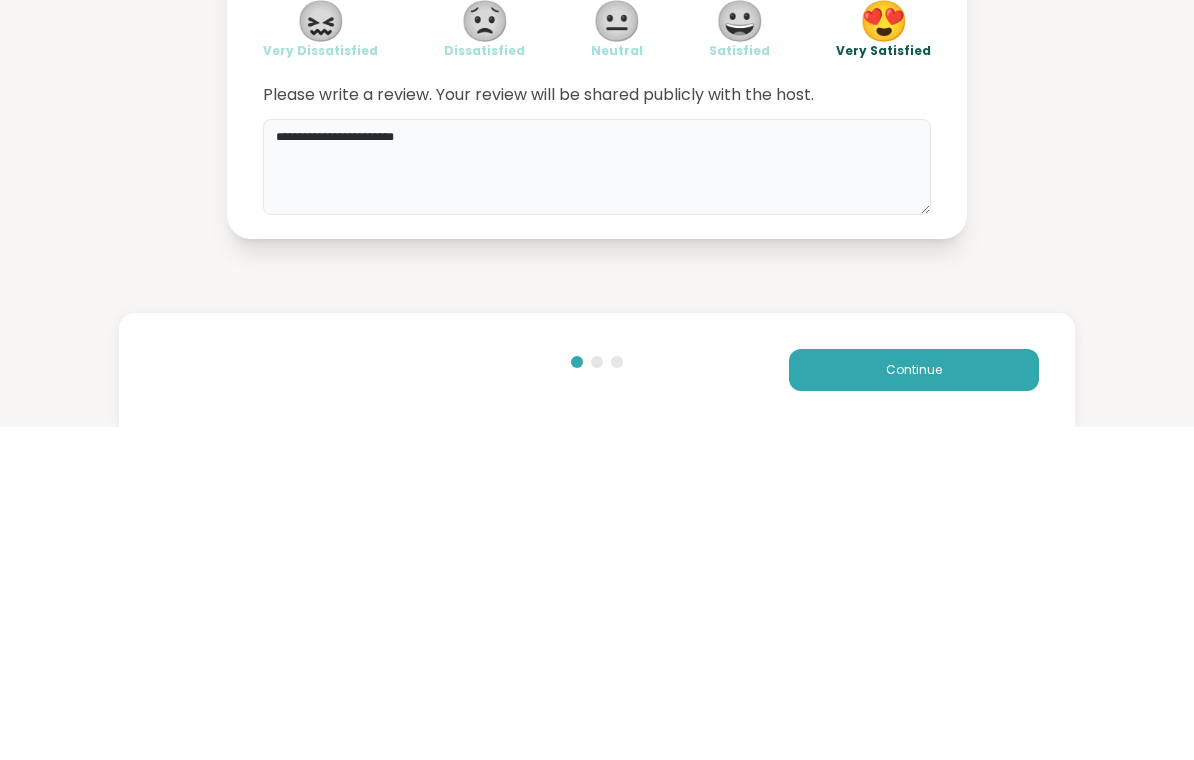 type on "**********" 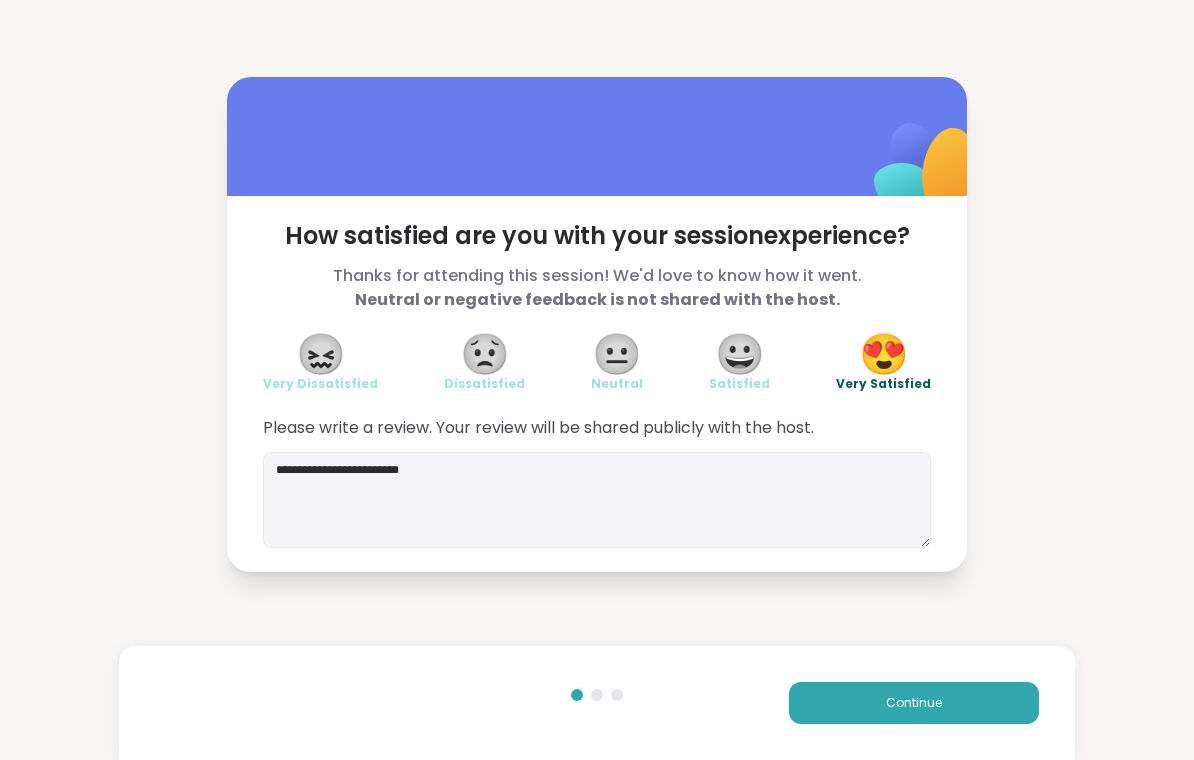 click on "Continue" at bounding box center (914, 703) 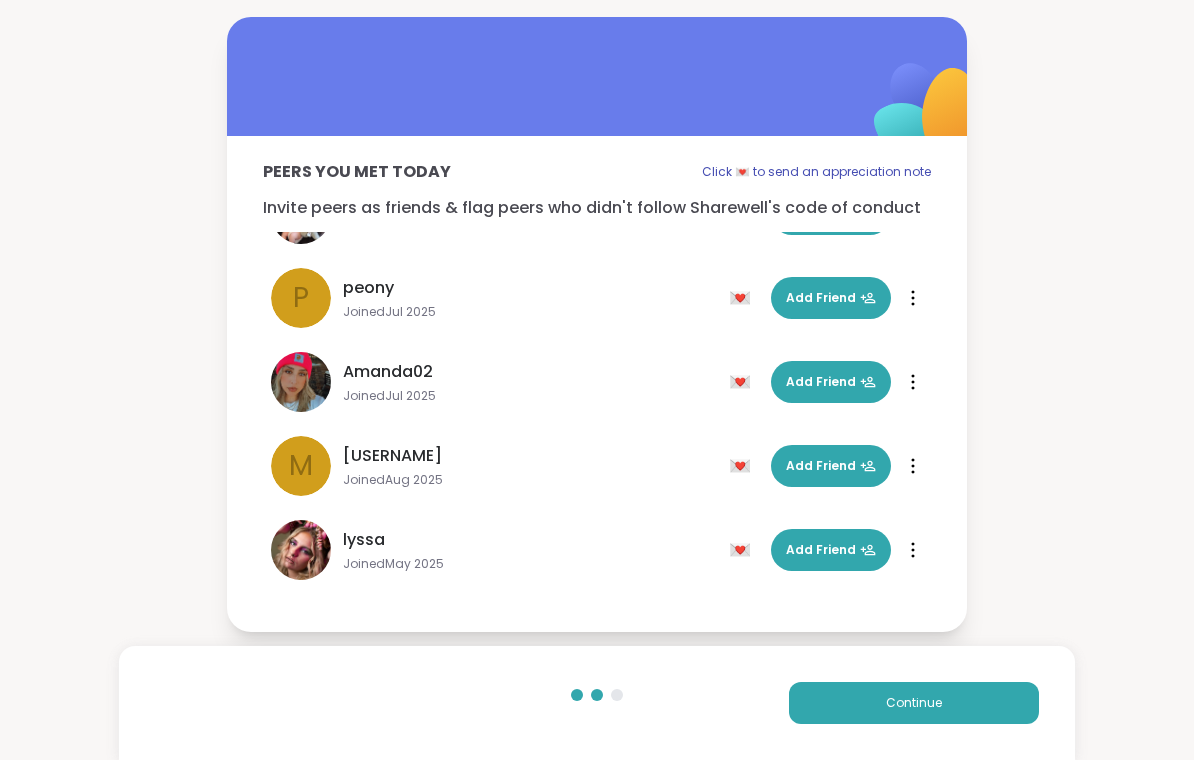 scroll, scrollTop: 60, scrollLeft: 0, axis: vertical 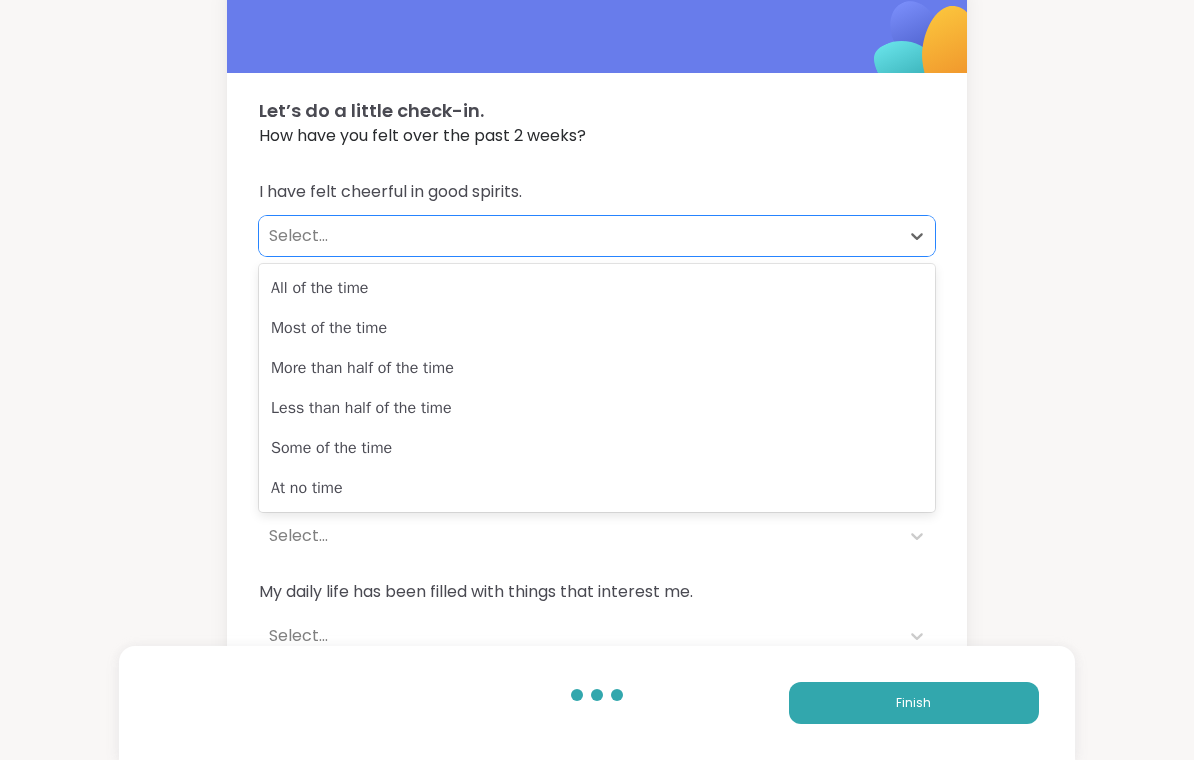 click on "Some of the time" at bounding box center (597, 448) 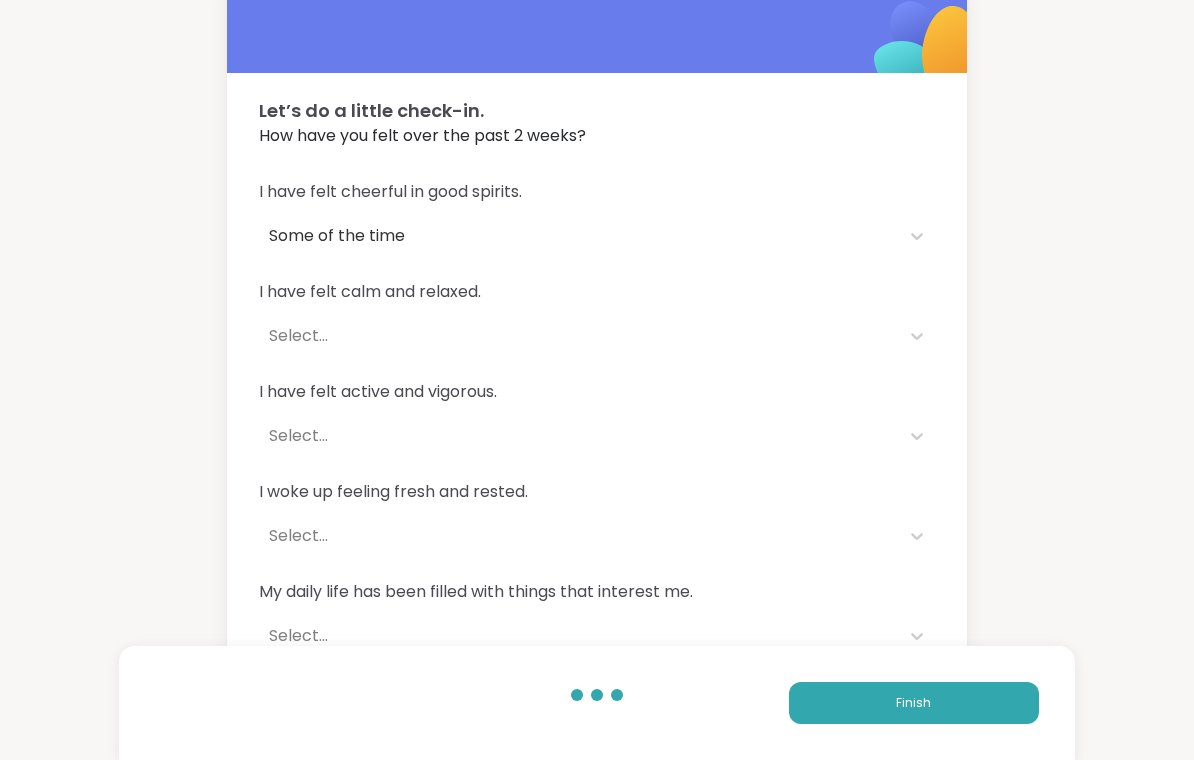 click on "I have felt calm and relaxed. Select..." at bounding box center (597, 318) 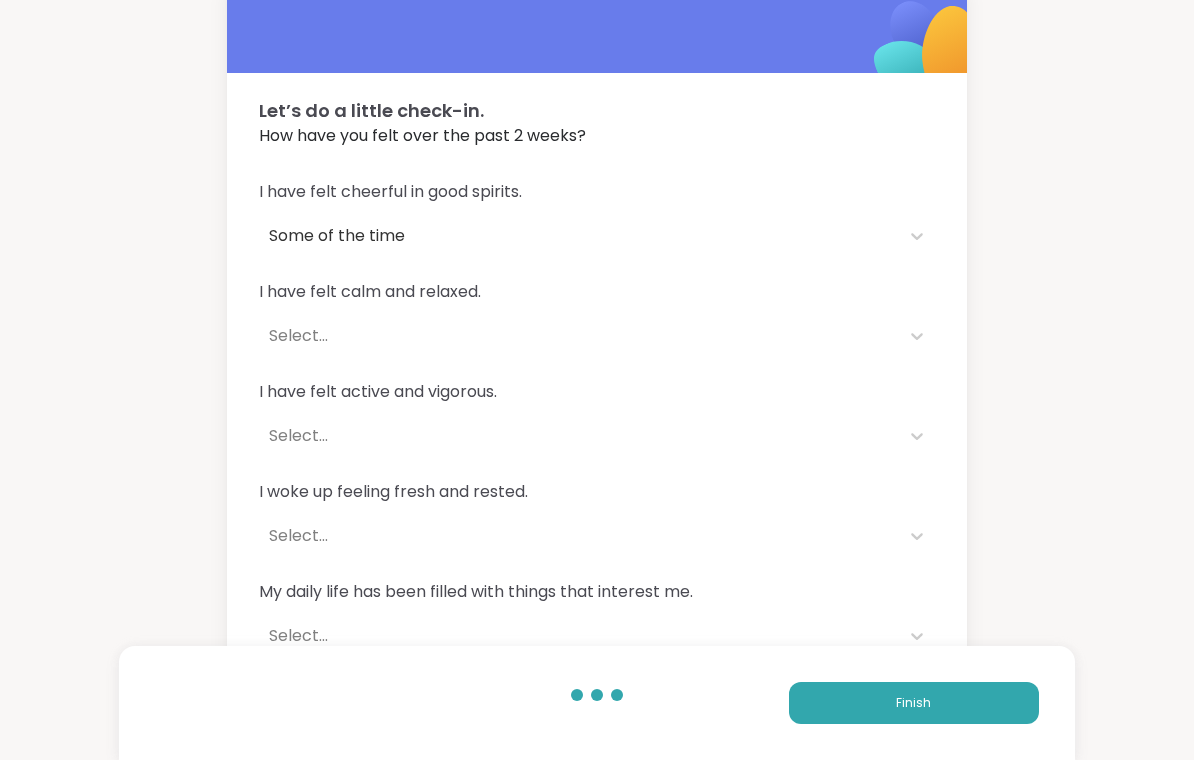 click on "I have felt cheerful in good spirits. Some of the time I have felt calm and relaxed. Select... I have felt active and vigorous. Select... I woke up feeling fresh and rested. Select... My daily life has been filled with things that interest me. Select..." at bounding box center (597, 418) 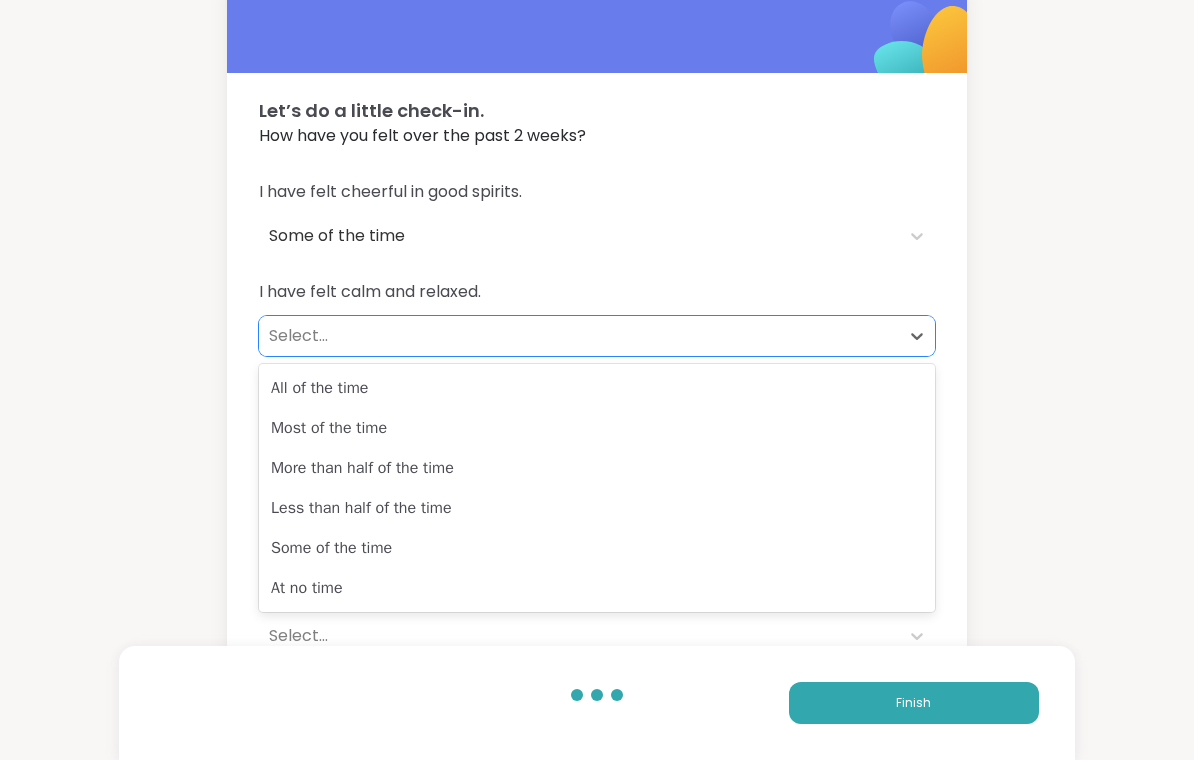 click on "At no time" at bounding box center (597, 588) 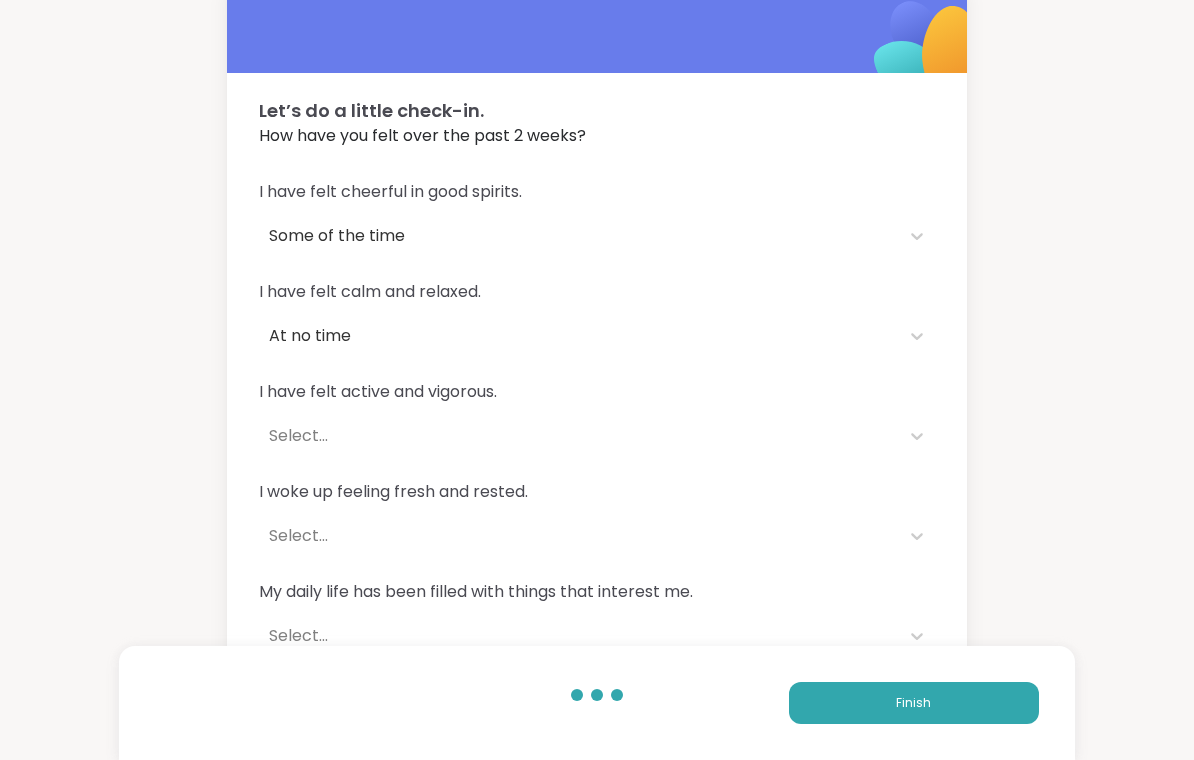 click on "I have felt active and vigorous." at bounding box center [597, 392] 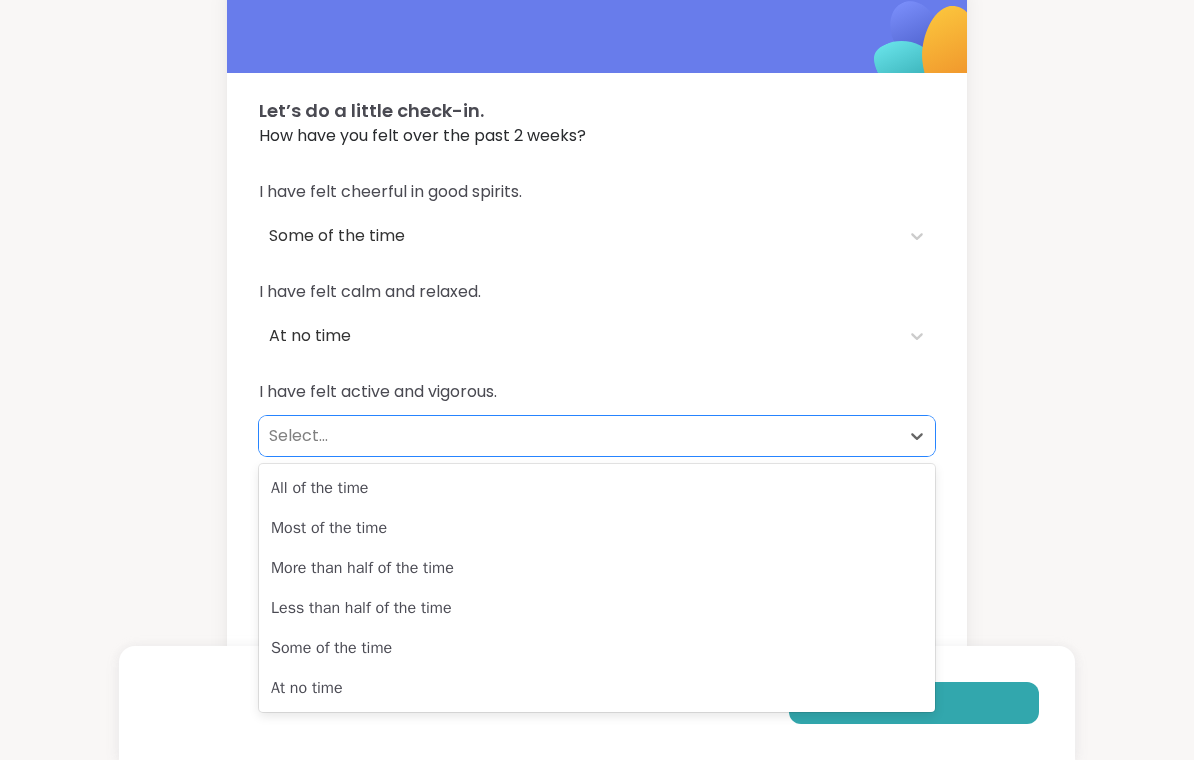 click on "At no time" at bounding box center [597, 688] 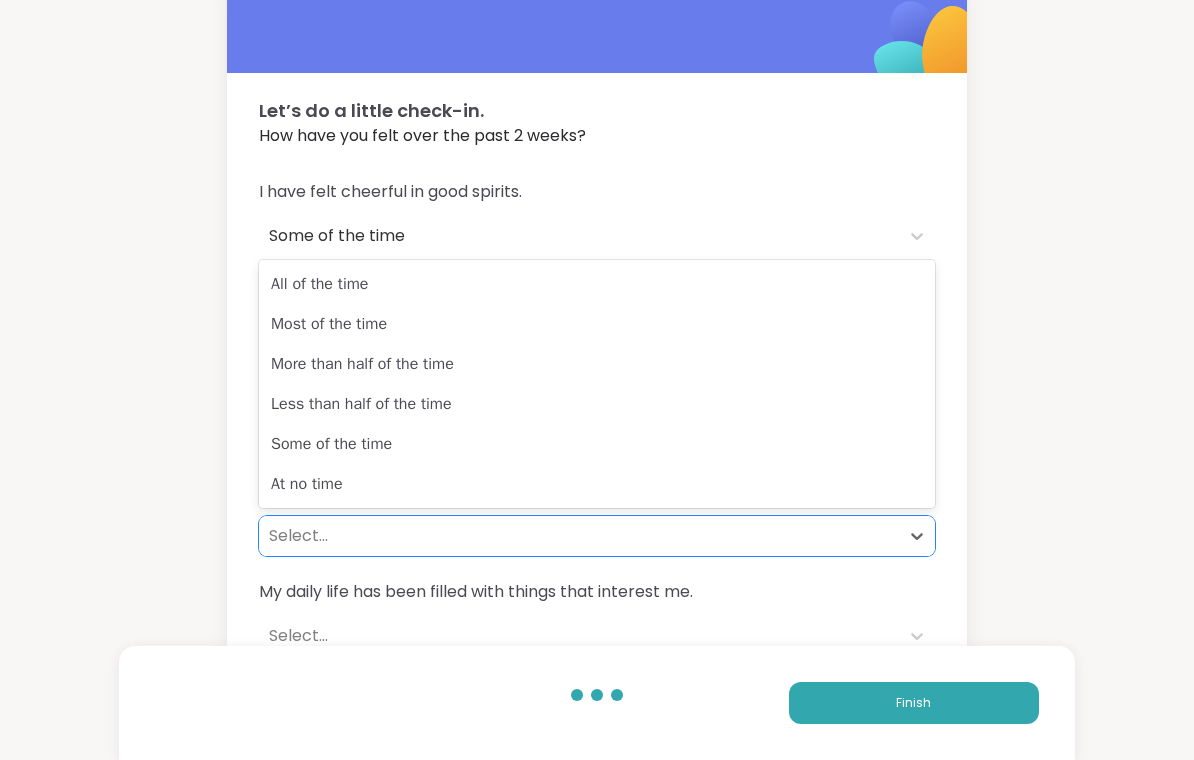 click on "At no time" at bounding box center (597, 484) 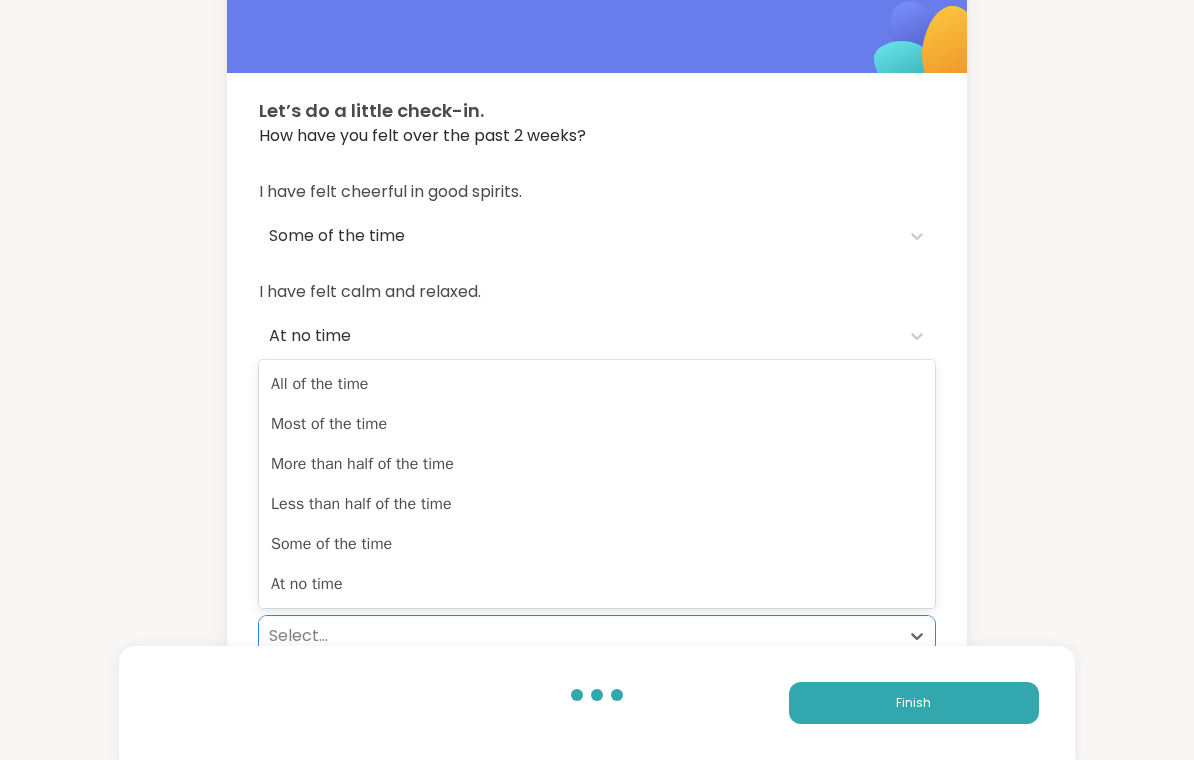 click on "At no time" at bounding box center (597, 584) 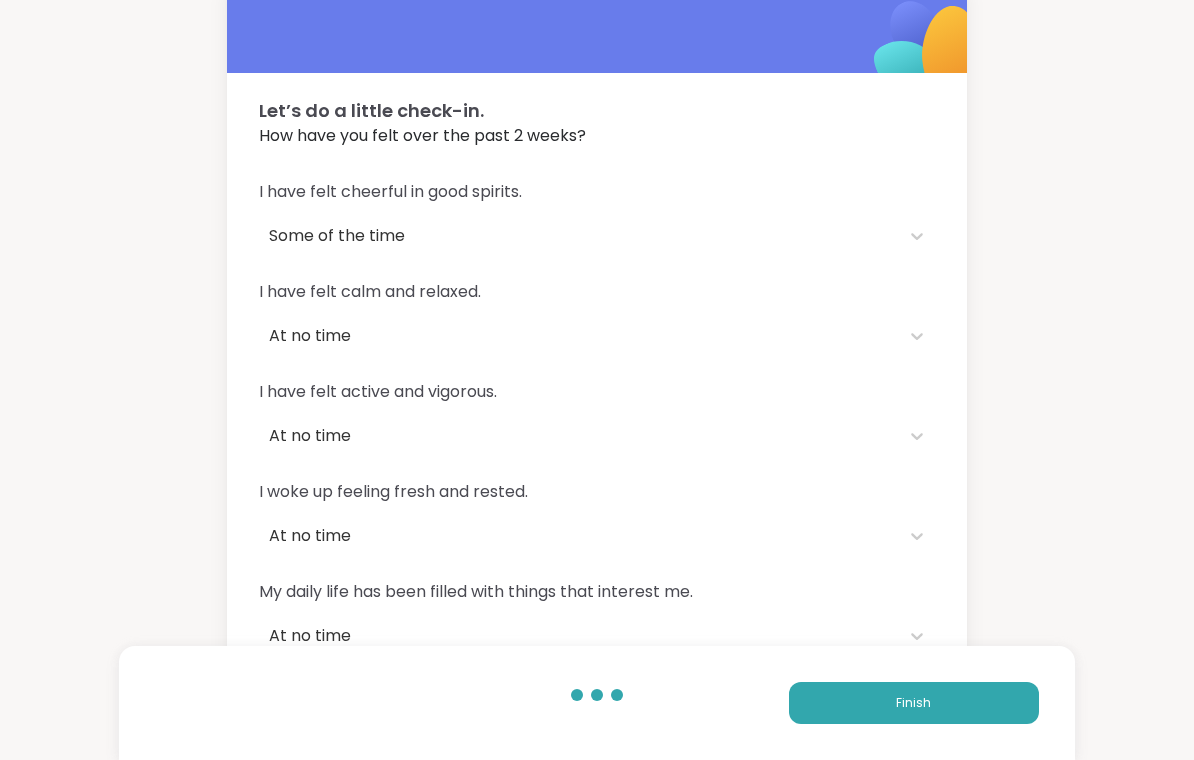 click on "Finish" at bounding box center (913, 703) 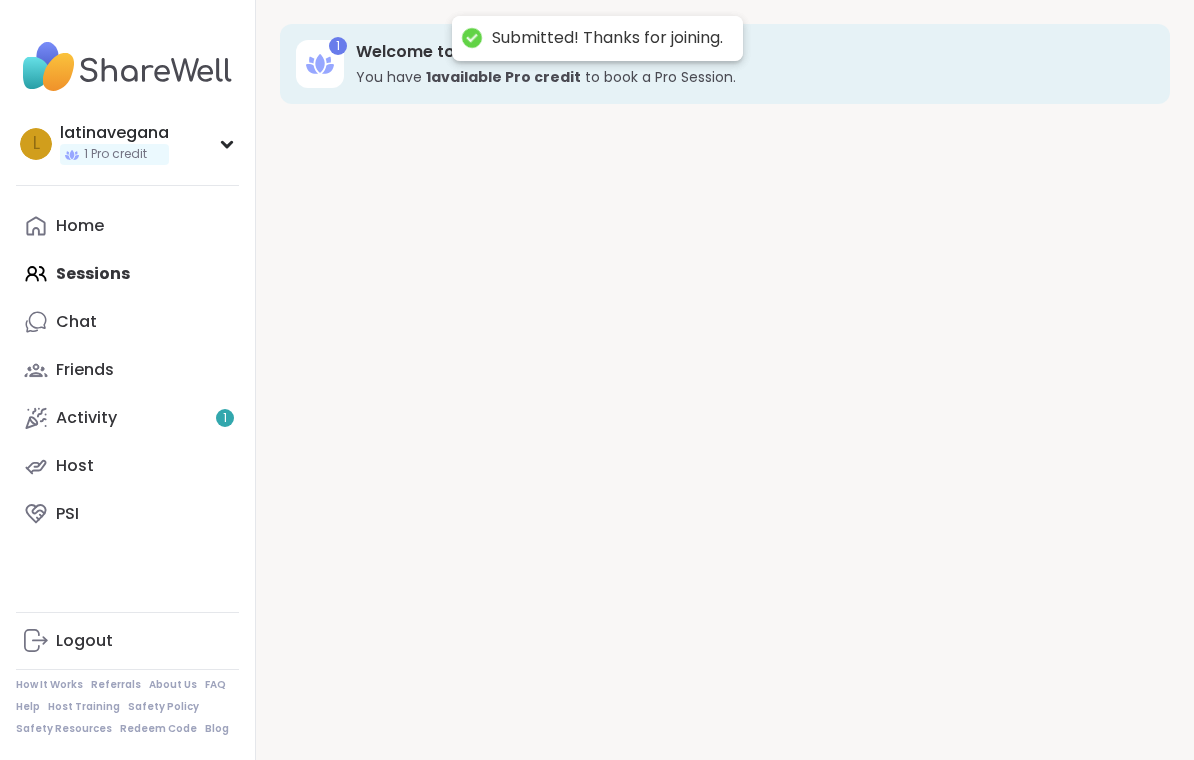 scroll, scrollTop: 20, scrollLeft: 0, axis: vertical 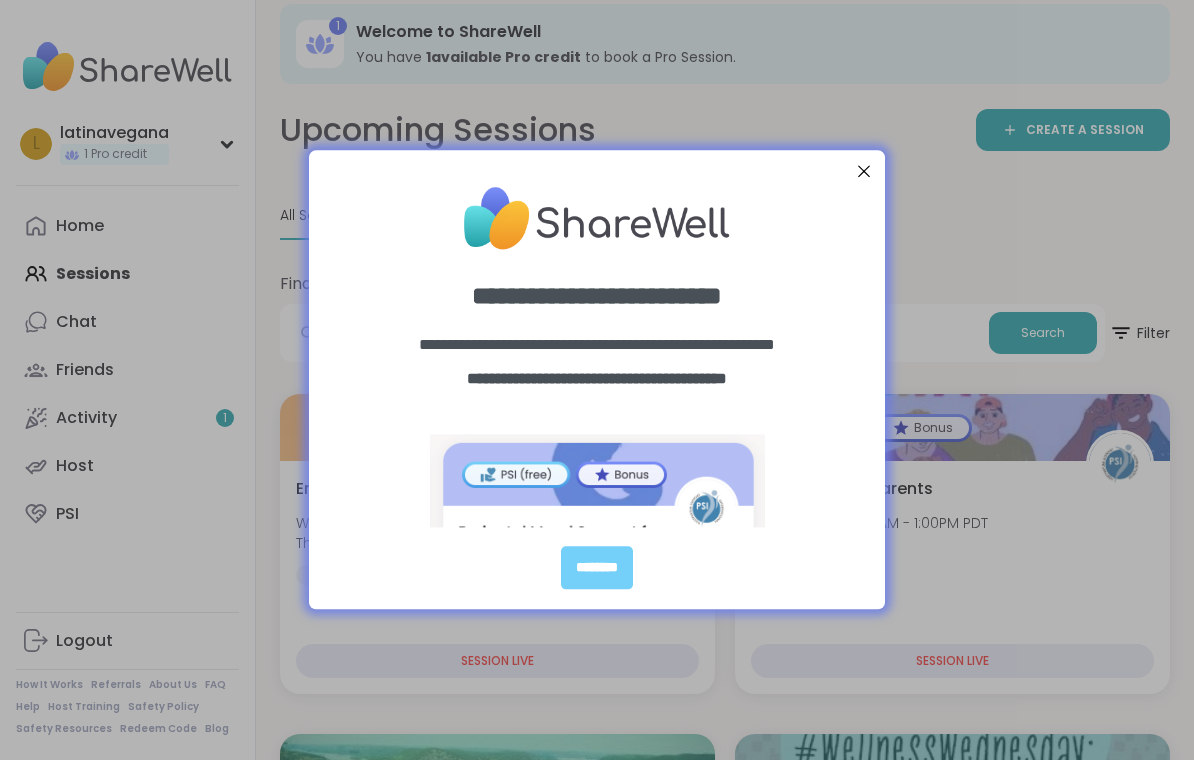 click on "********" at bounding box center [597, 568] 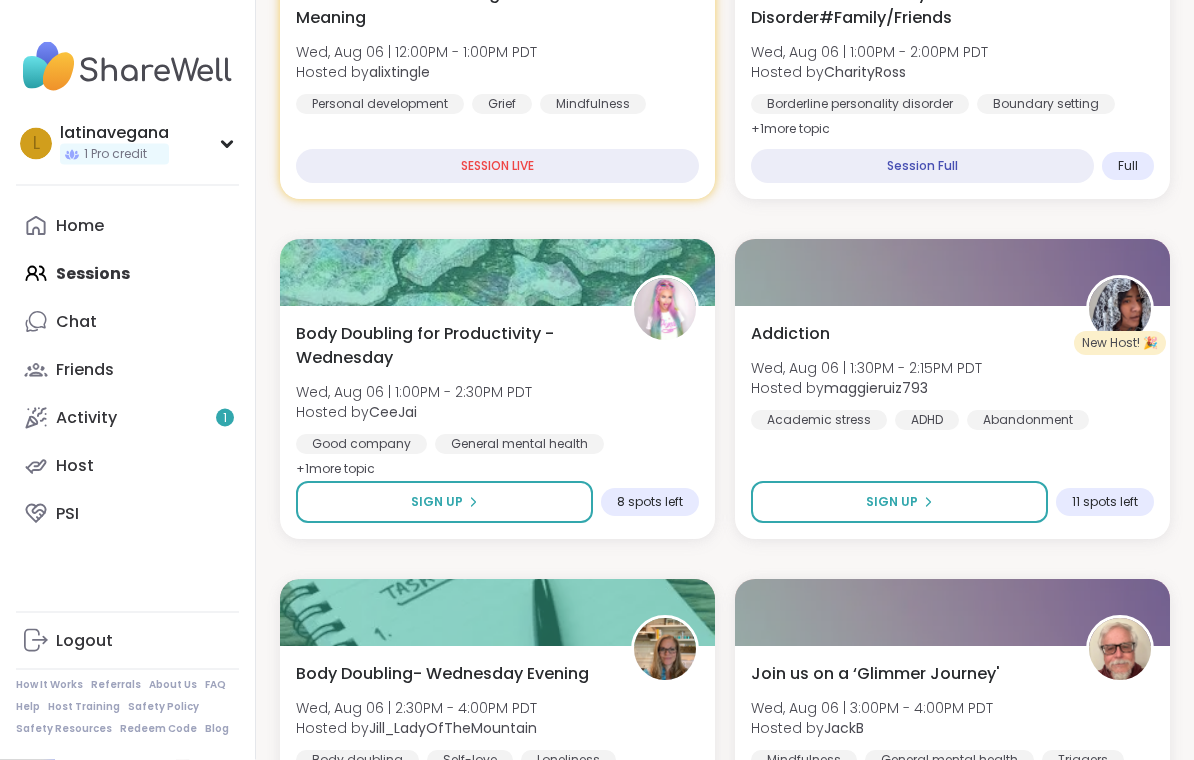 scroll, scrollTop: 1195, scrollLeft: 0, axis: vertical 